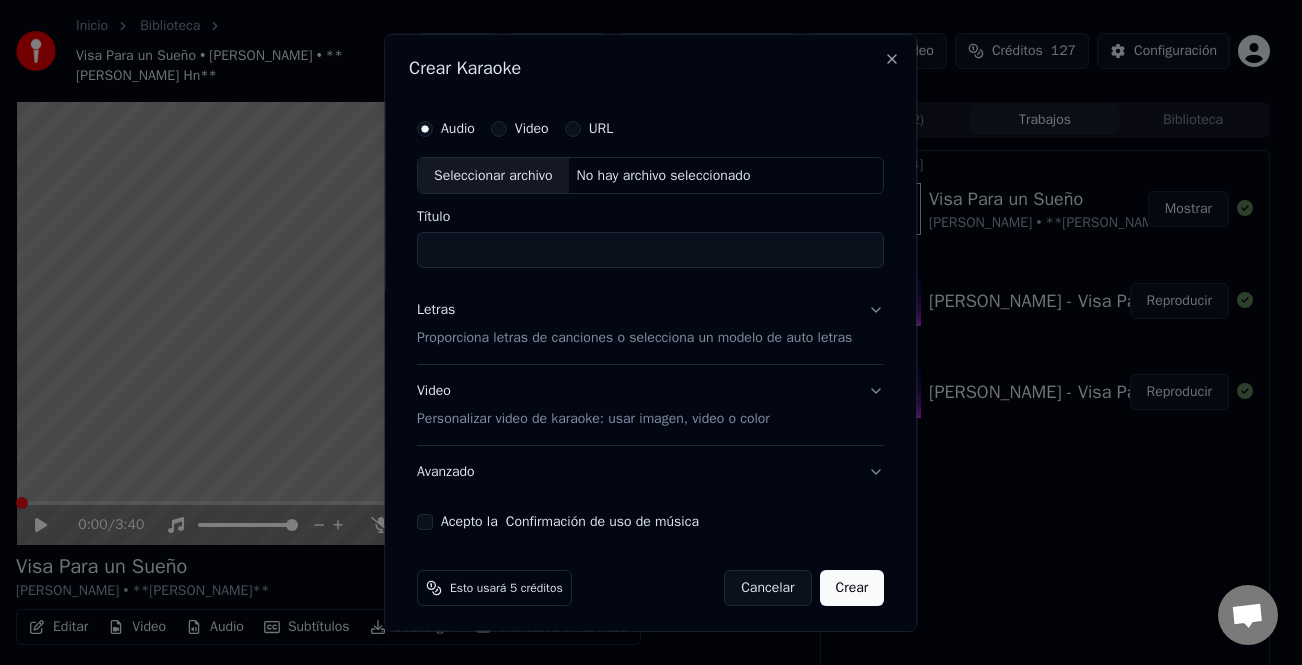 scroll, scrollTop: 0, scrollLeft: 0, axis: both 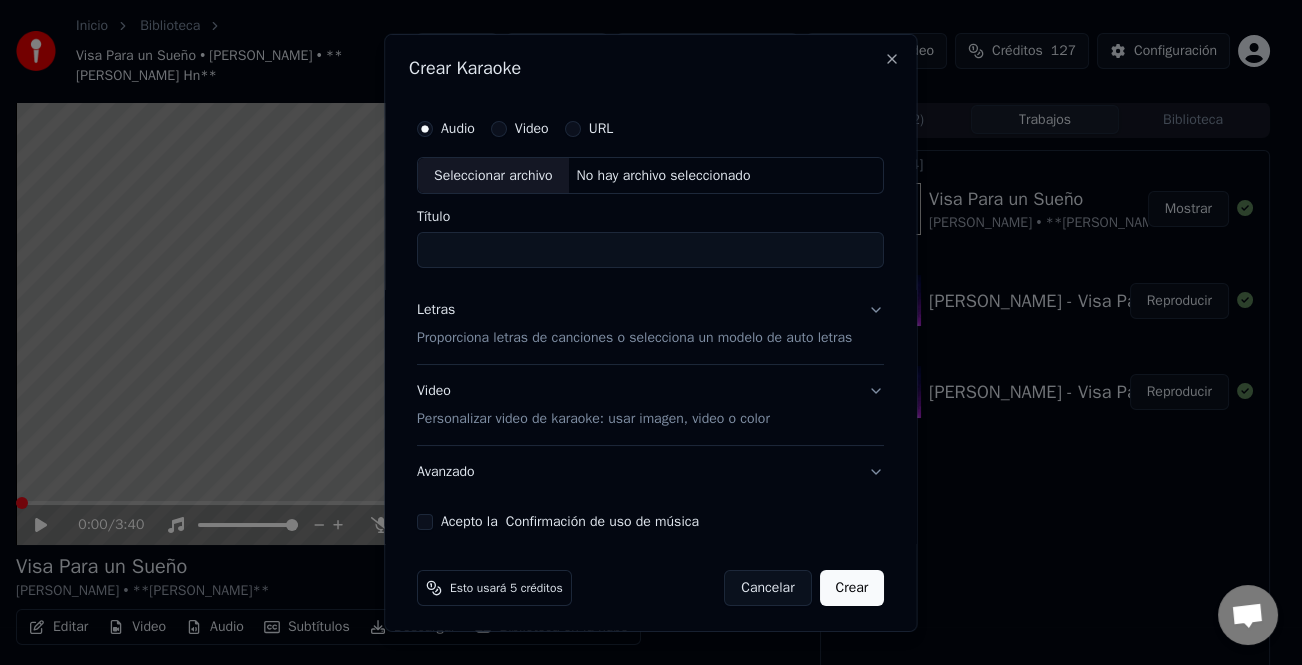 click on "Seleccionar archivo" at bounding box center [493, 175] 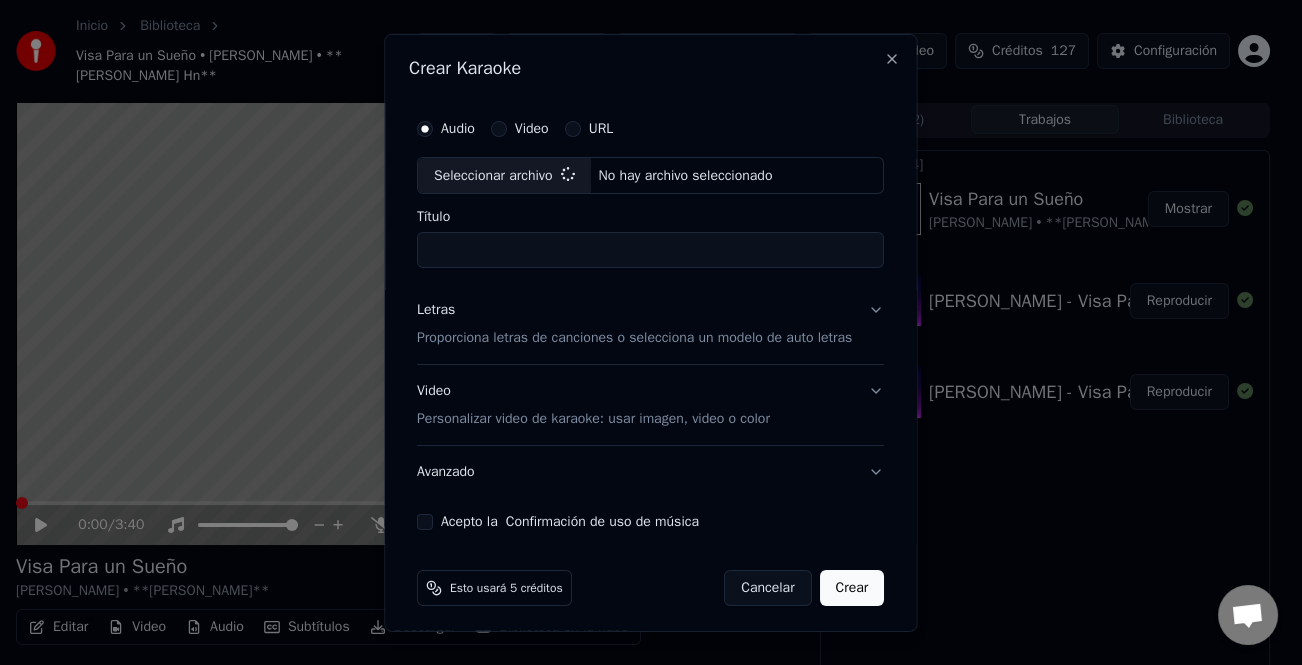 type on "**********" 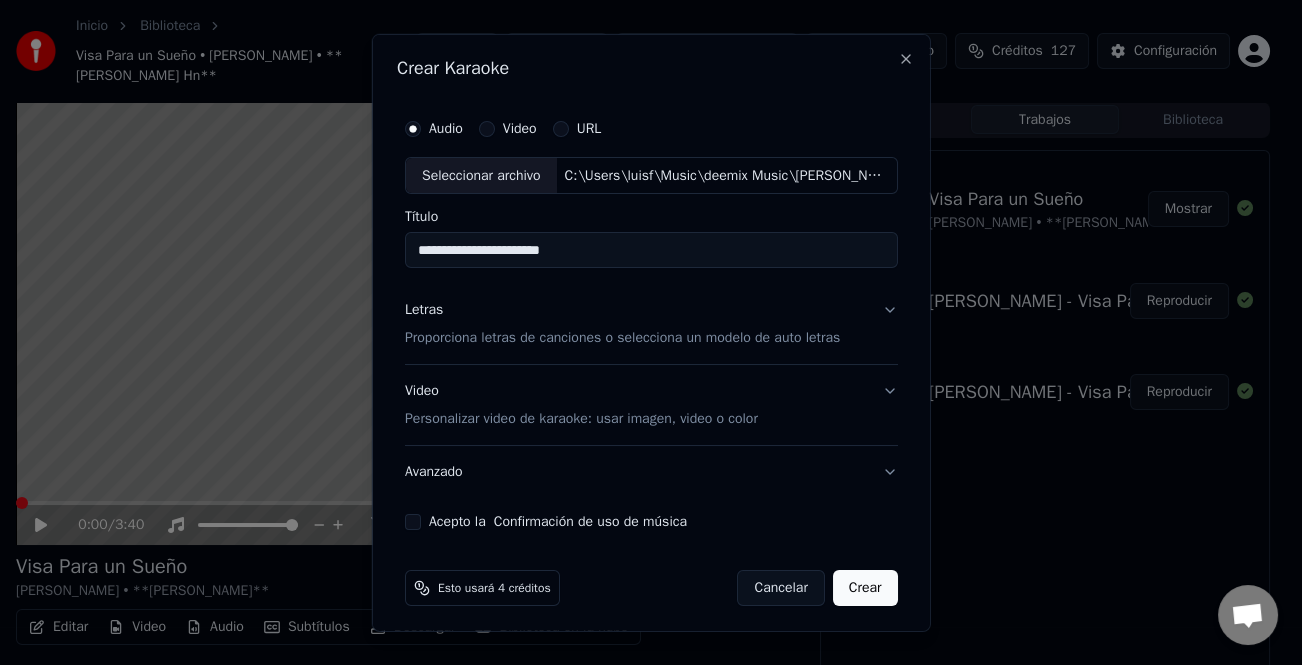 click on "Letras" at bounding box center (424, 310) 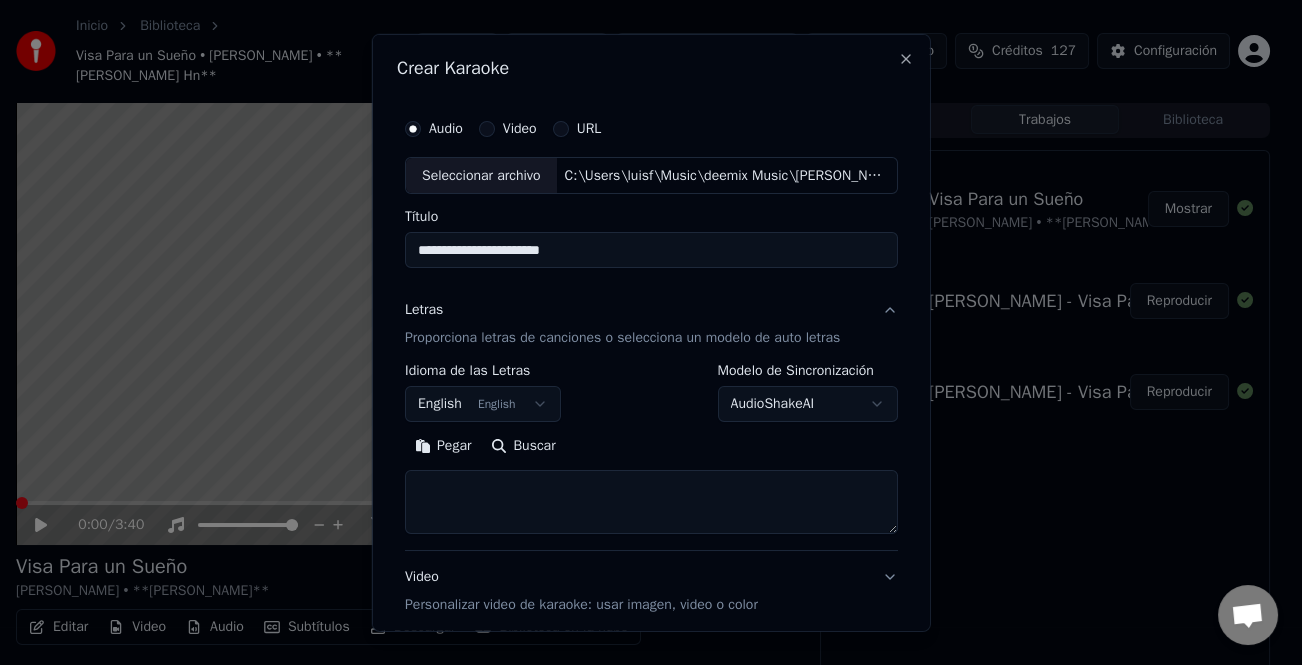 click on "Pegar" at bounding box center [443, 446] 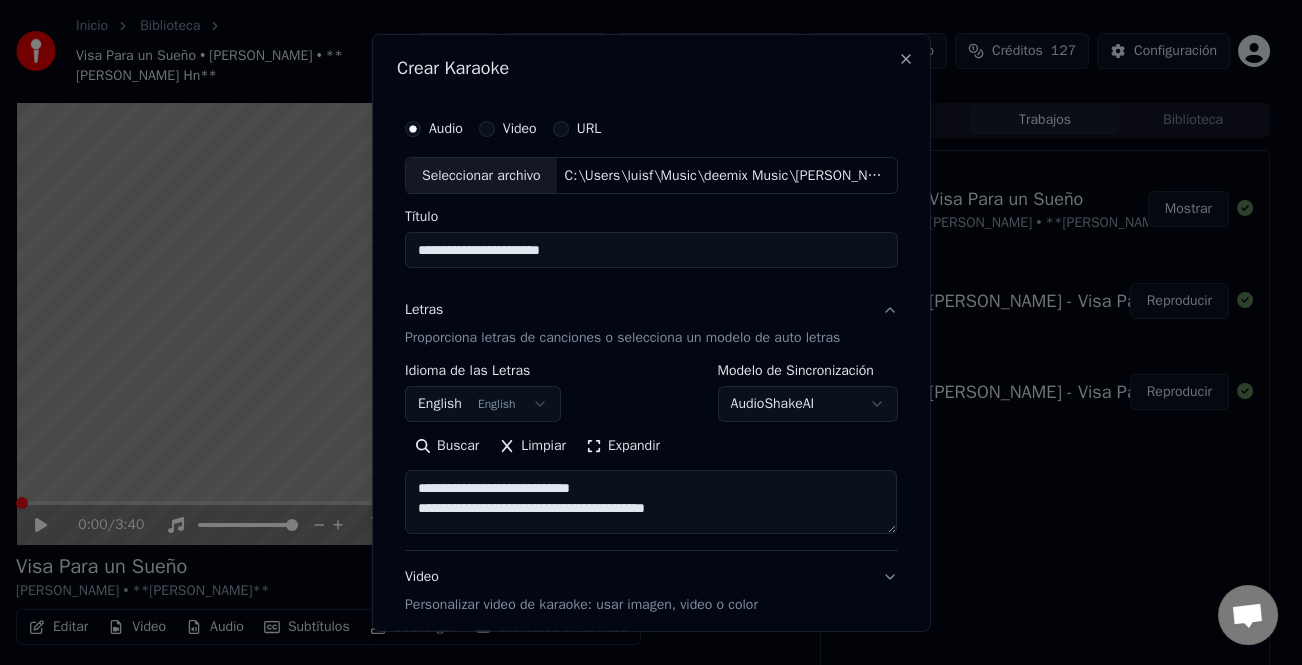 click on "Expandir" at bounding box center [623, 446] 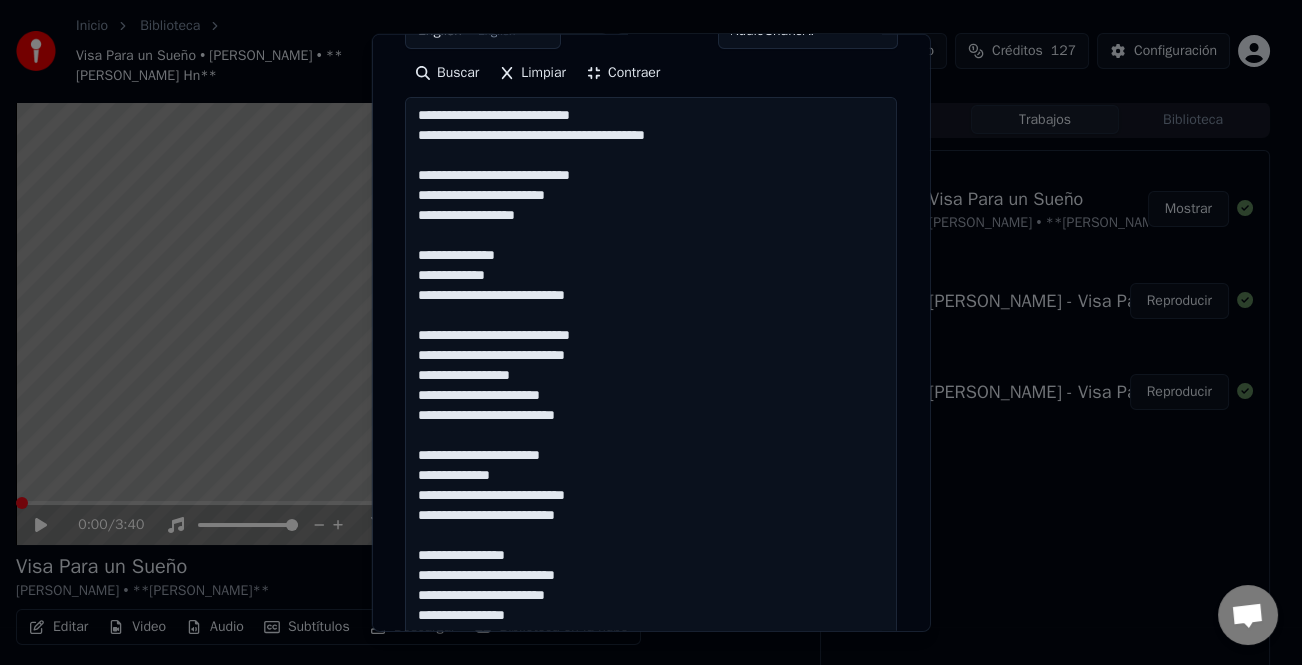 scroll, scrollTop: 400, scrollLeft: 0, axis: vertical 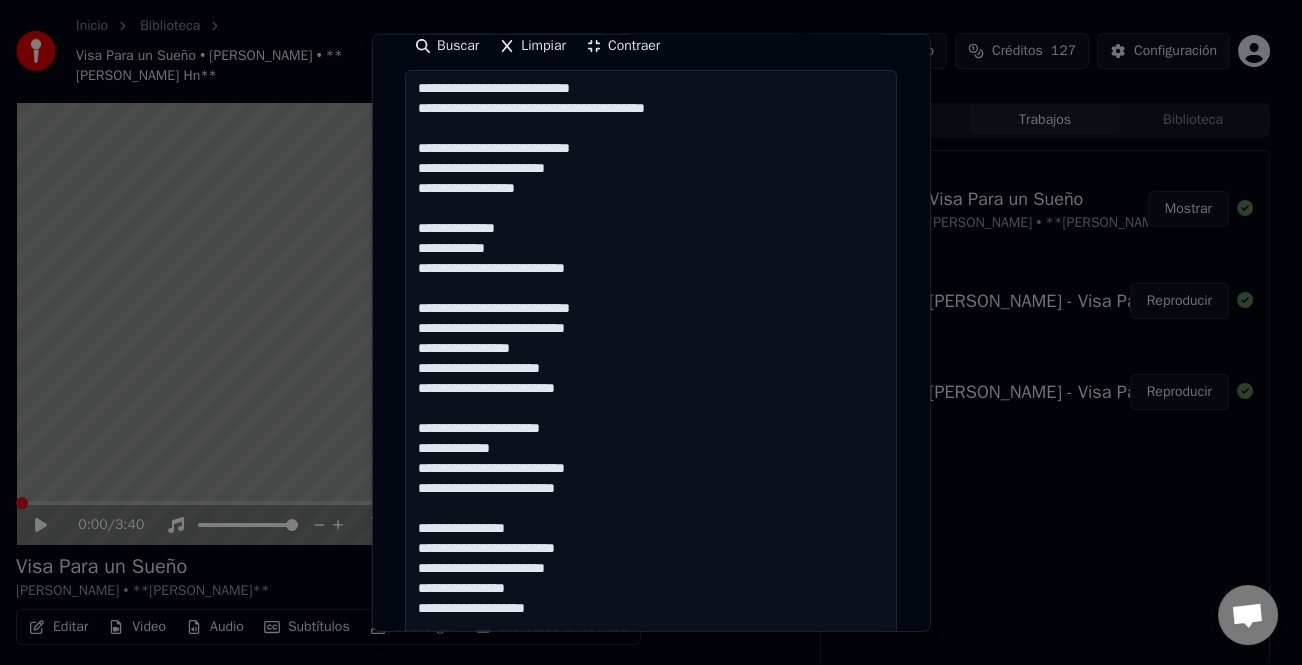click at bounding box center (651, 668) 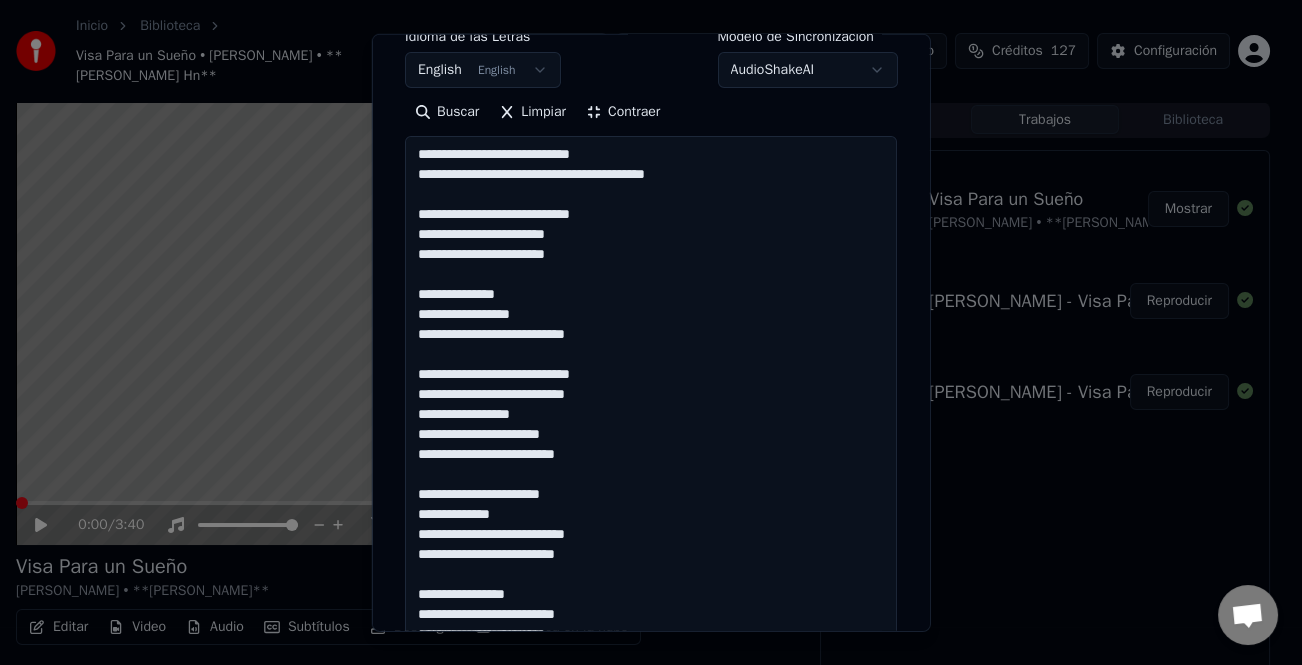 scroll, scrollTop: 300, scrollLeft: 0, axis: vertical 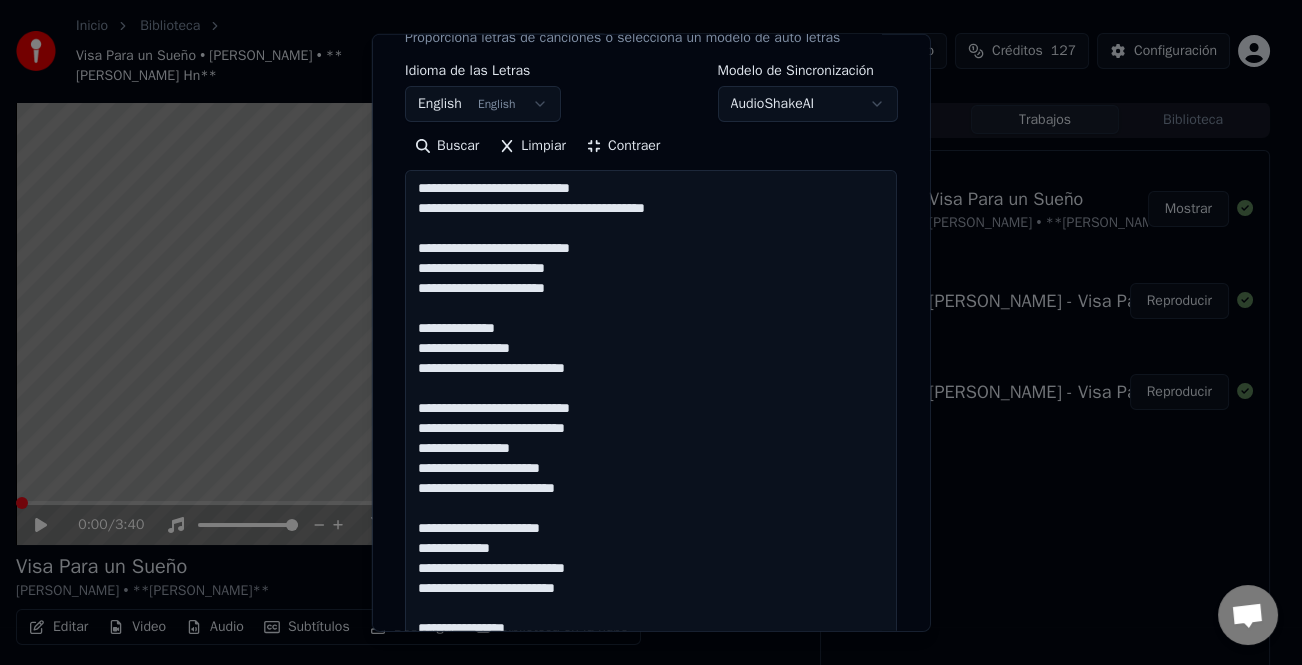 click at bounding box center [651, 768] 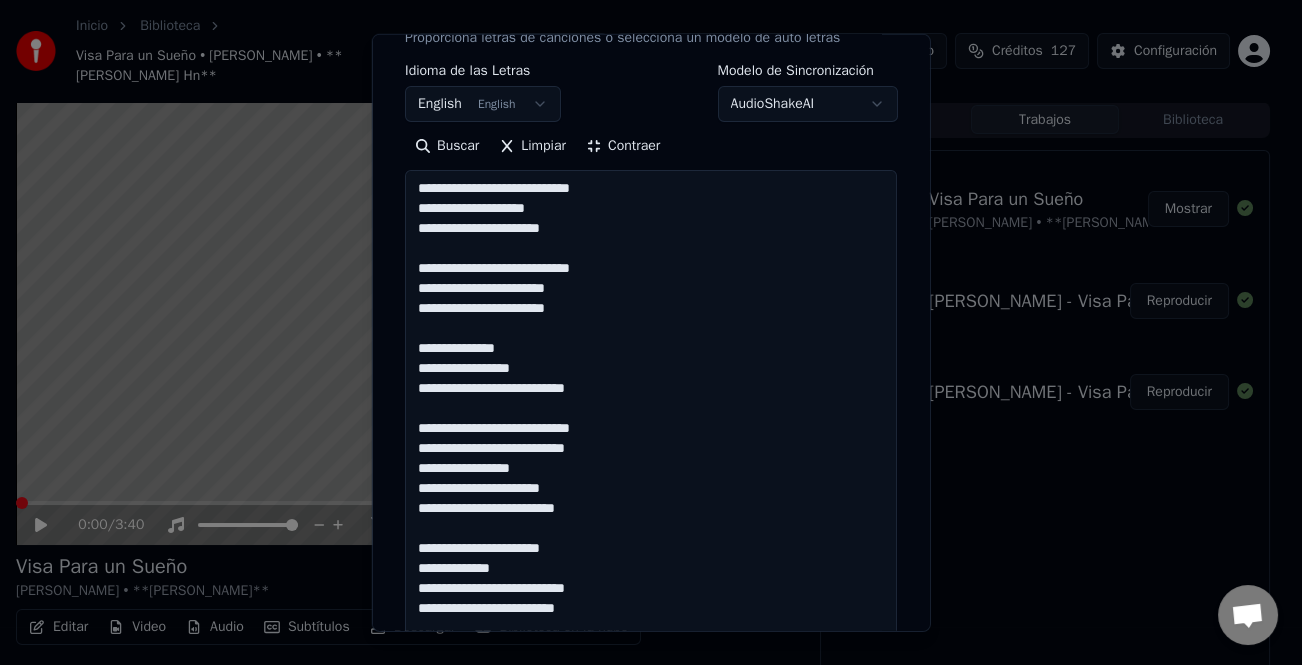 click at bounding box center (651, 768) 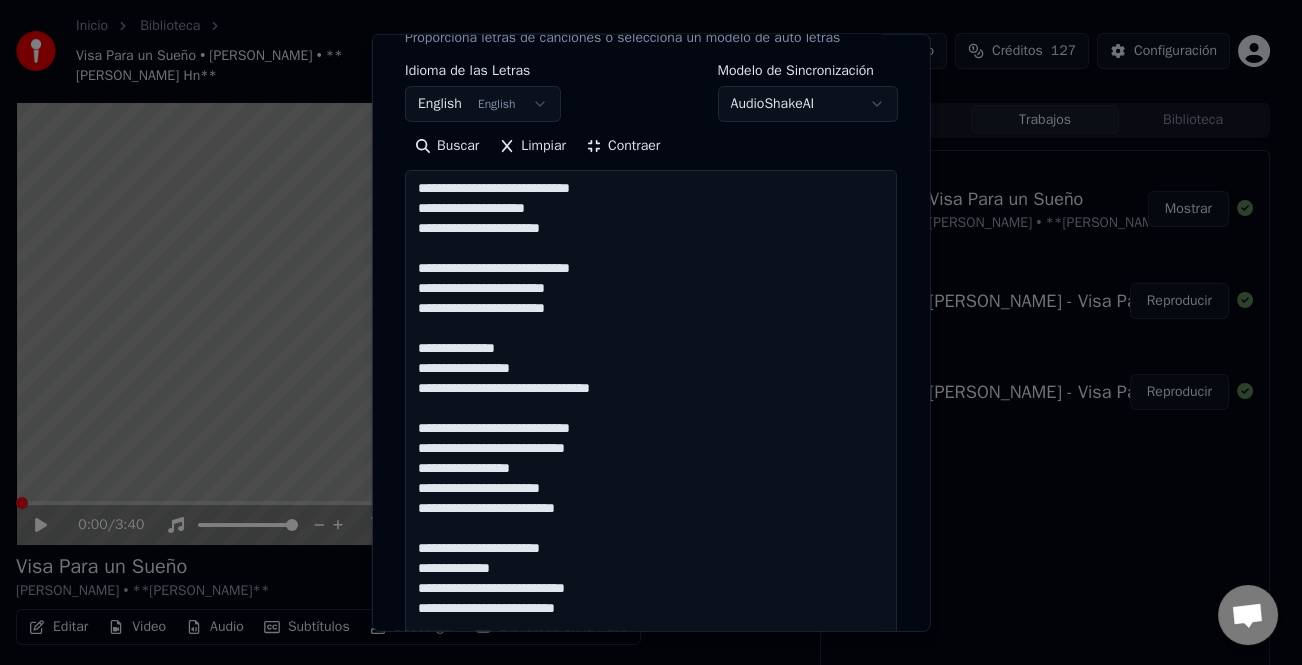 click at bounding box center (651, 768) 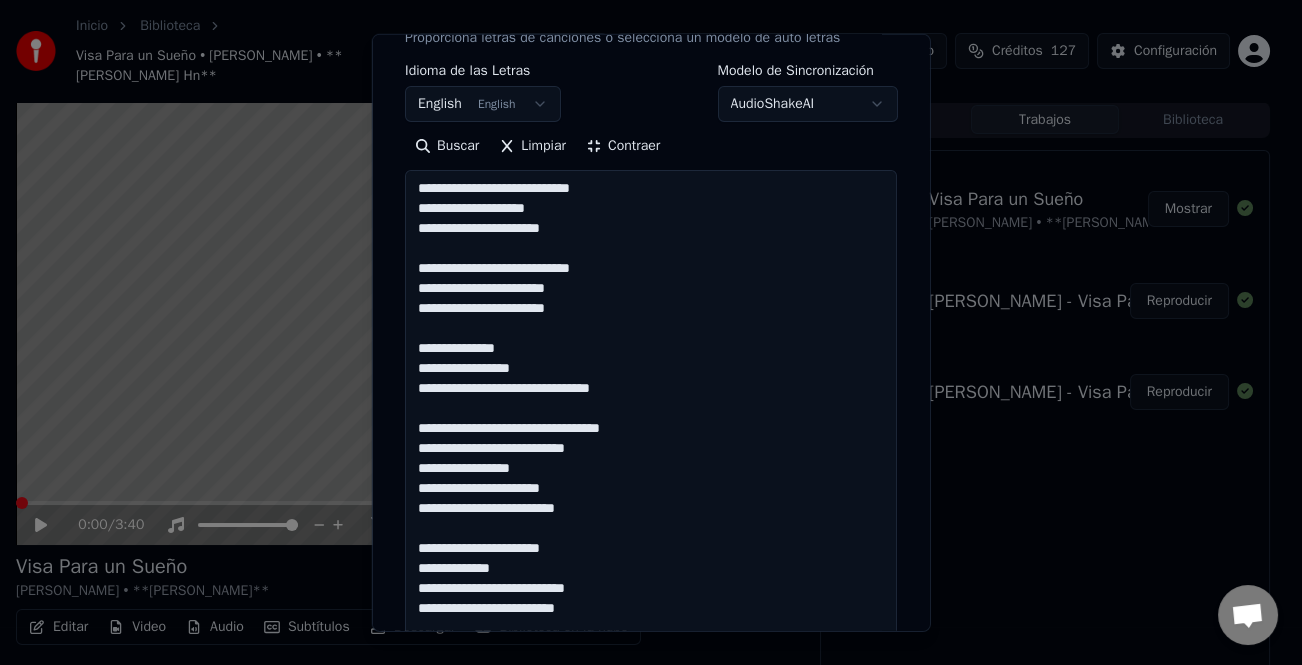 click at bounding box center (651, 768) 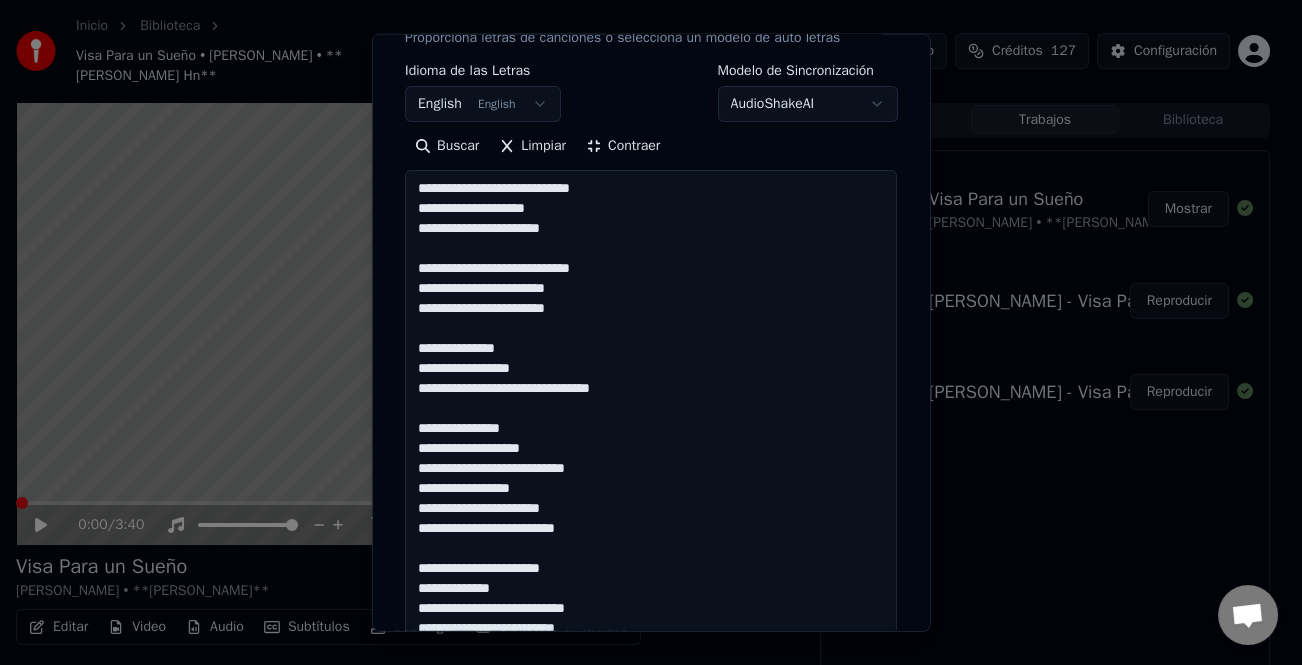click at bounding box center (651, 768) 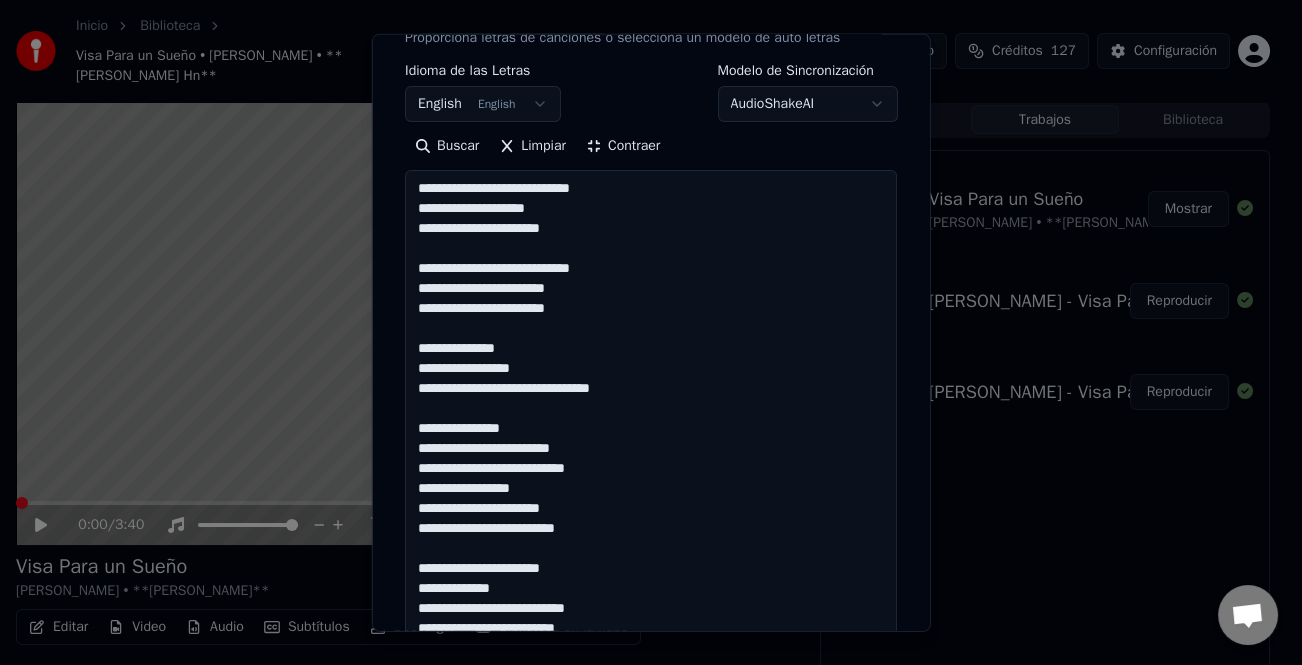 click at bounding box center (651, 768) 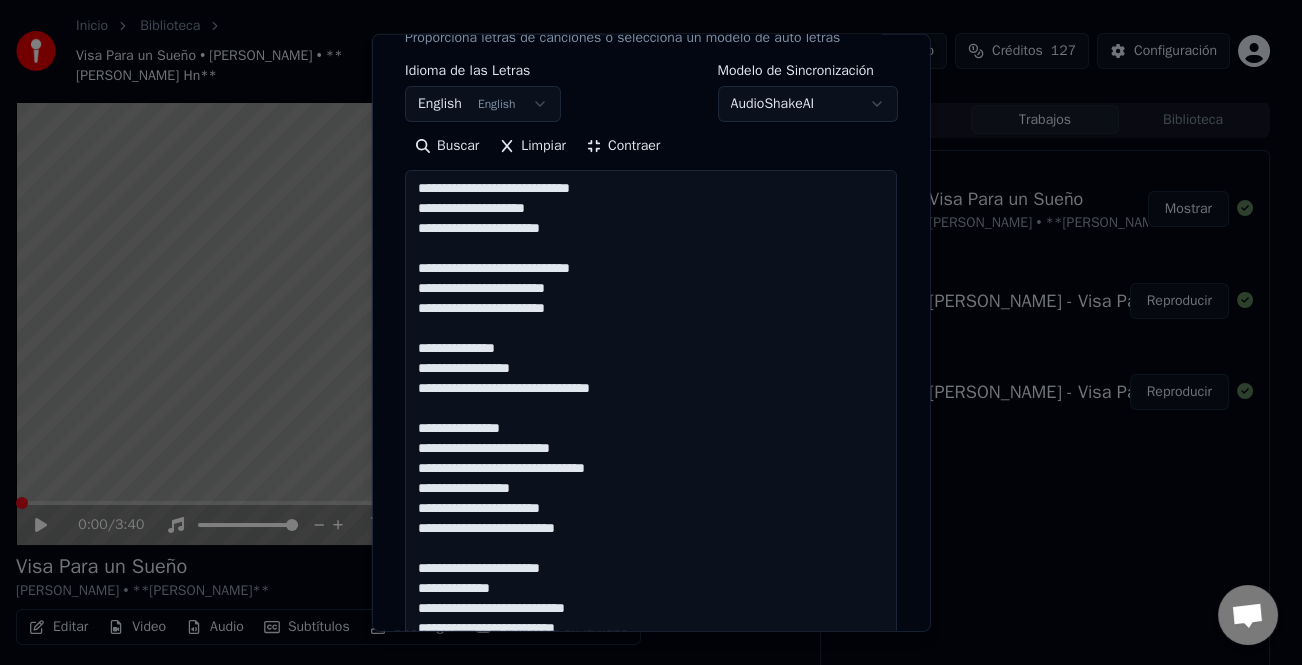 click at bounding box center [651, 768] 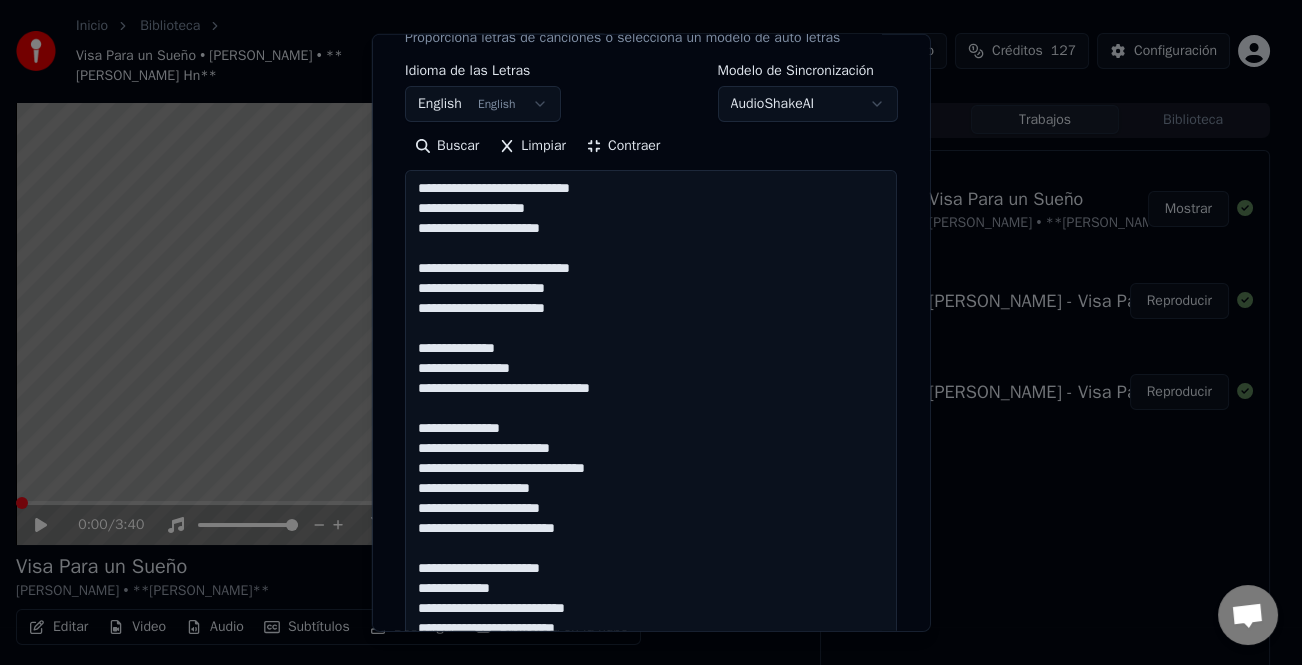 click at bounding box center (651, 768) 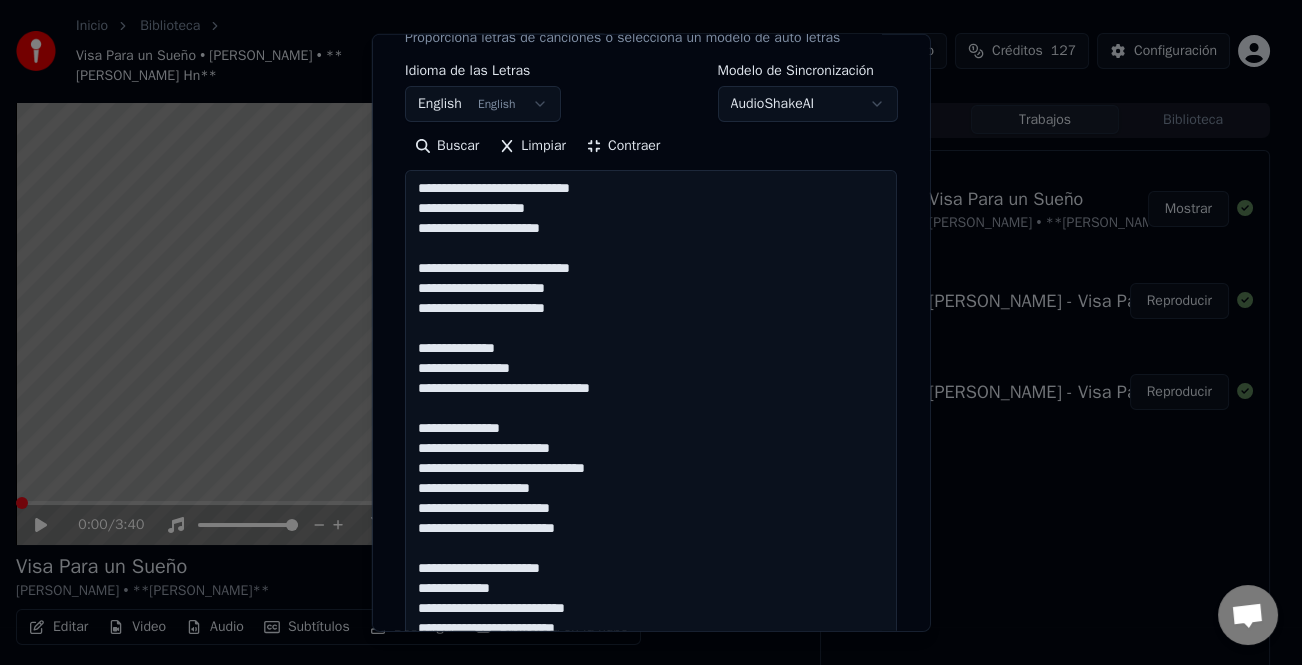 click at bounding box center (651, 768) 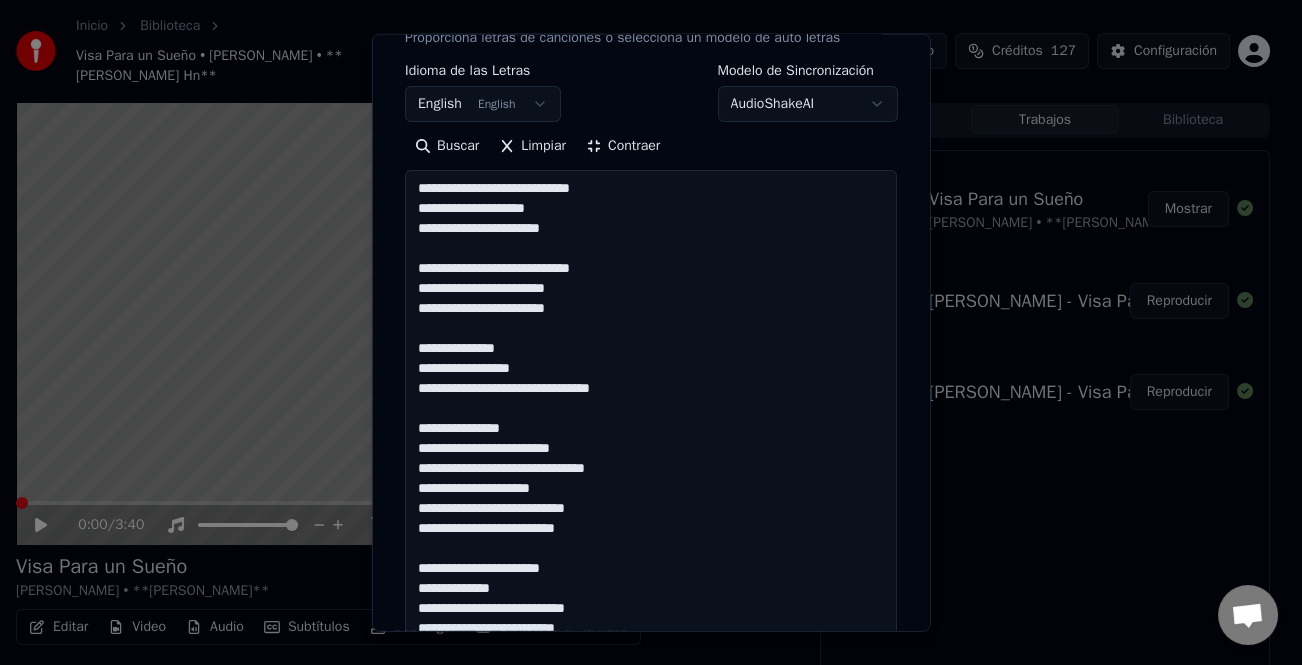 click at bounding box center (651, 768) 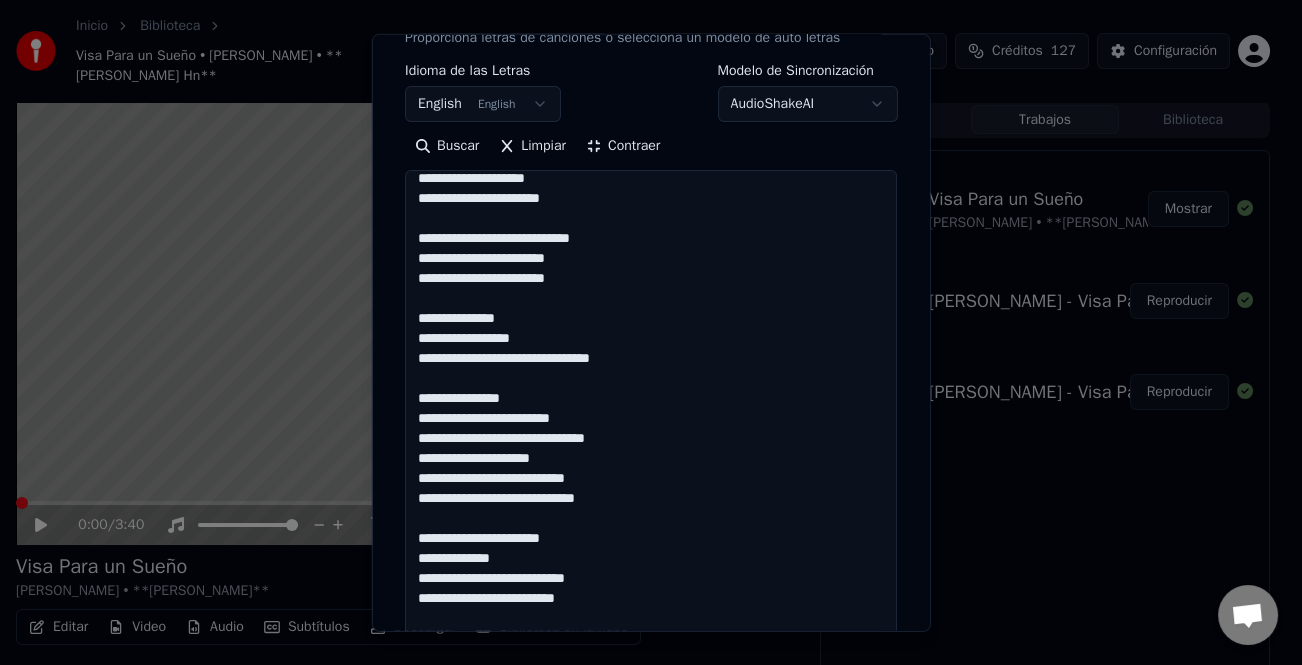 scroll, scrollTop: 41, scrollLeft: 0, axis: vertical 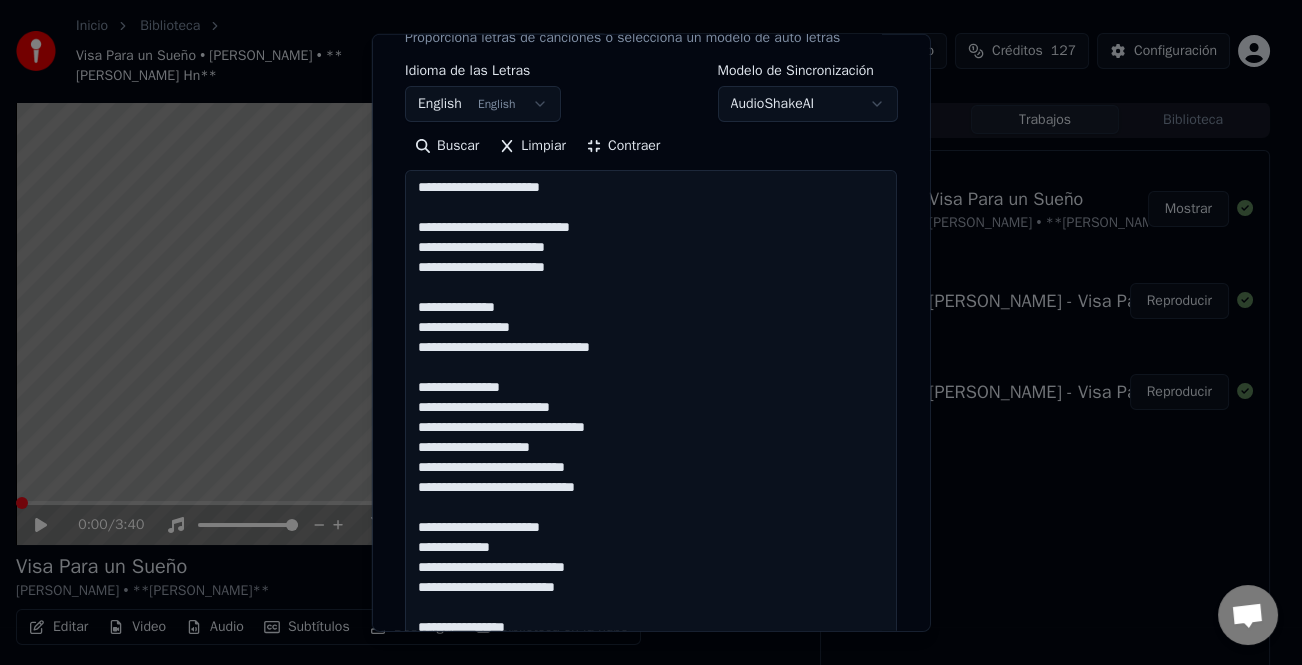 click at bounding box center [651, 768] 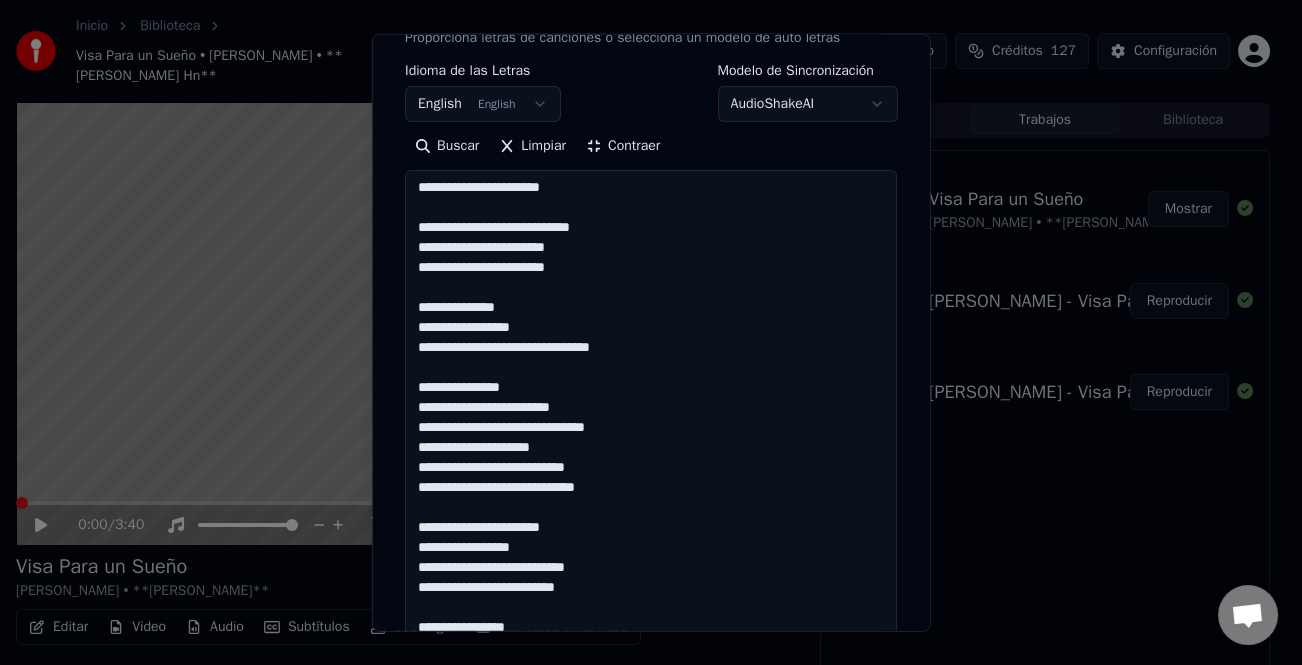click at bounding box center (651, 768) 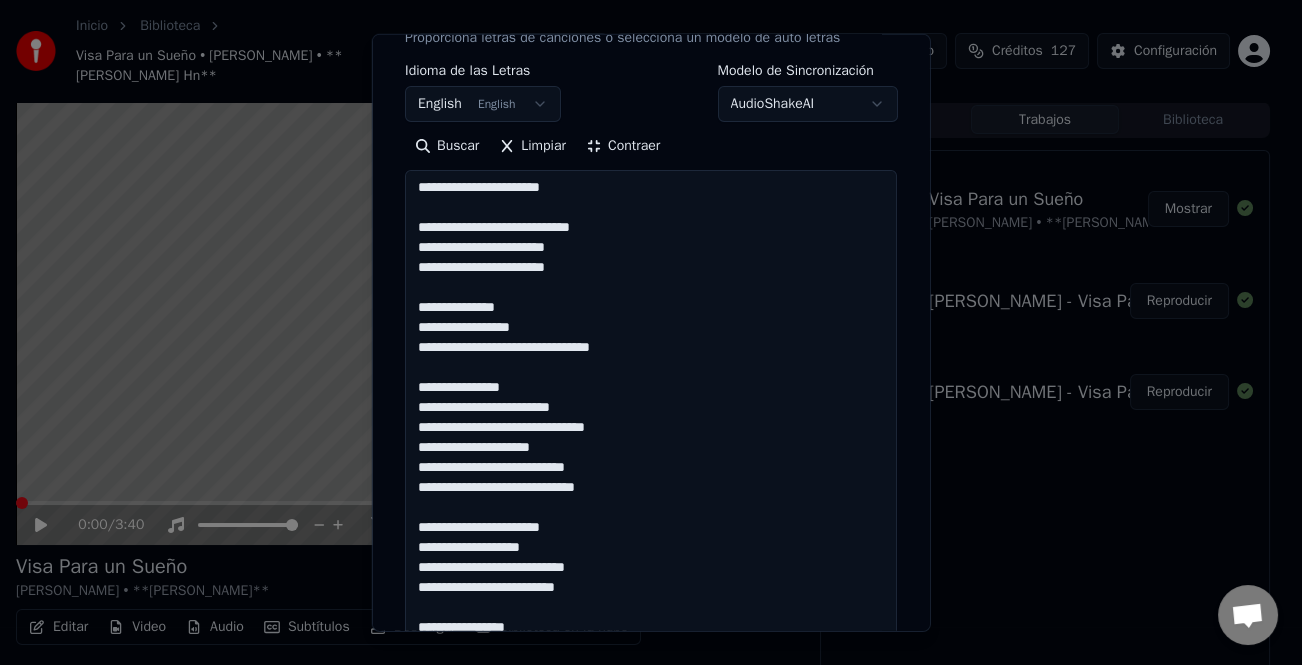 click at bounding box center (651, 768) 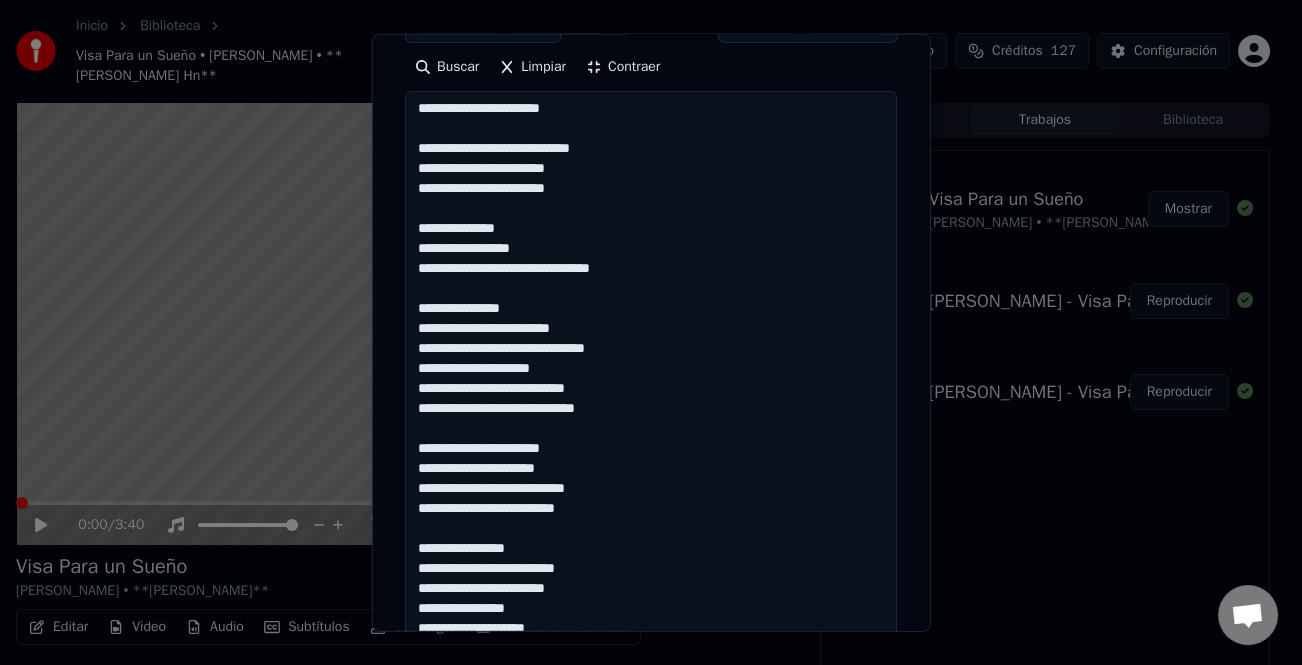 scroll, scrollTop: 500, scrollLeft: 0, axis: vertical 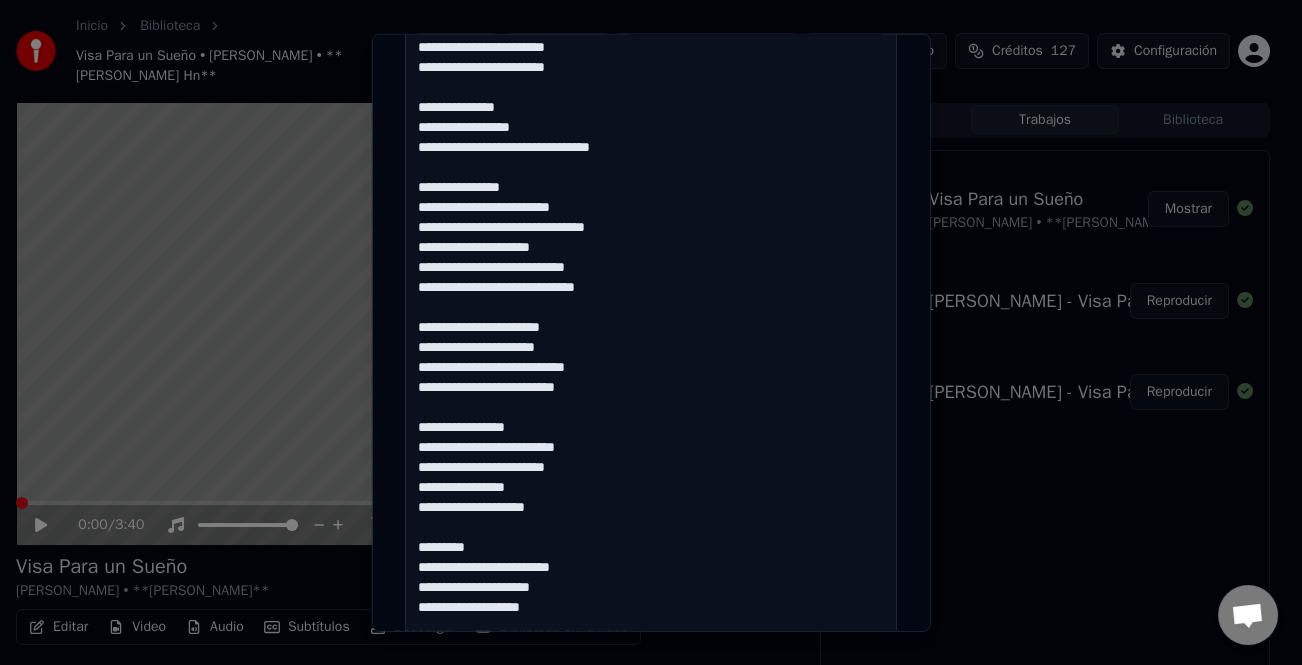 click at bounding box center (651, 568) 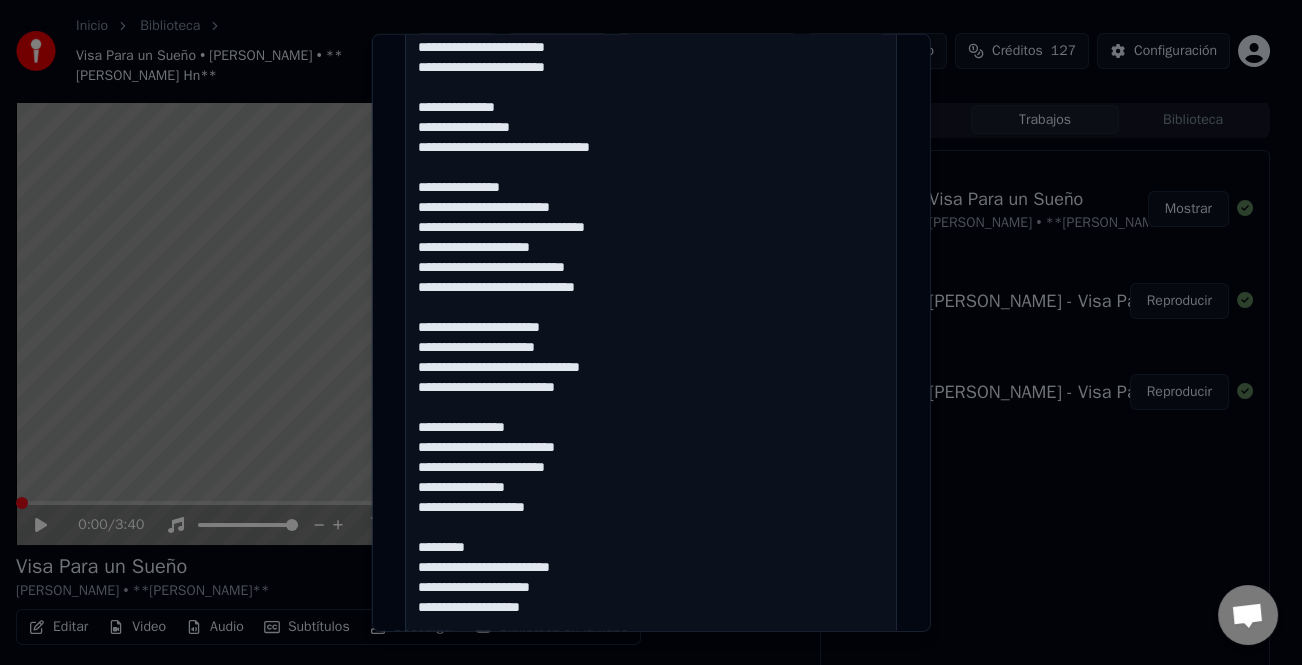click at bounding box center [651, 568] 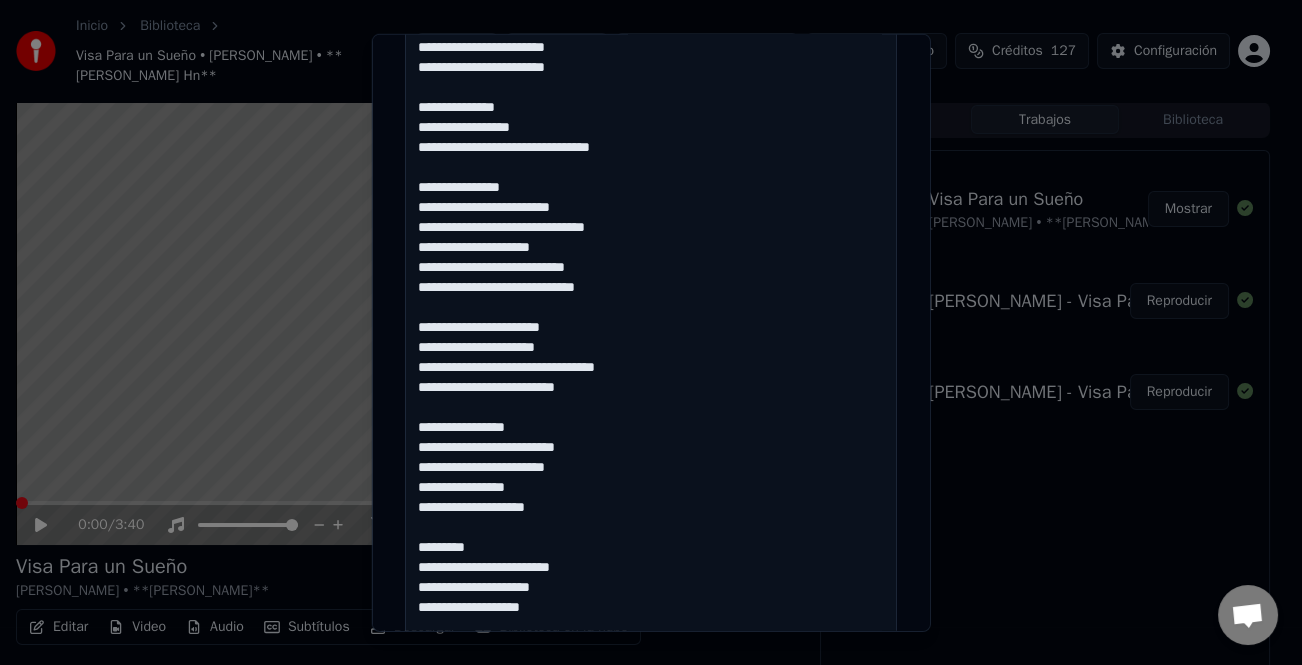 click at bounding box center (651, 568) 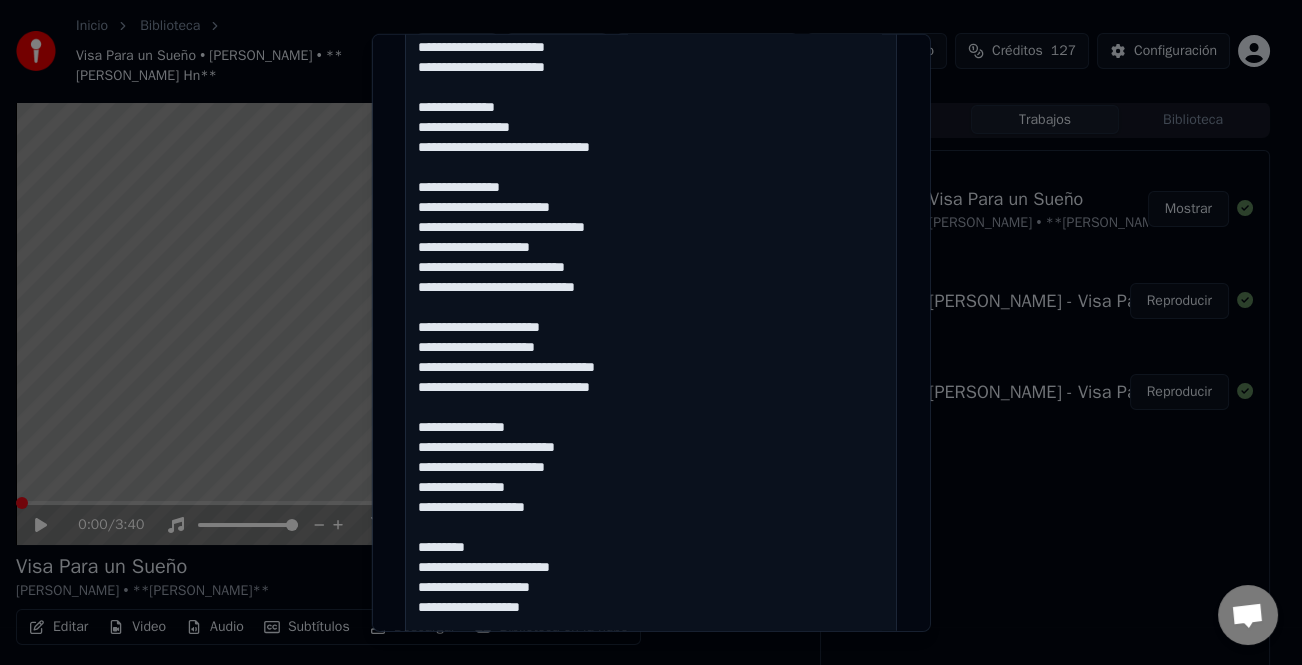 click at bounding box center (651, 568) 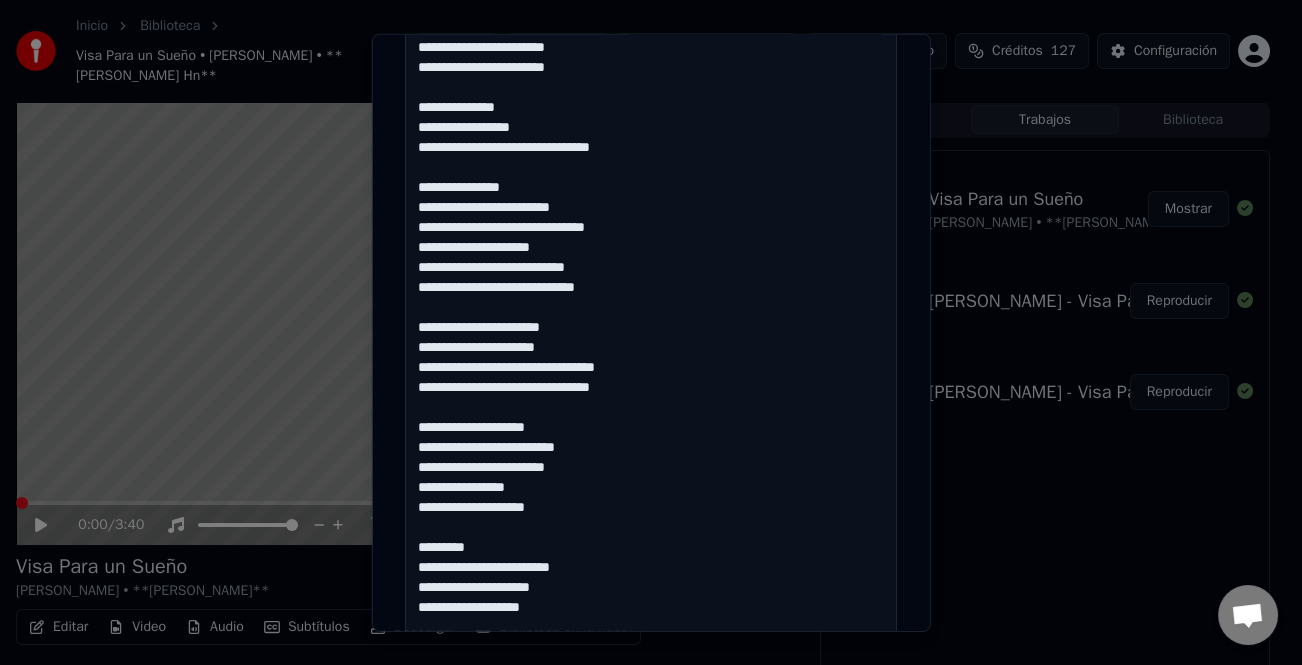 click at bounding box center [651, 568] 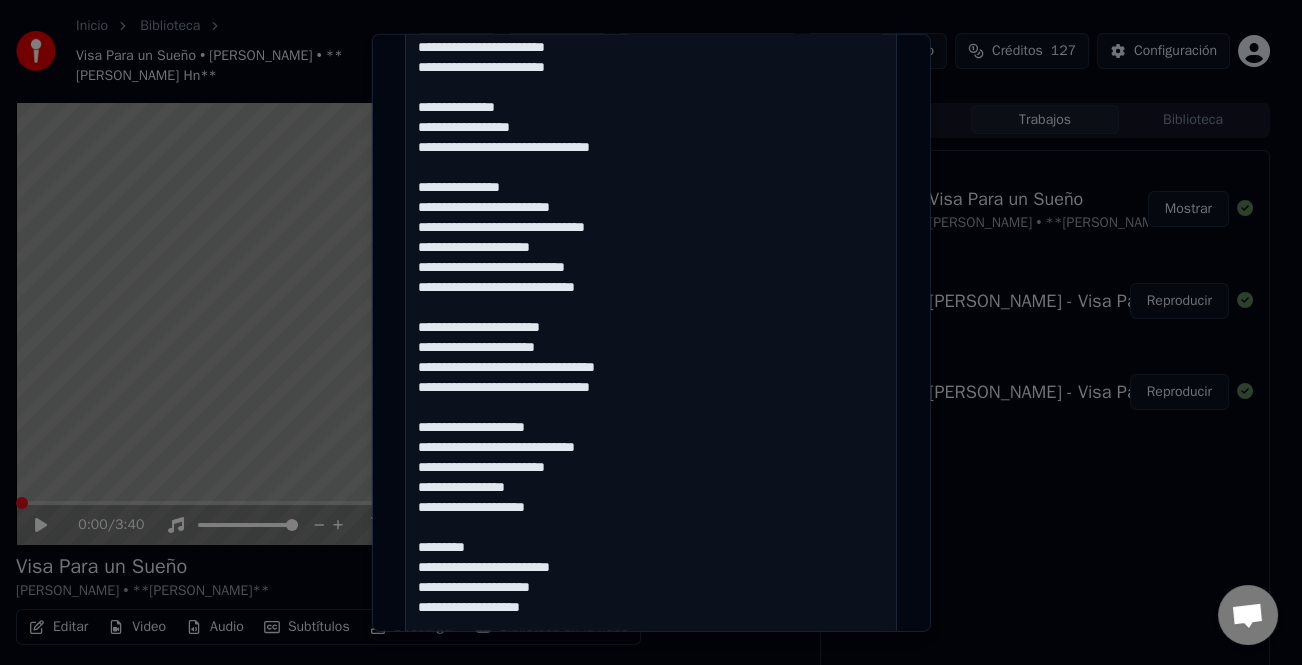 click at bounding box center [651, 568] 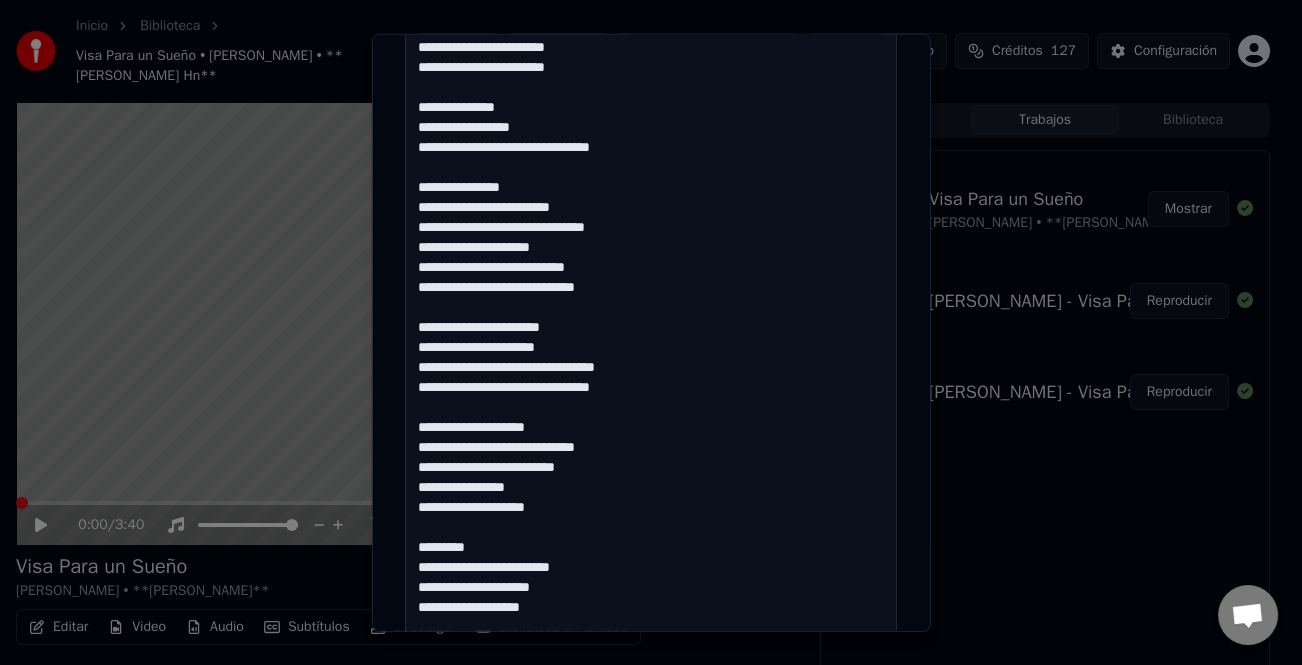 click at bounding box center [651, 568] 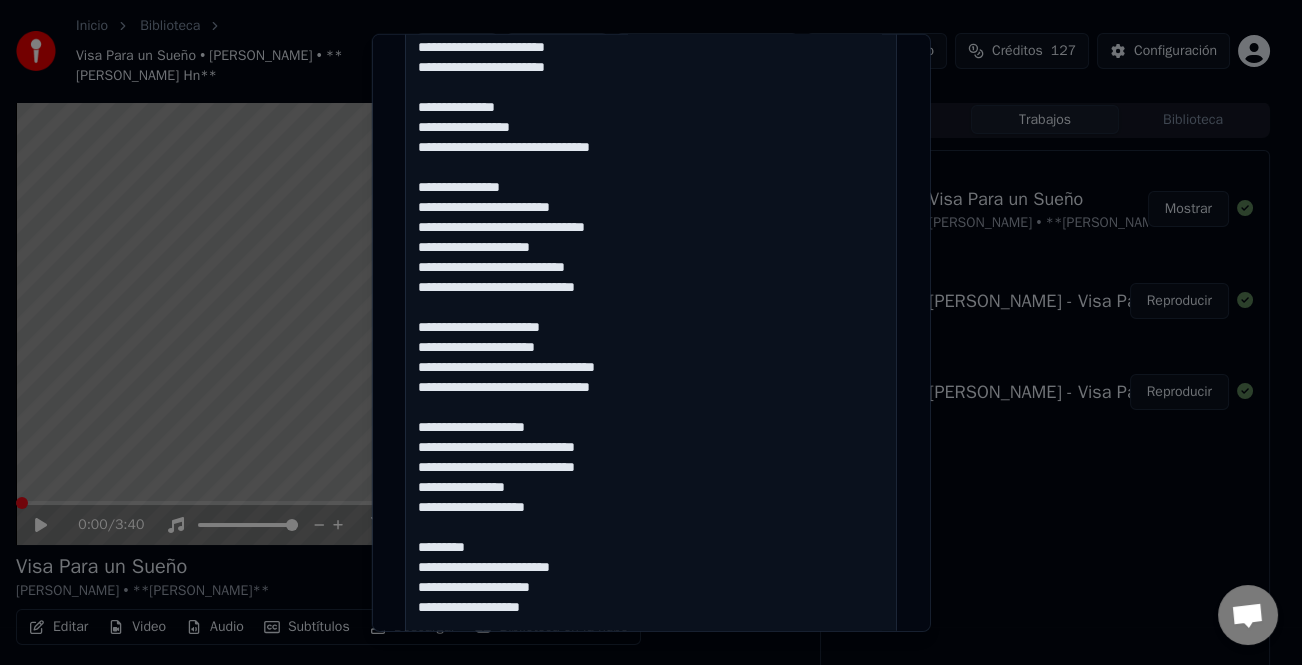 click at bounding box center (651, 568) 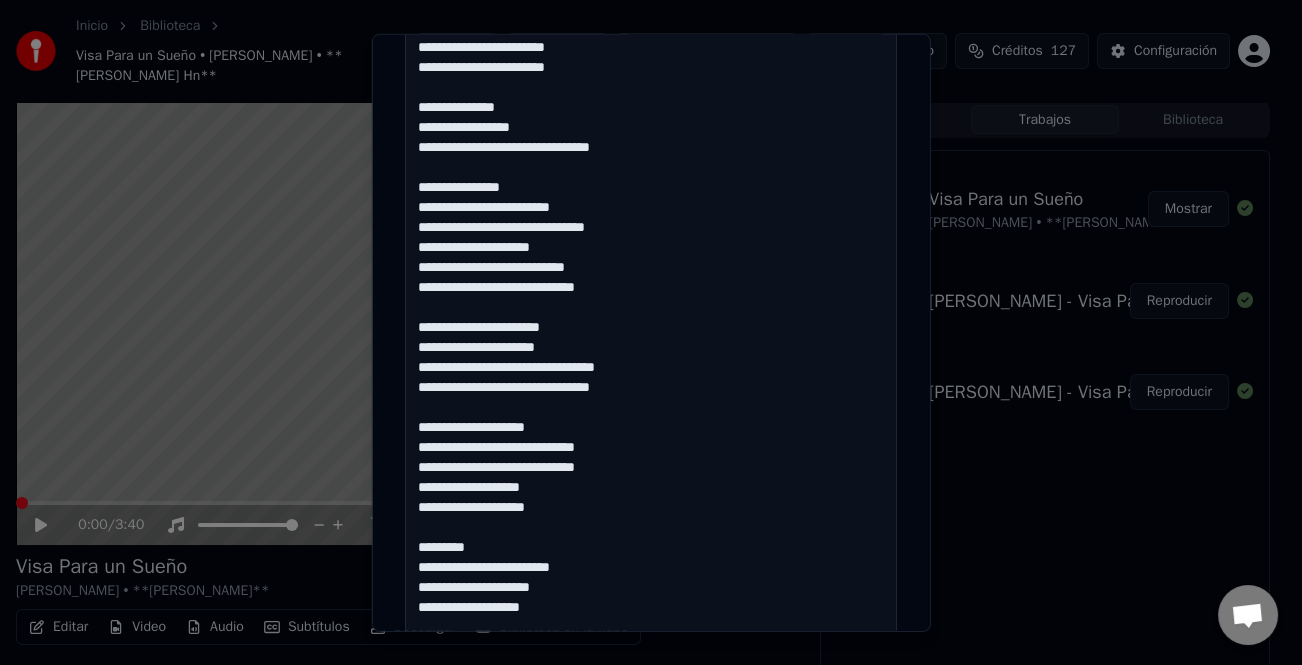 click at bounding box center (651, 568) 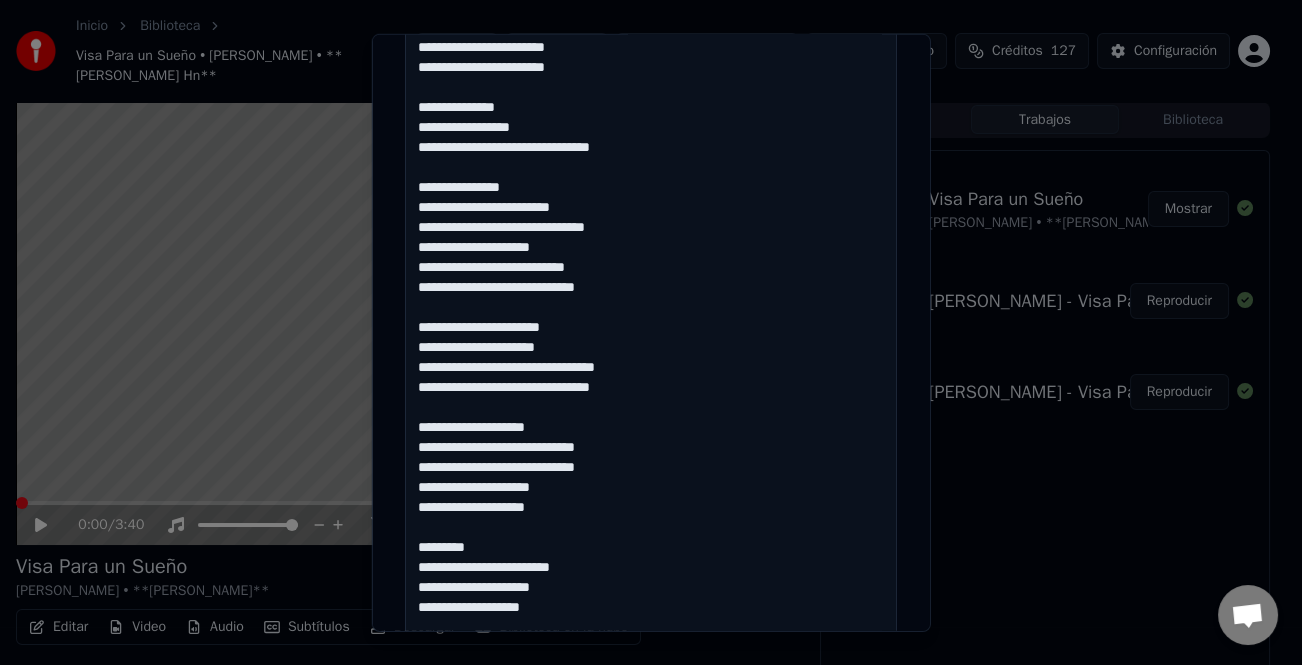 click at bounding box center [651, 568] 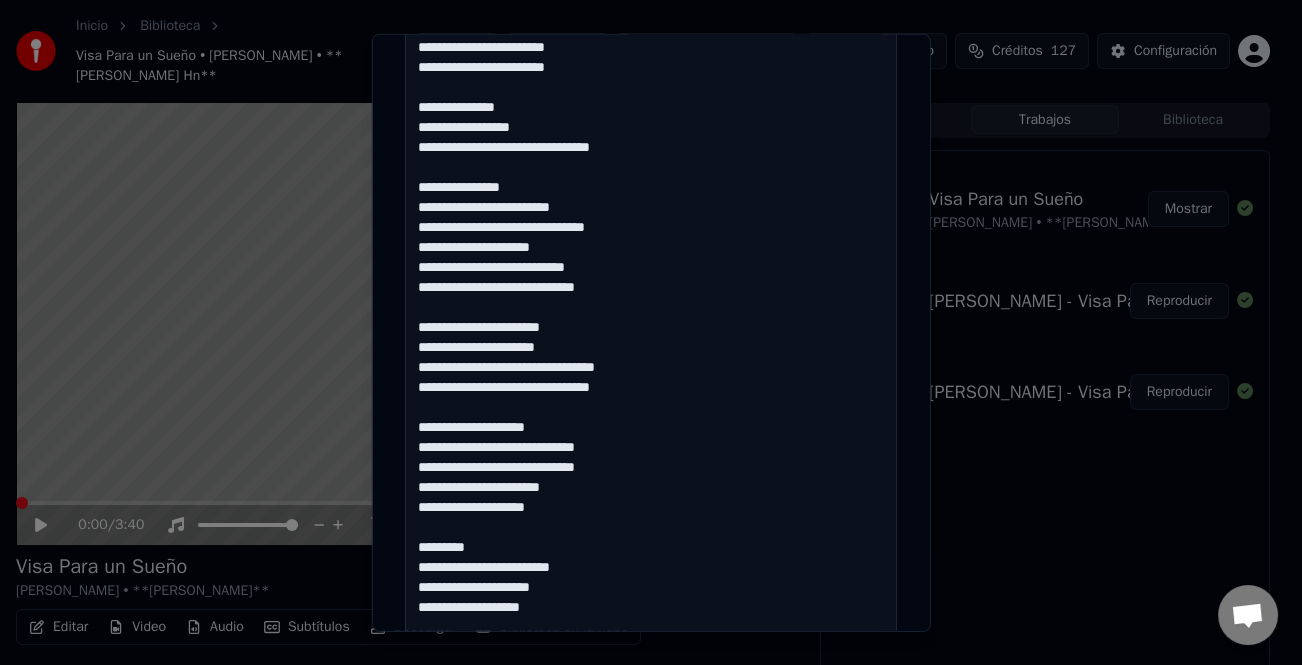 click at bounding box center (651, 568) 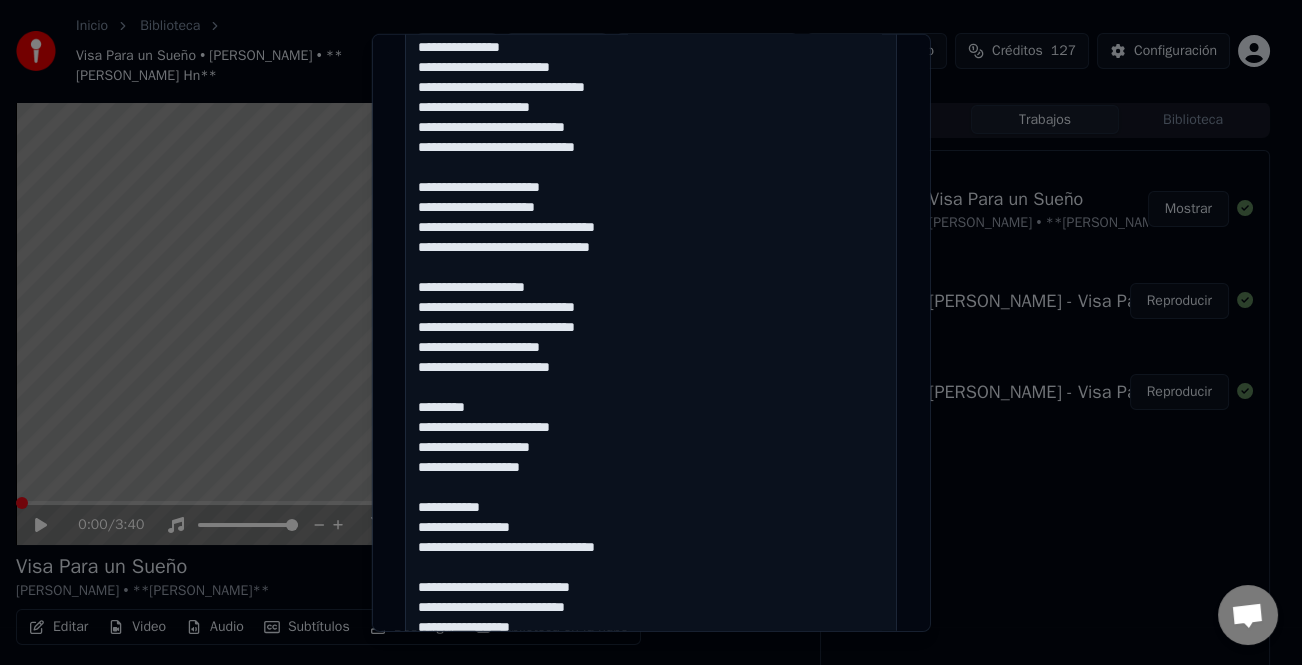 scroll, scrollTop: 700, scrollLeft: 0, axis: vertical 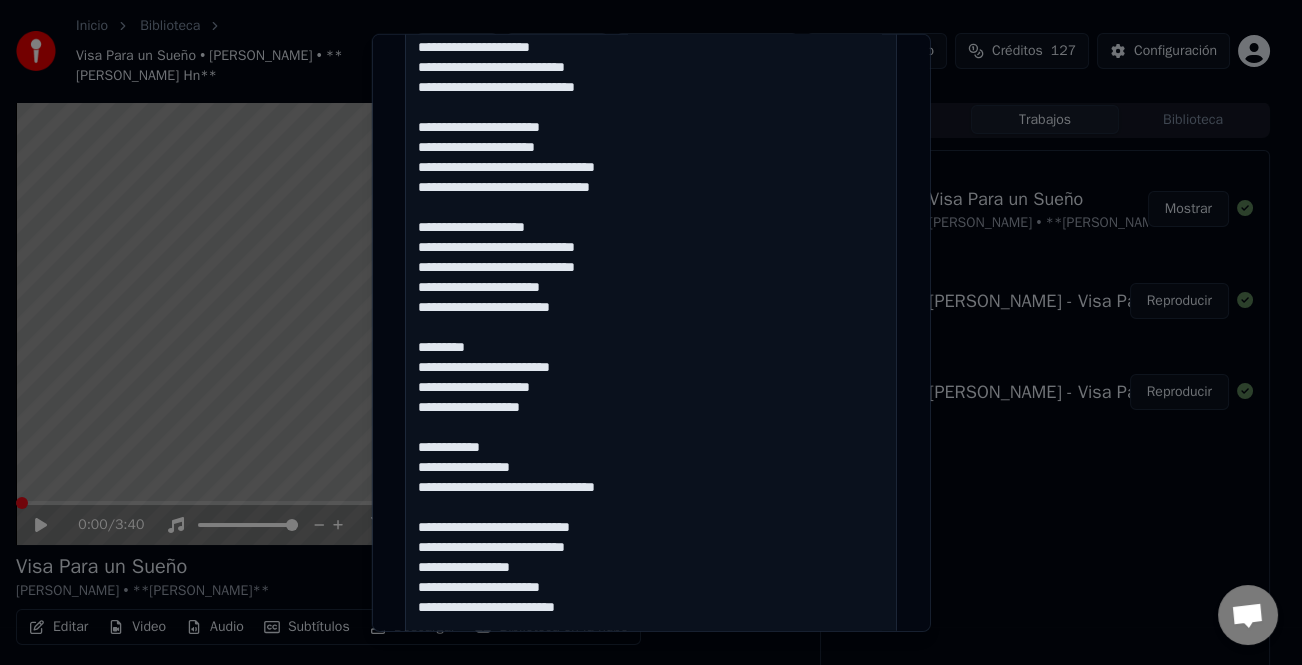 click at bounding box center [651, 368] 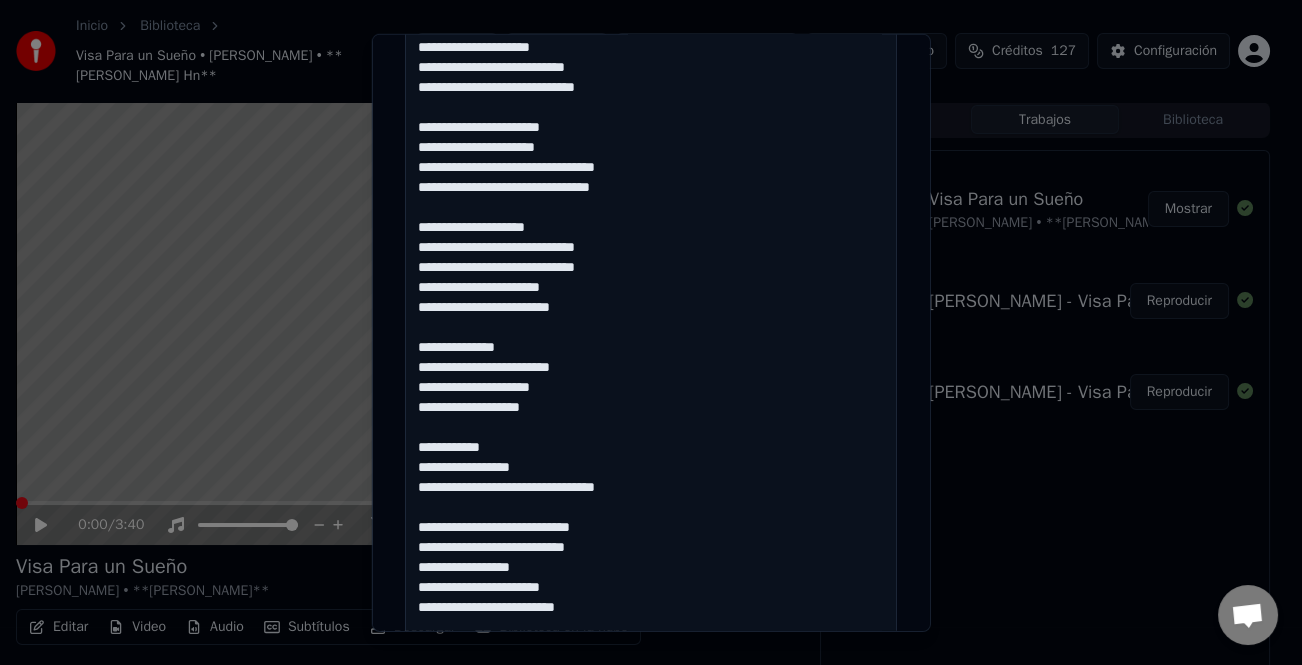 click at bounding box center (651, 368) 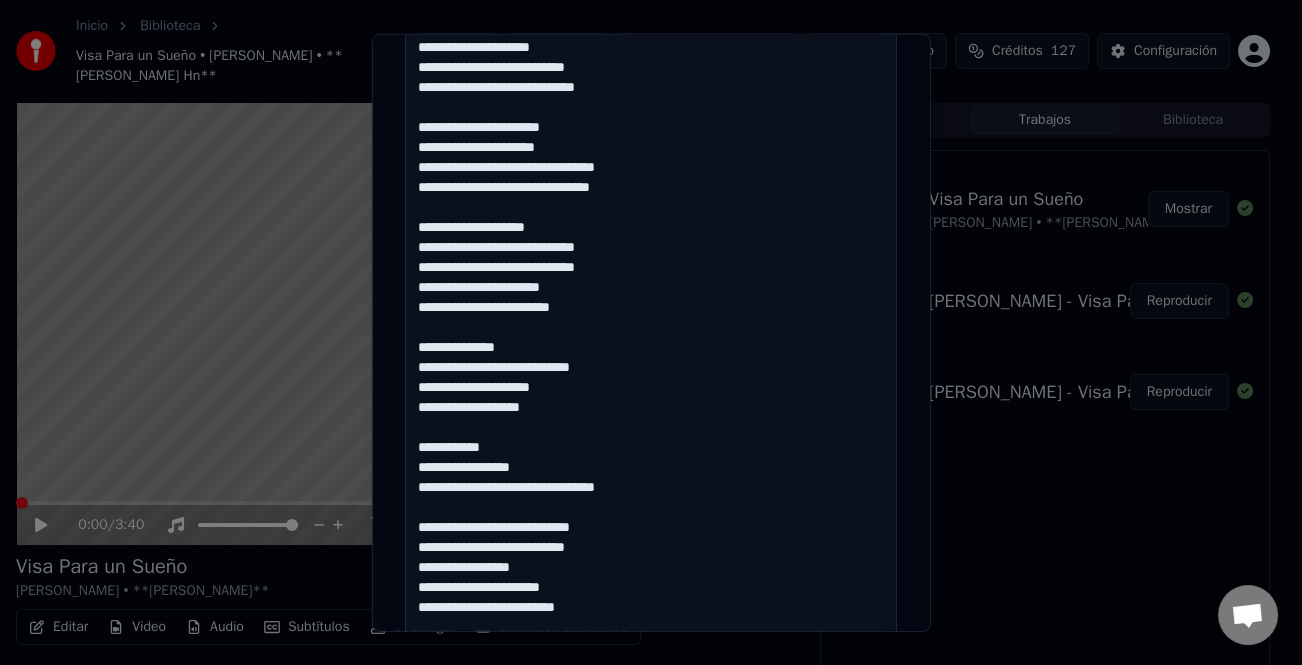 click at bounding box center (651, 368) 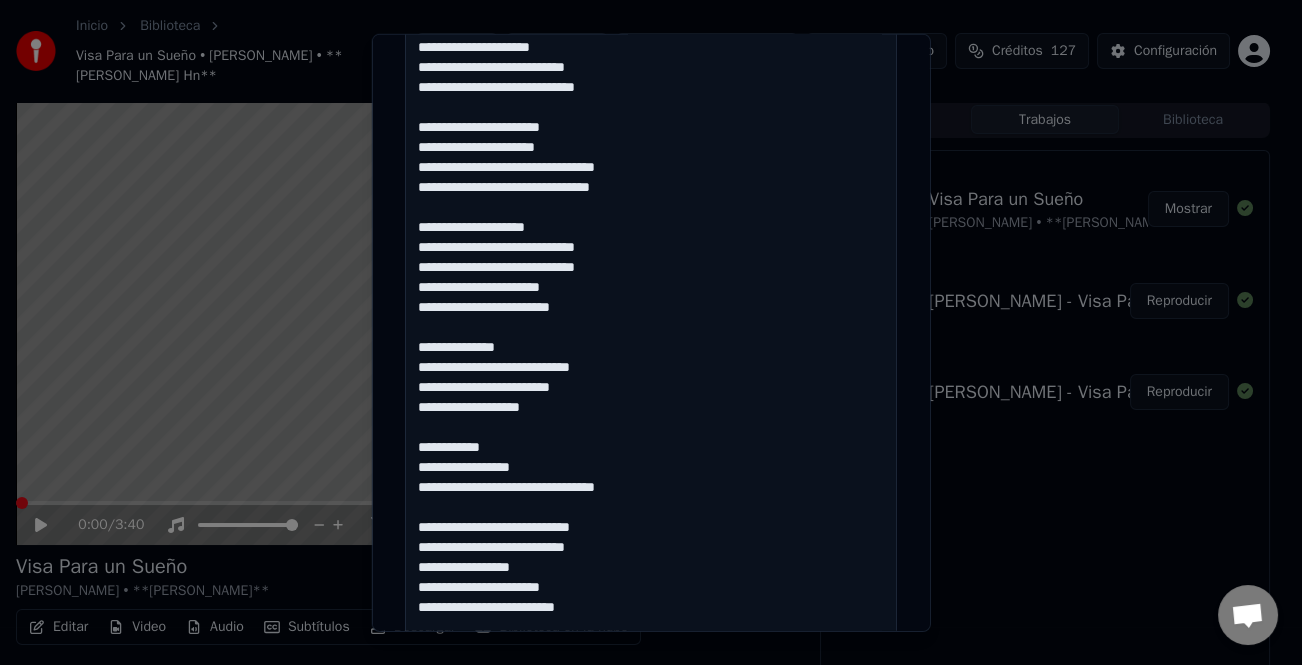 click at bounding box center [651, 368] 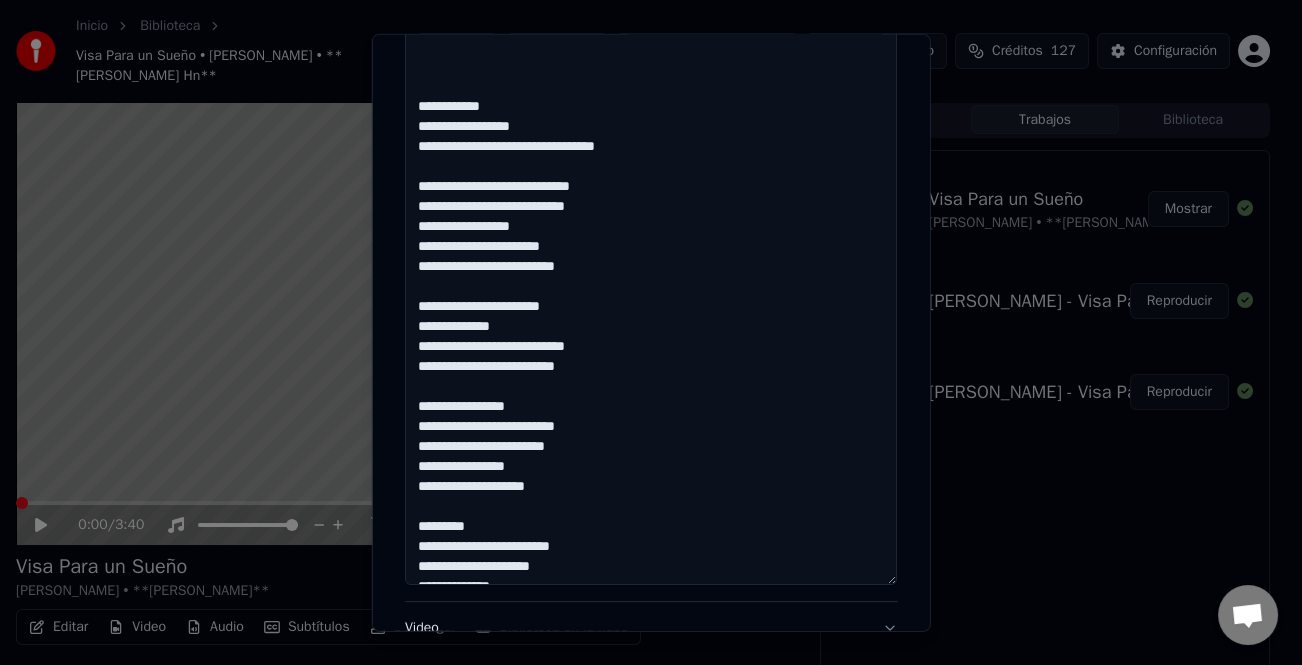 scroll, scrollTop: 1101, scrollLeft: 0, axis: vertical 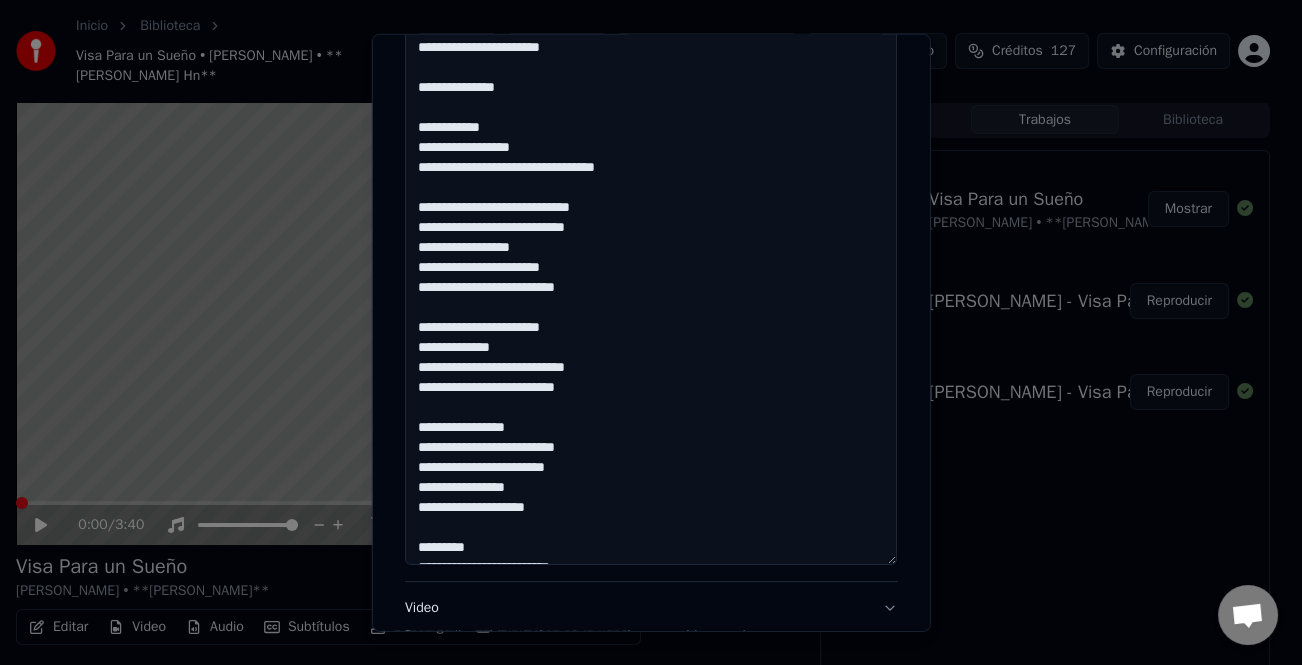 click at bounding box center (651, -33) 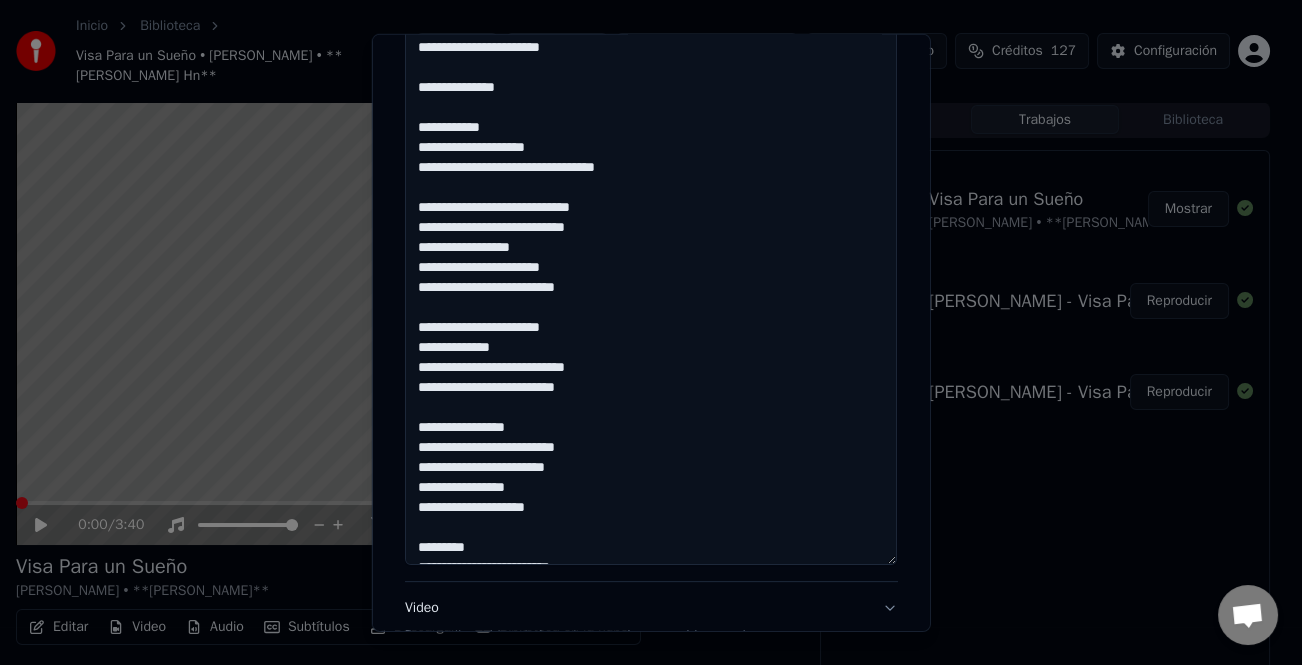 click at bounding box center (651, -33) 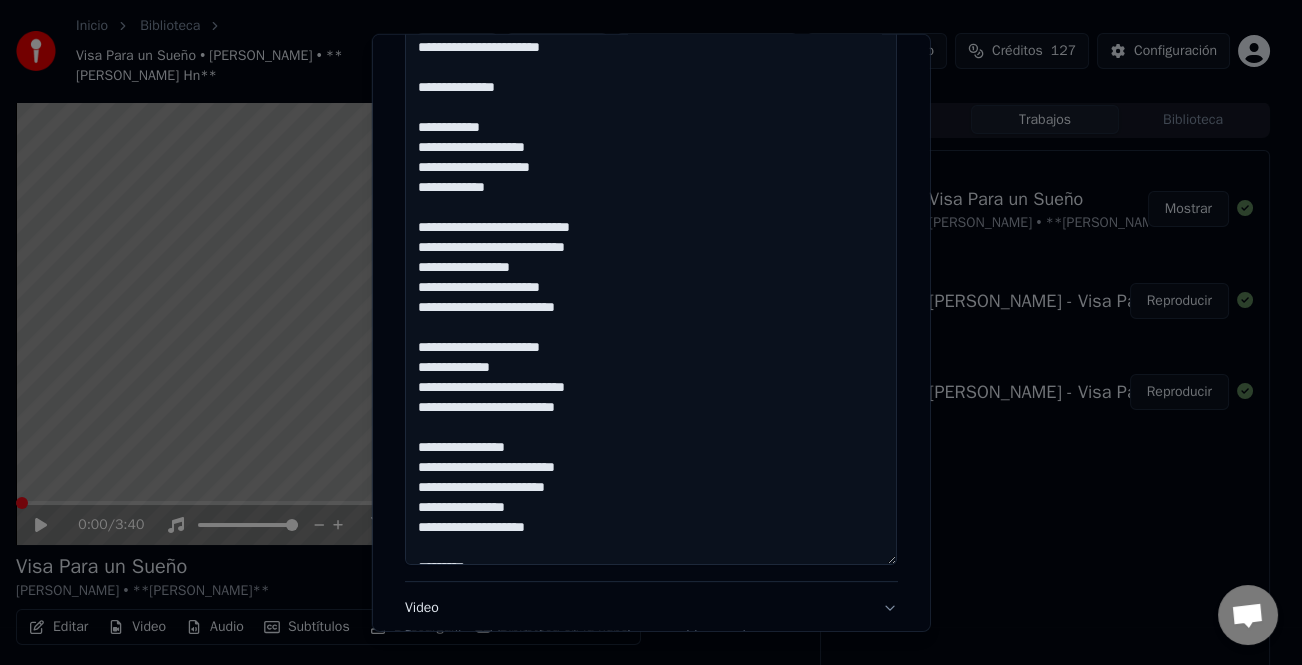 click at bounding box center (651, -33) 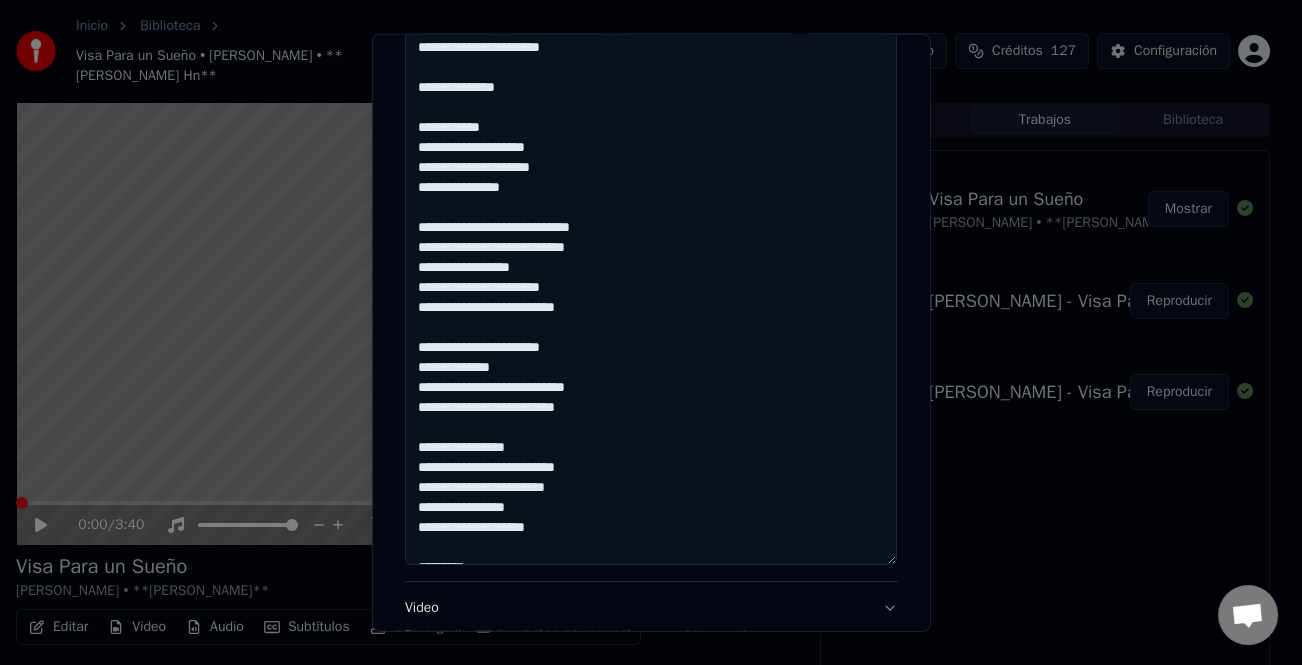 click at bounding box center (651, -33) 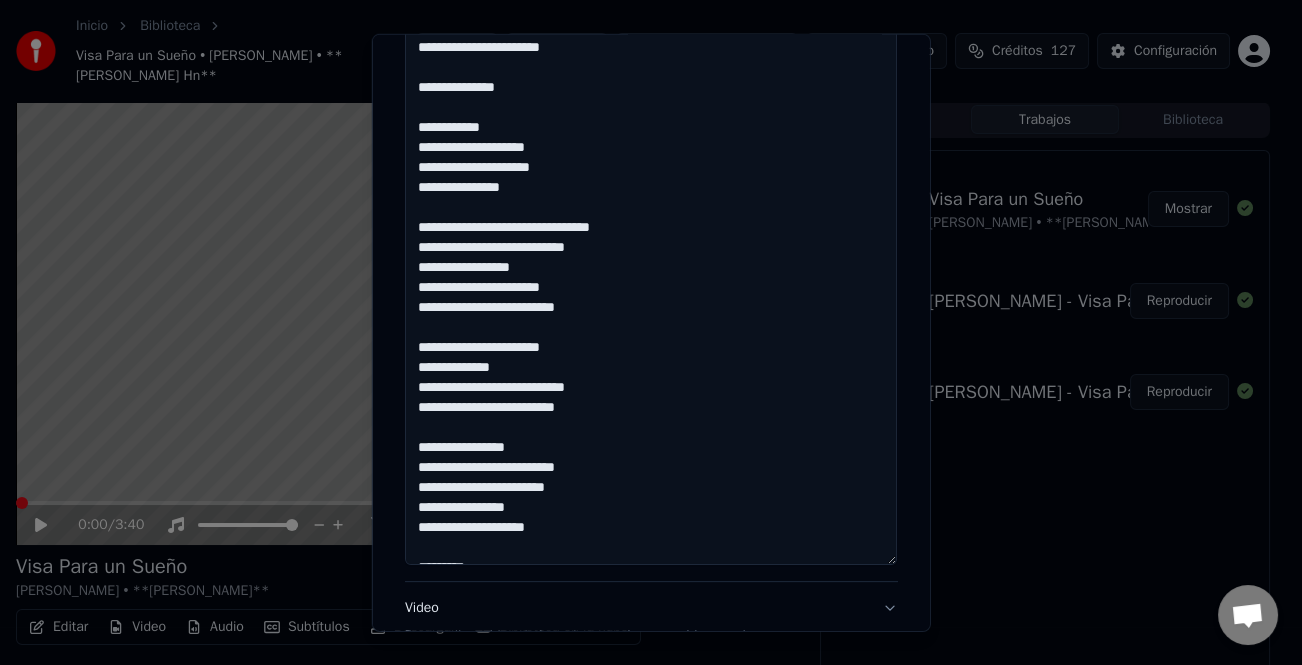 click at bounding box center [651, -33] 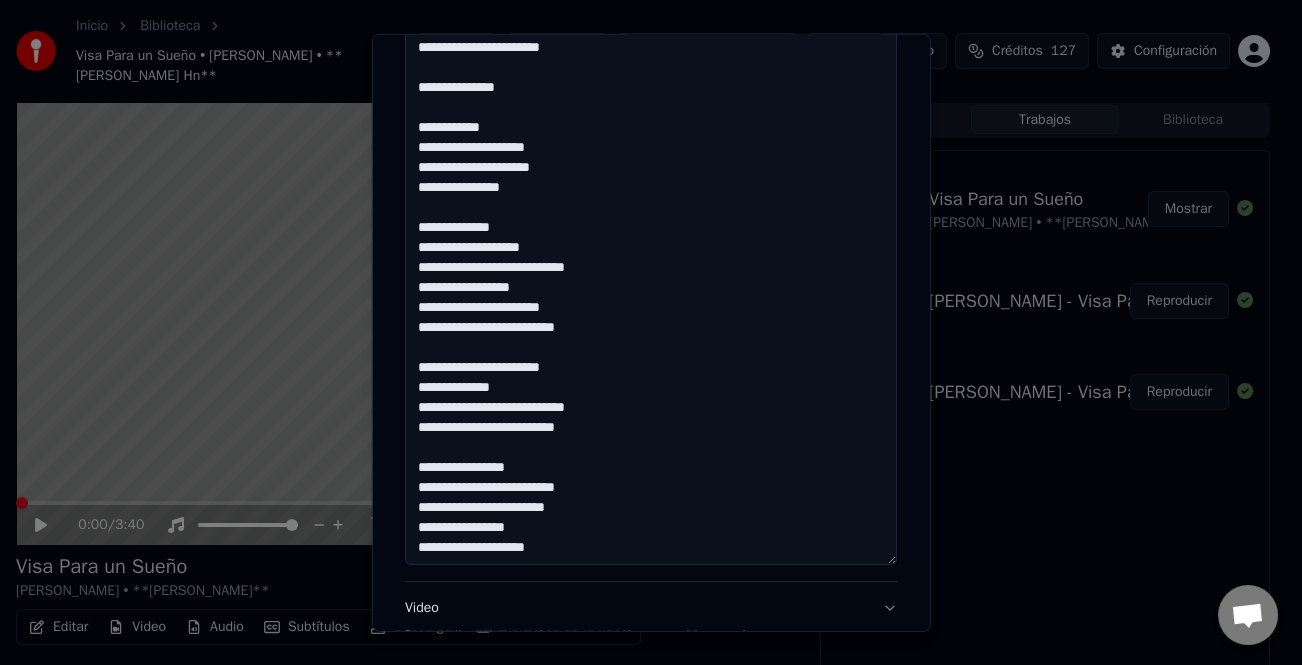 click at bounding box center [651, -33] 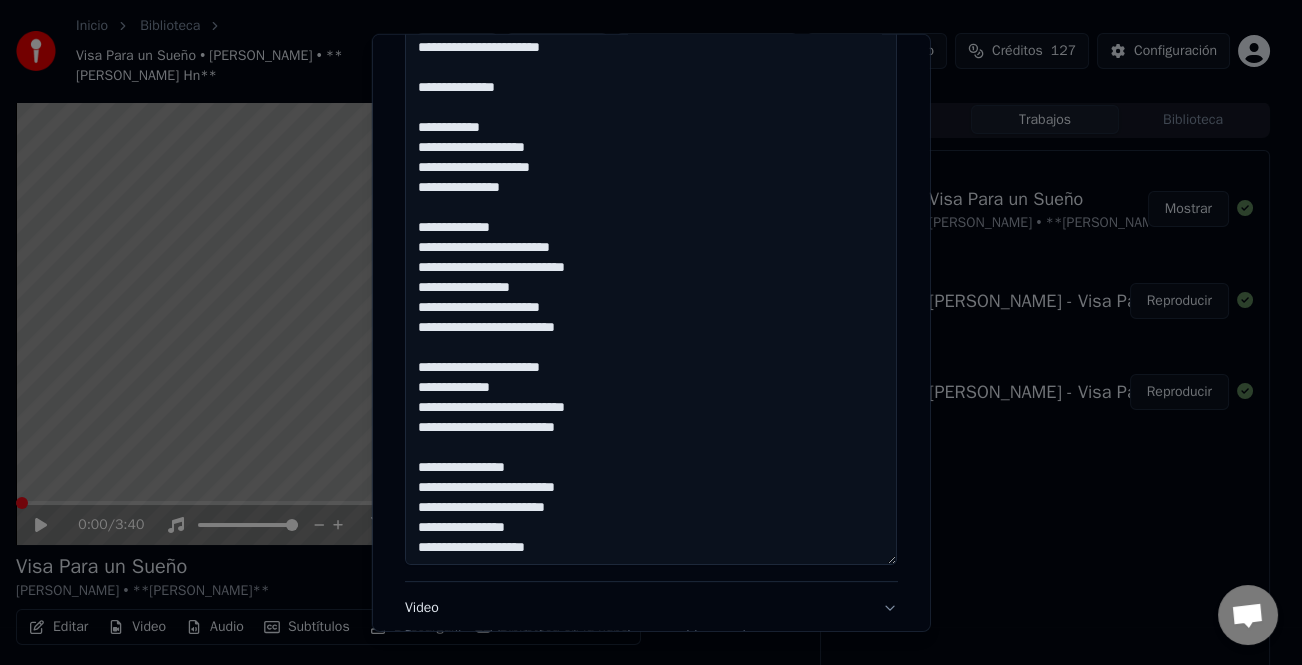 click at bounding box center [651, -33] 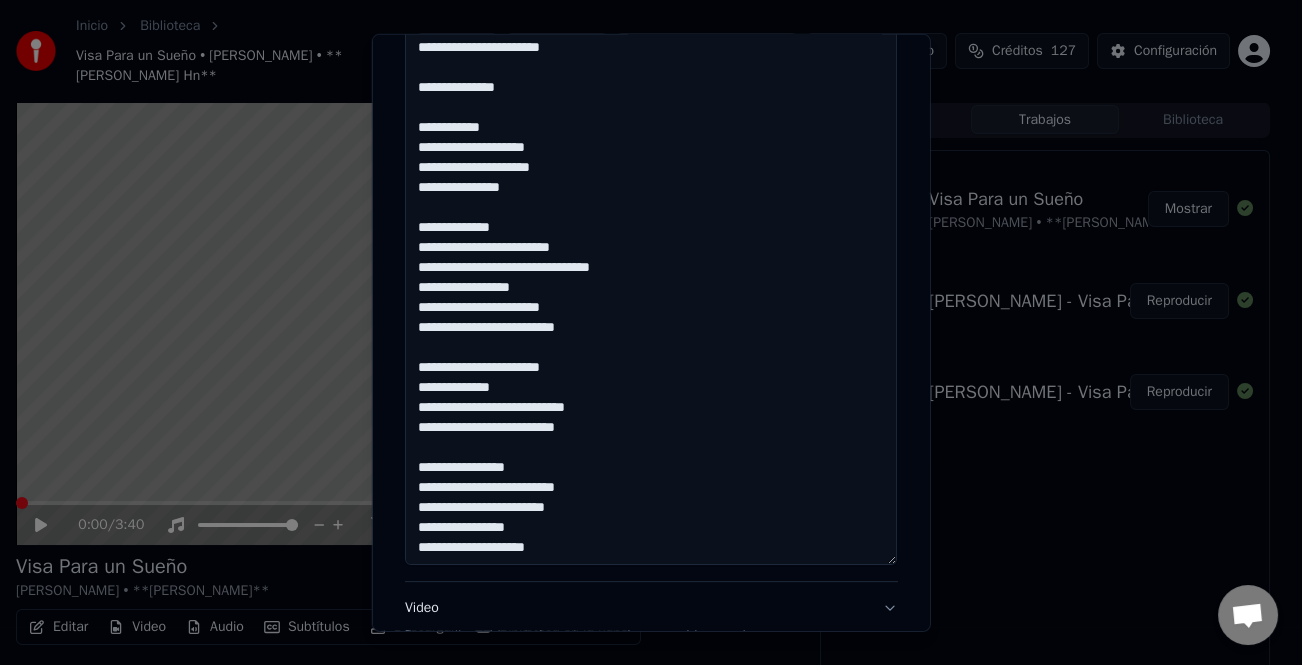 click at bounding box center [651, -33] 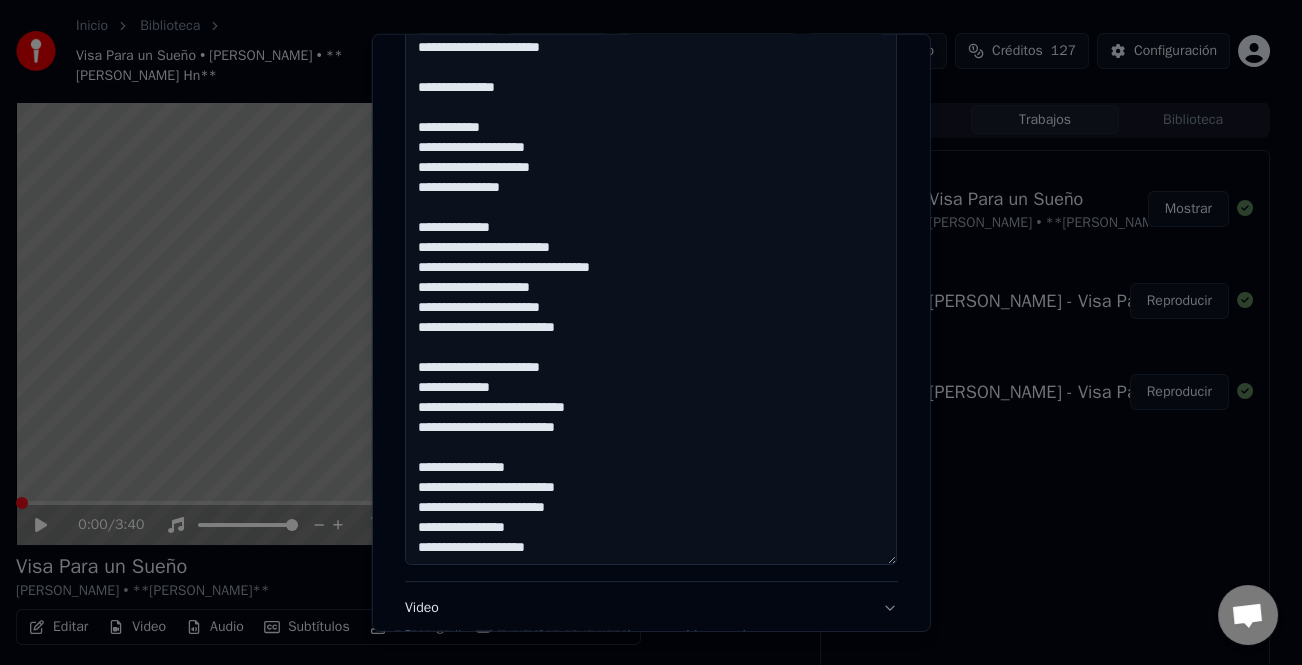 click at bounding box center (651, -33) 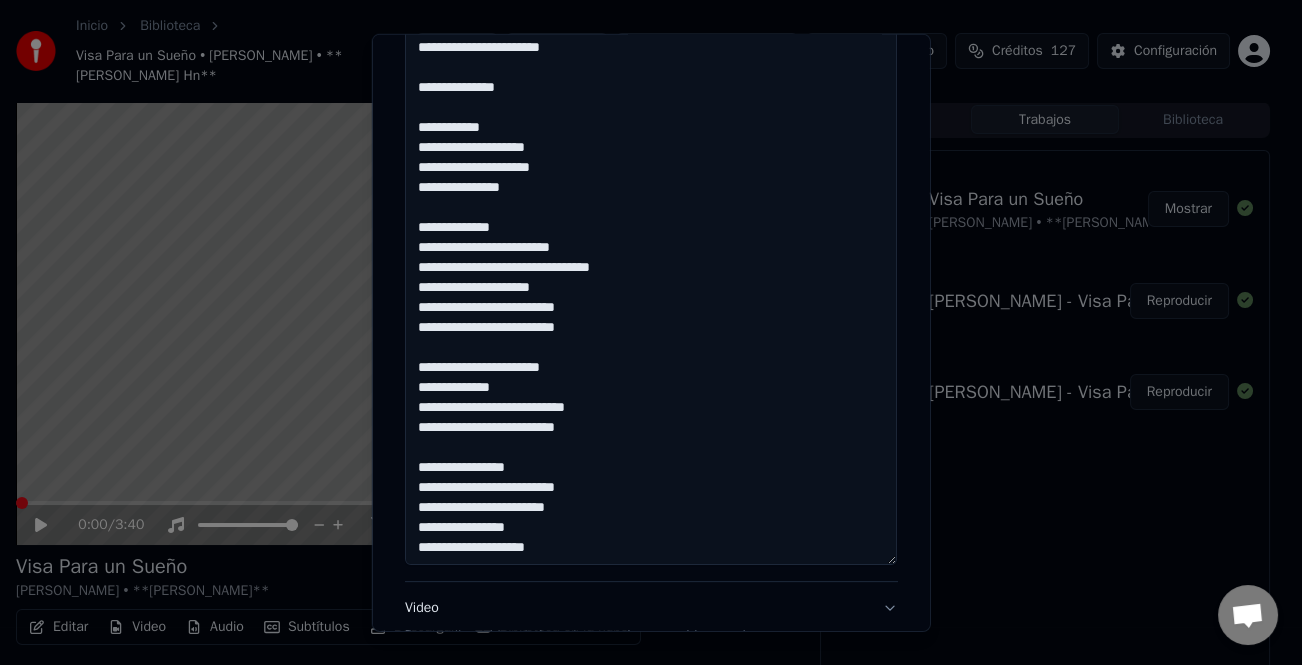 click at bounding box center (651, -33) 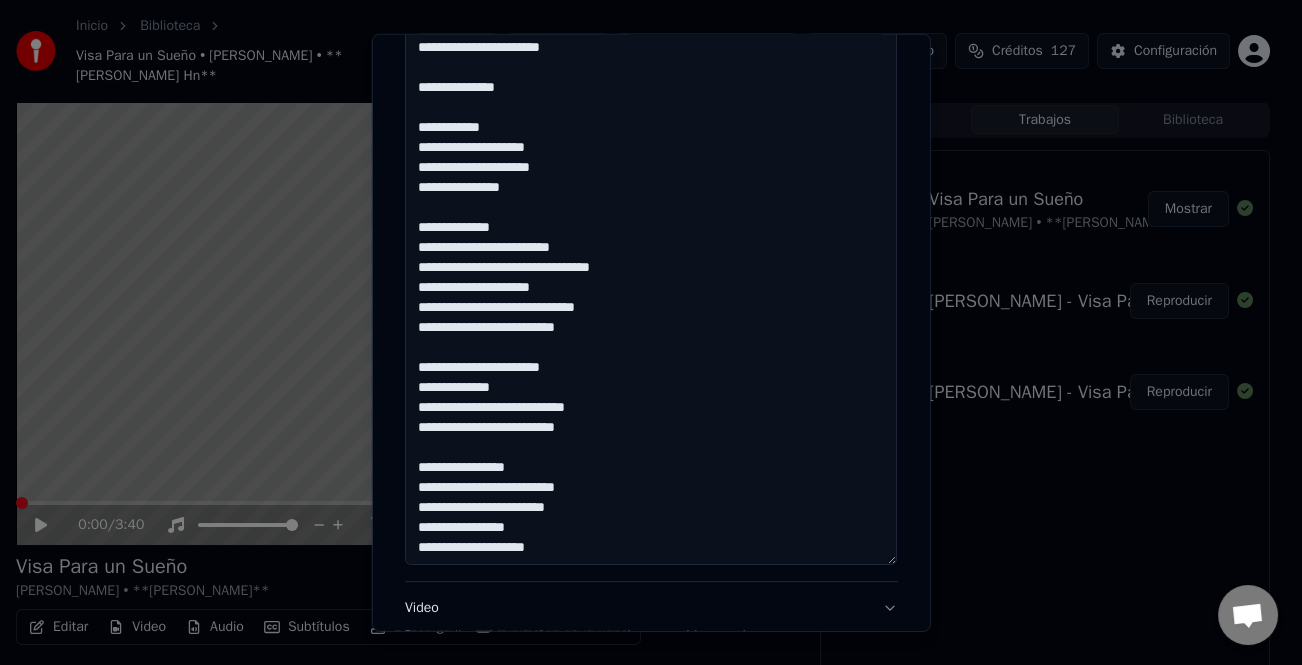 click at bounding box center (651, -33) 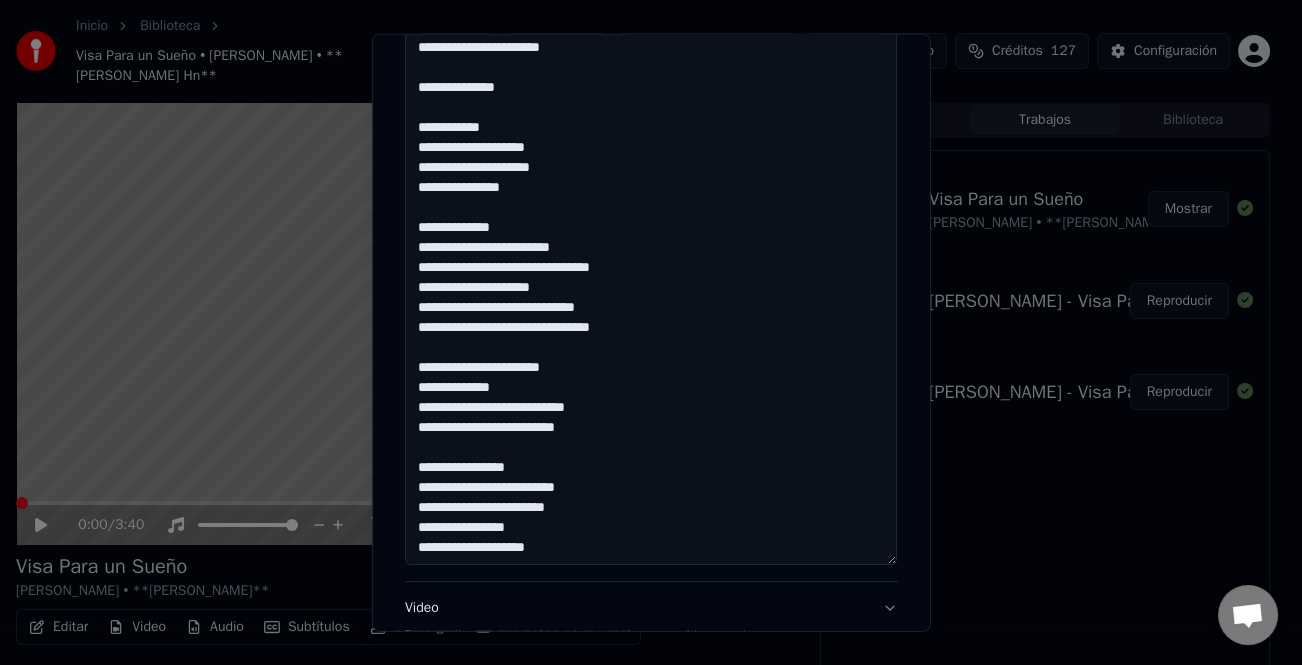 click at bounding box center [651, -33] 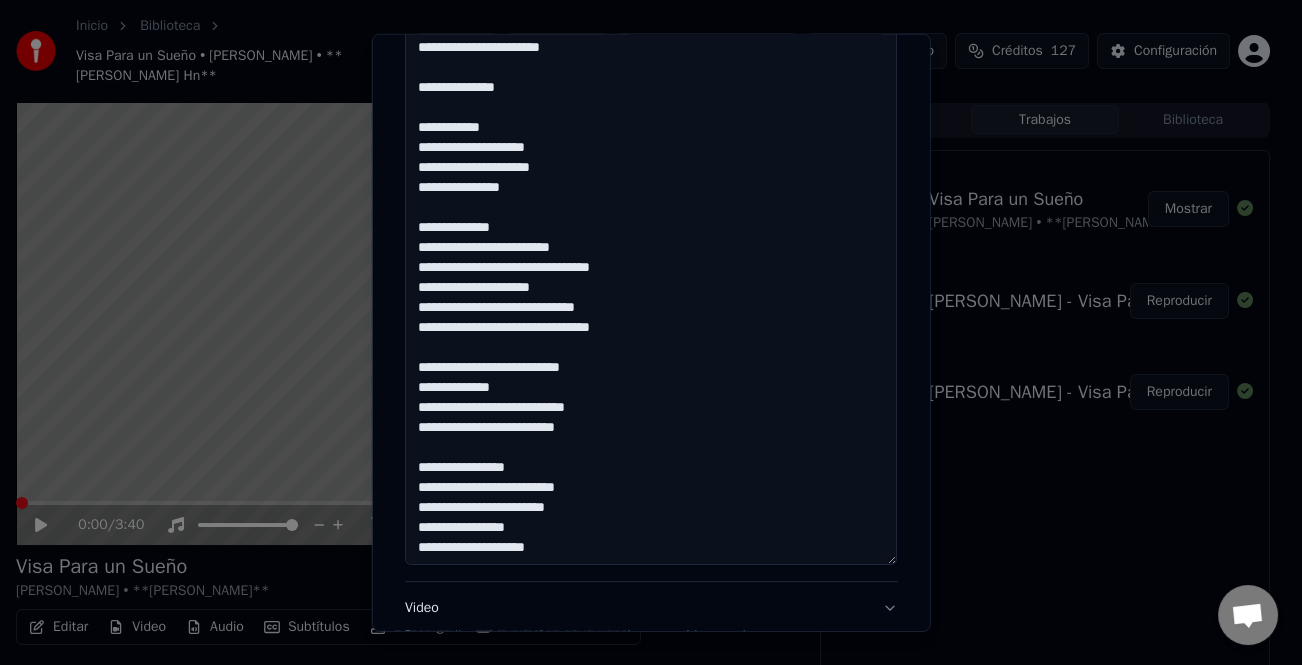 click at bounding box center [651, -33] 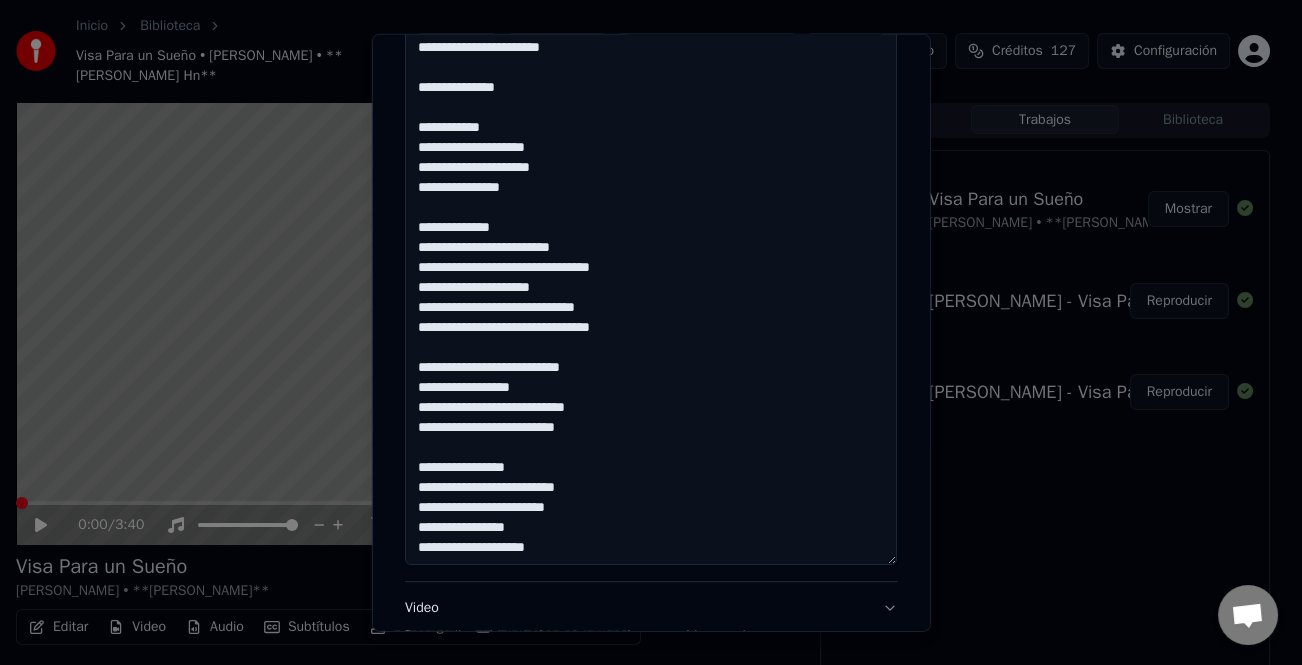 click at bounding box center (651, -33) 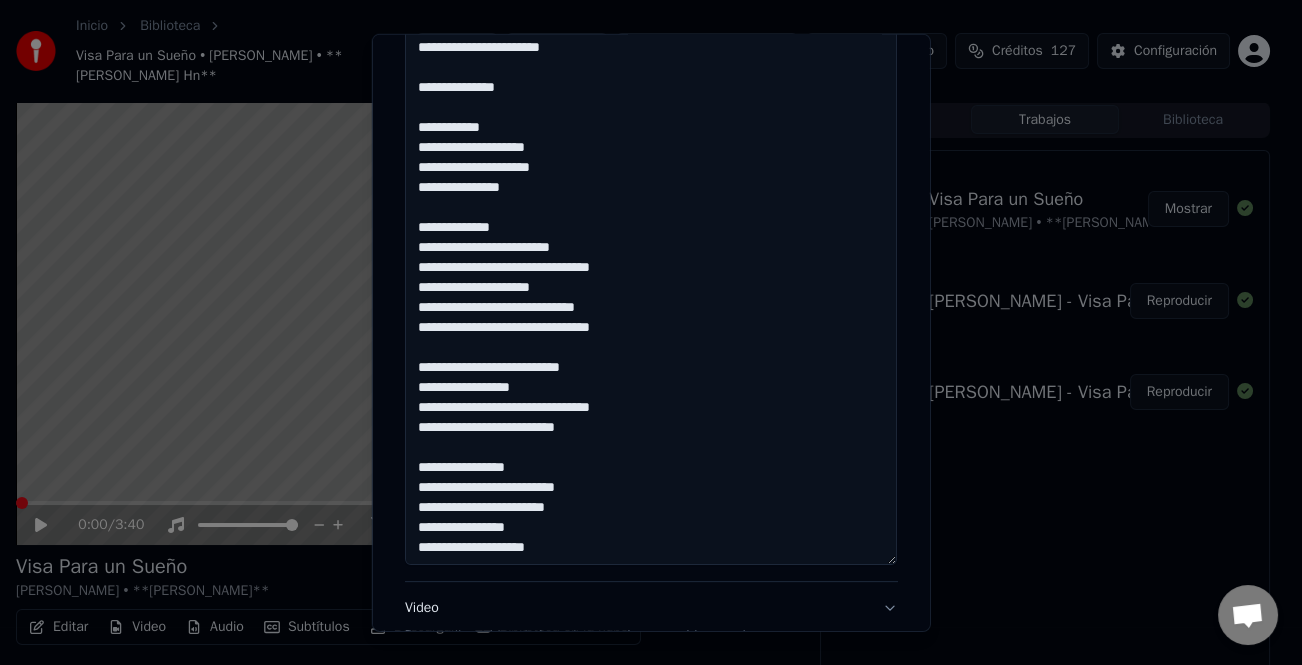 click at bounding box center (651, -33) 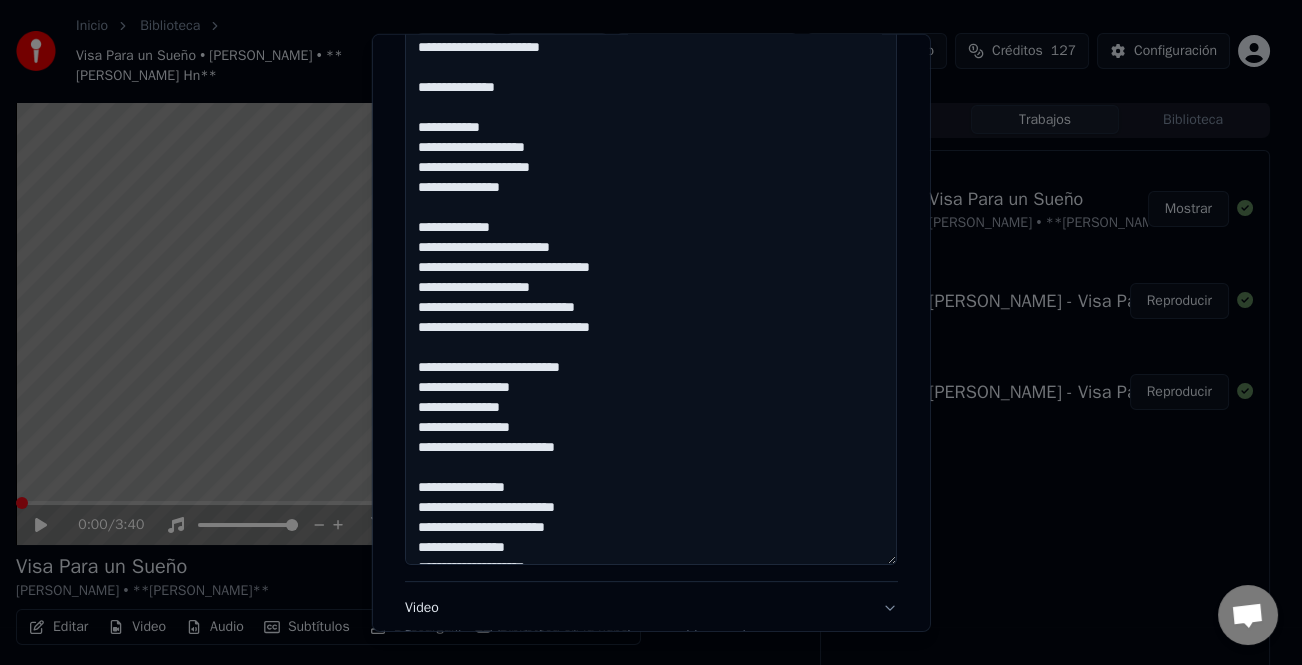click at bounding box center (651, -33) 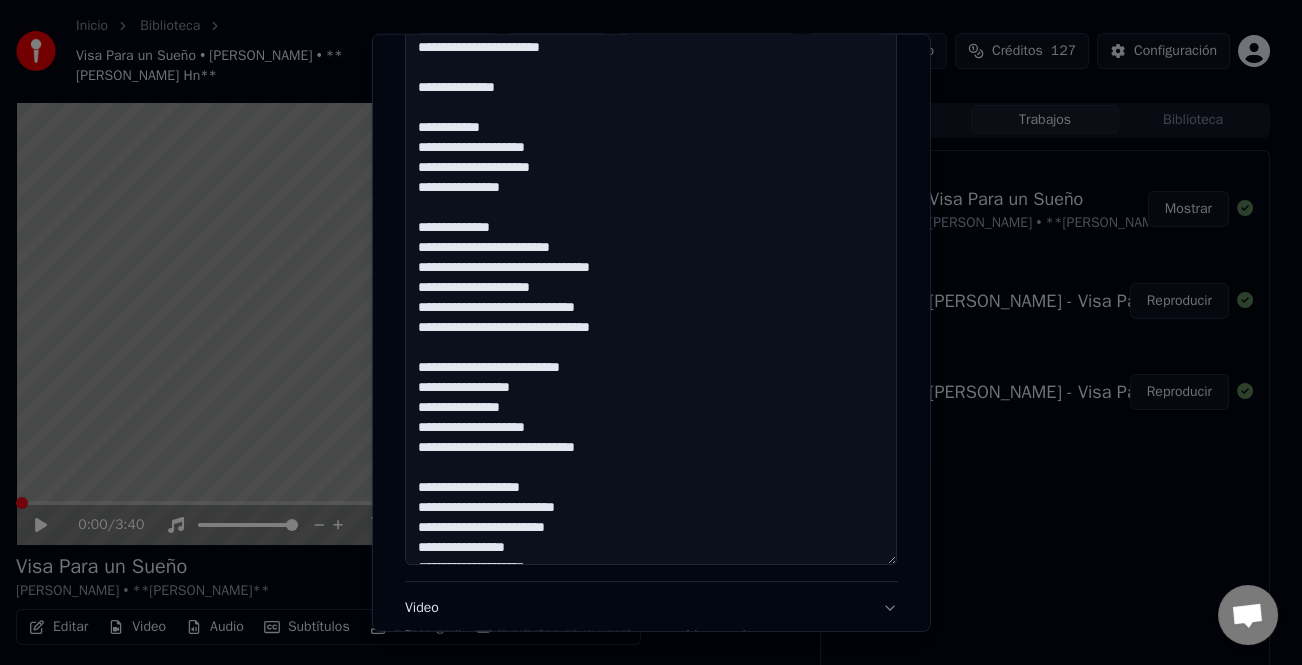 click at bounding box center (651, -33) 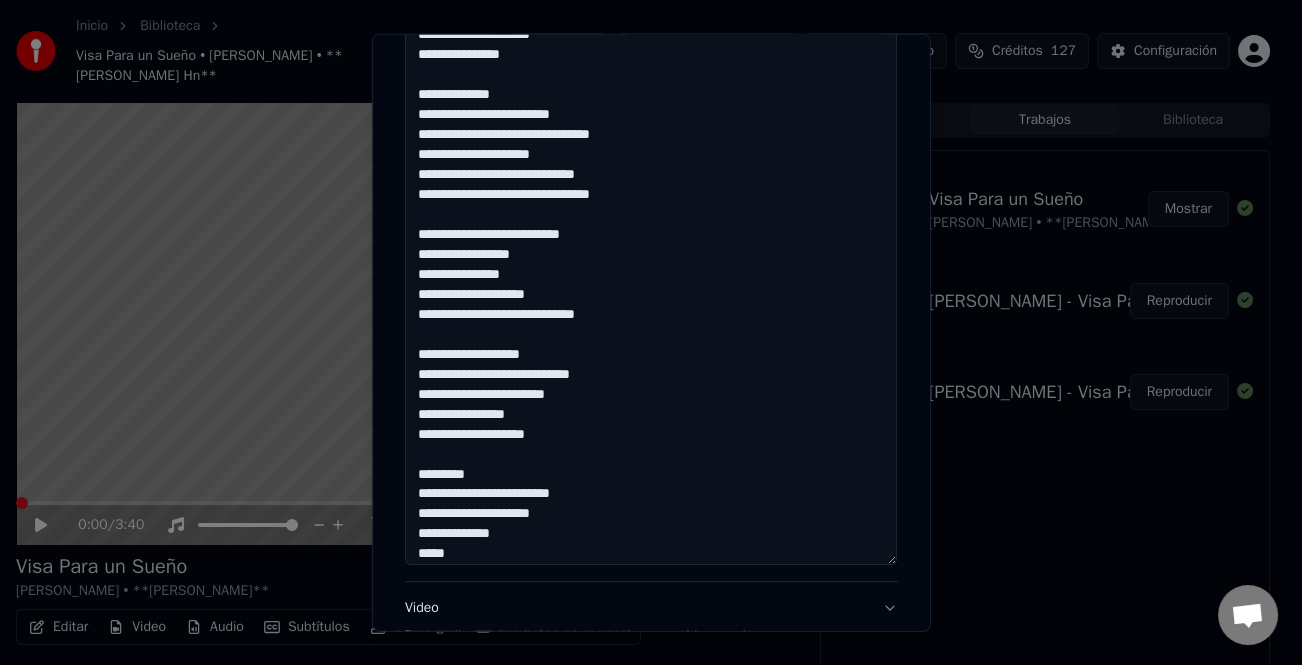 scroll, scrollTop: 141, scrollLeft: 0, axis: vertical 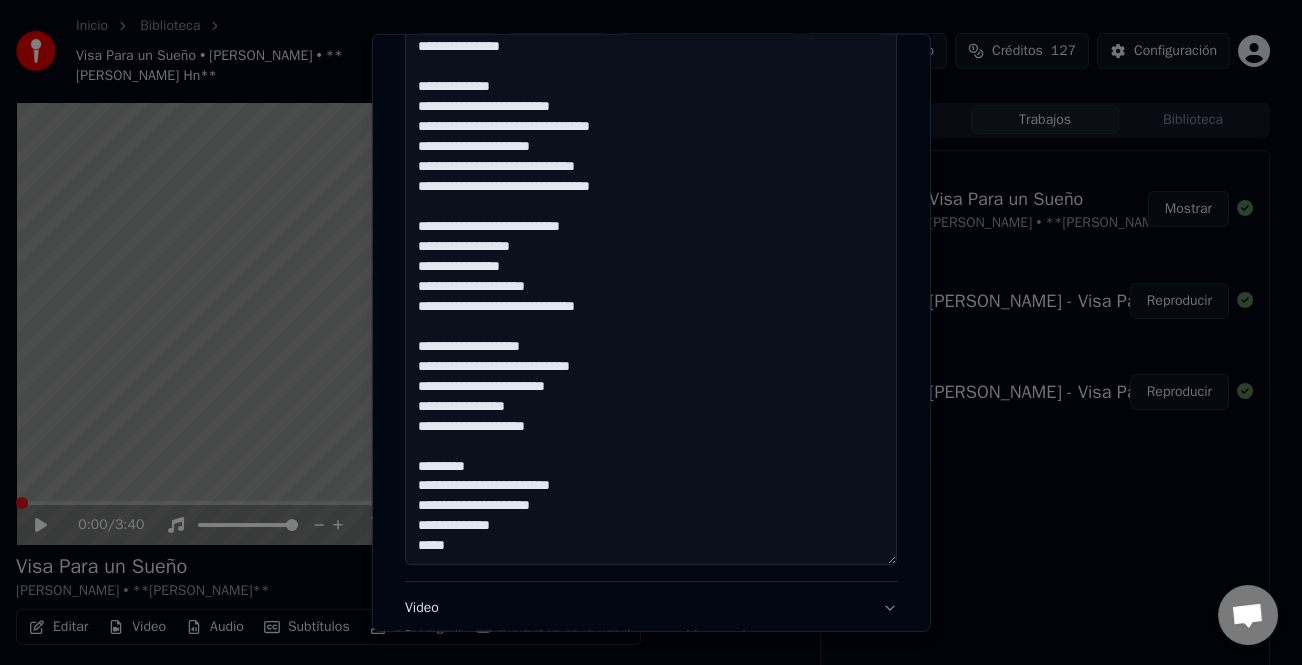 click at bounding box center (651, -33) 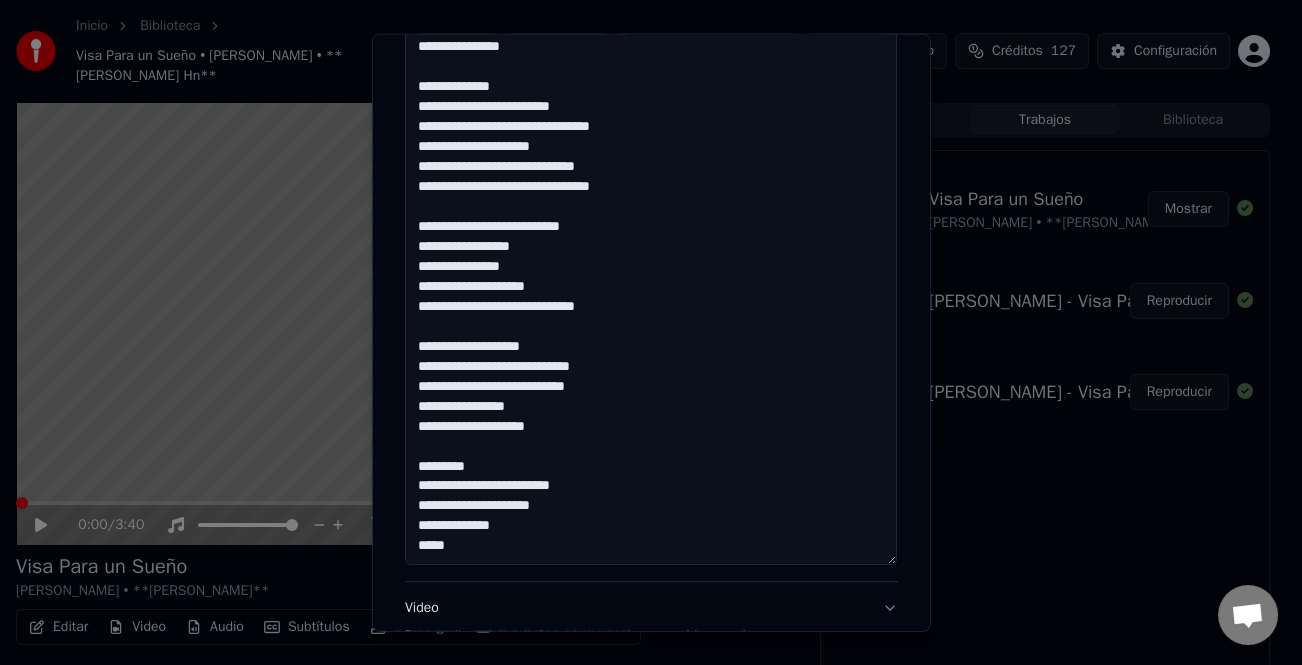 click at bounding box center (651, -33) 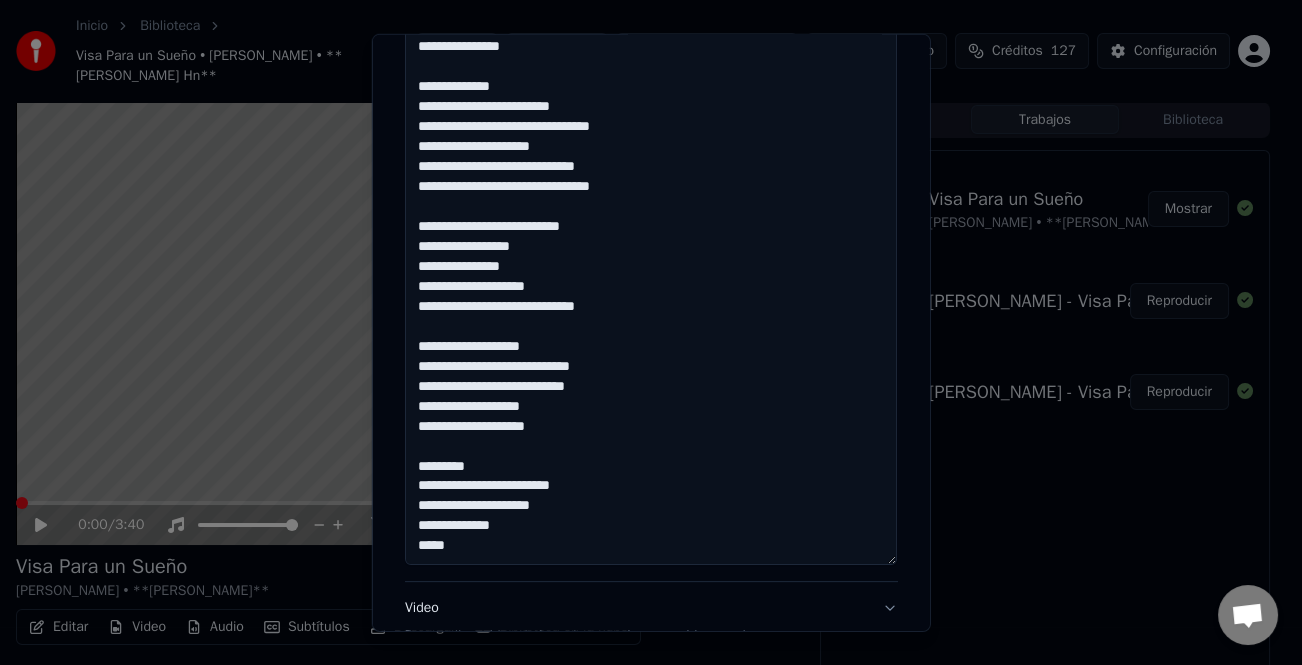 scroll, scrollTop: 1201, scrollLeft: 0, axis: vertical 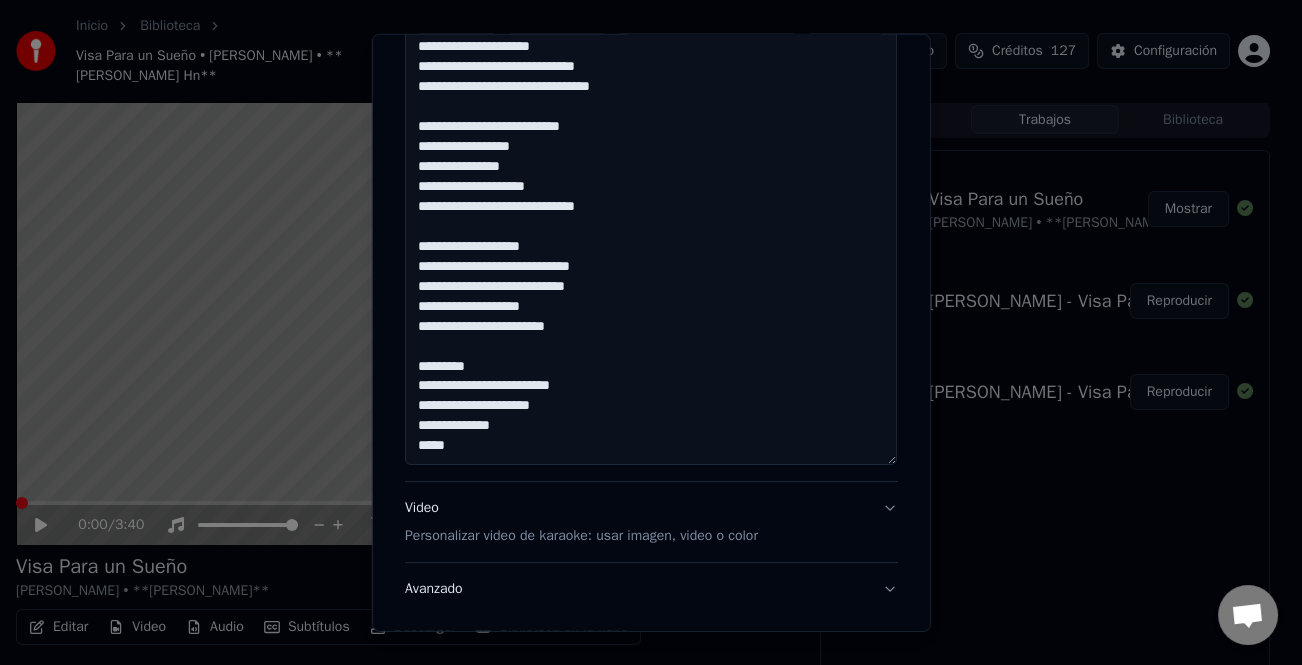 click at bounding box center (651, -133) 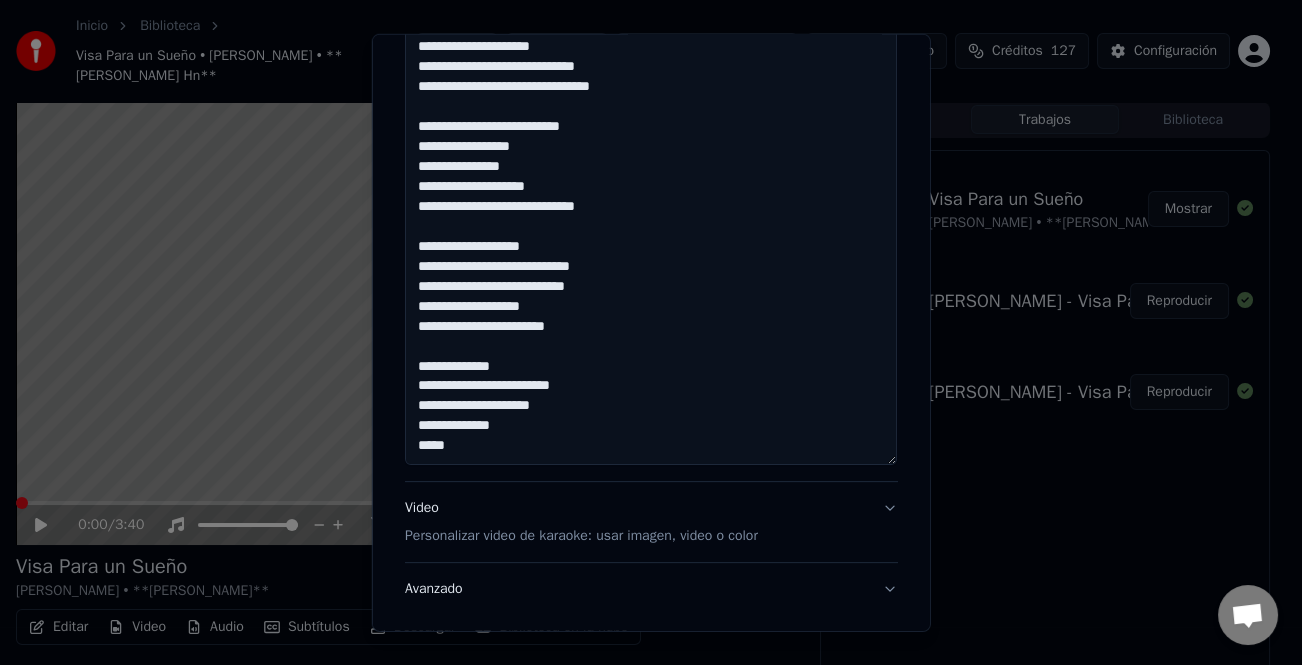click at bounding box center [651, -133] 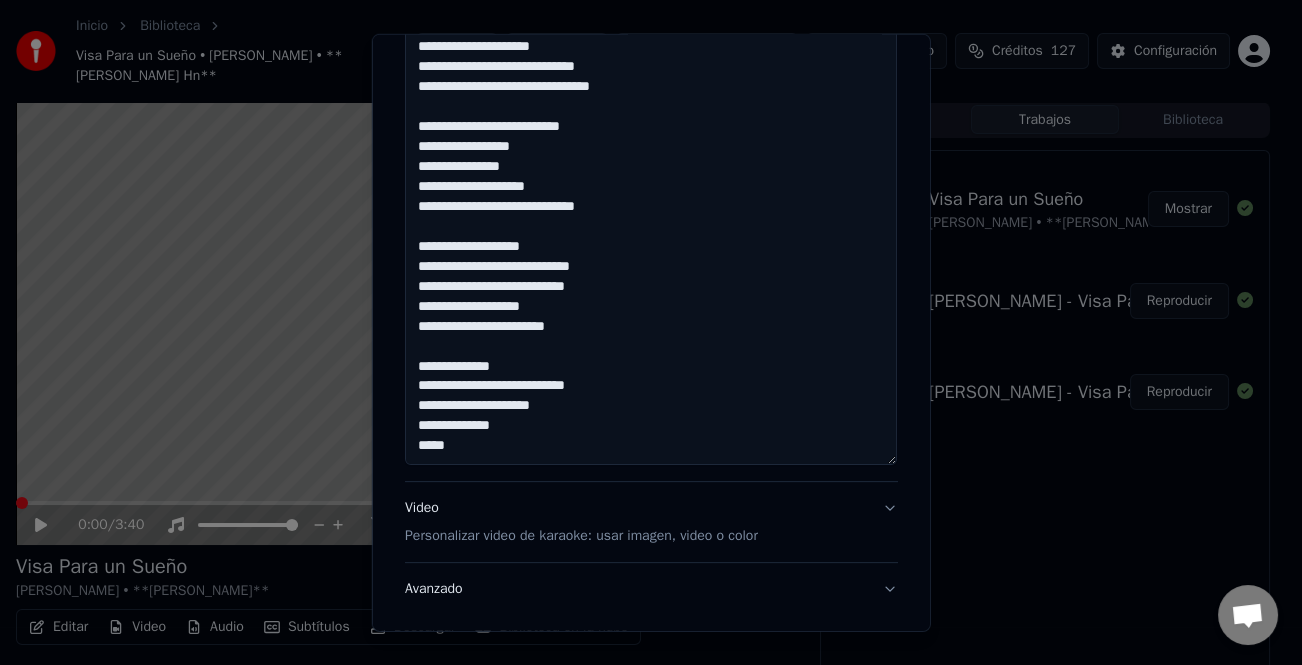 click at bounding box center [651, -133] 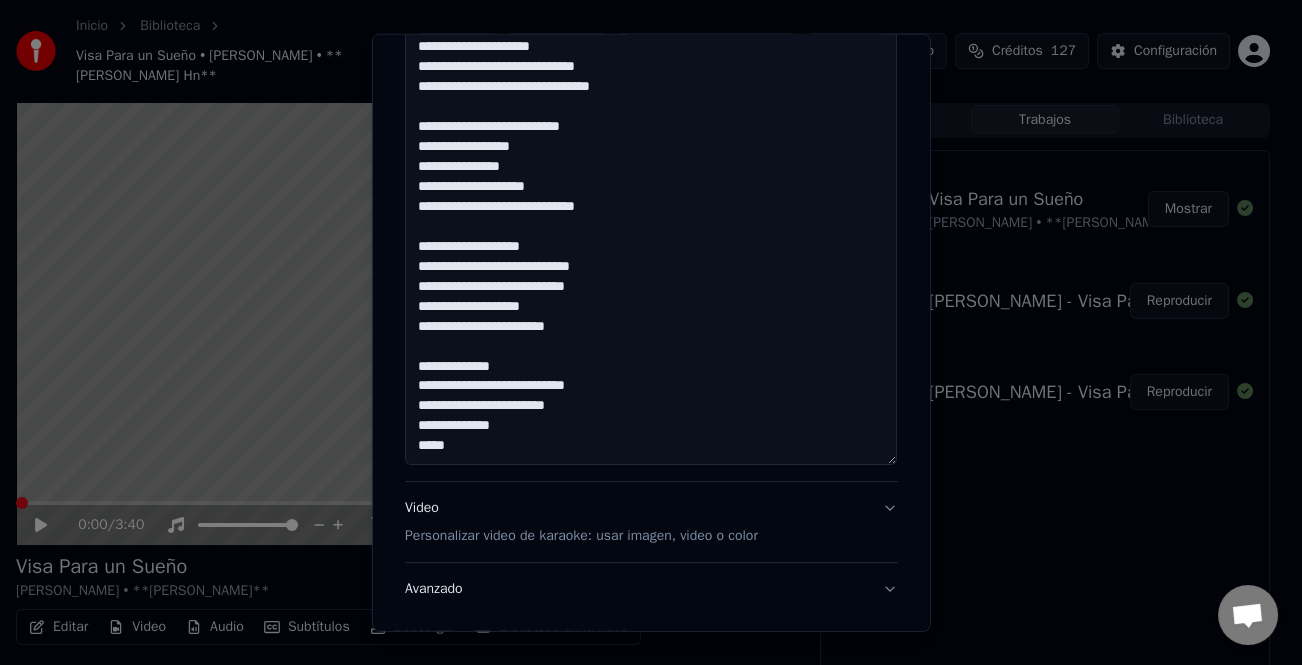 click at bounding box center [651, -133] 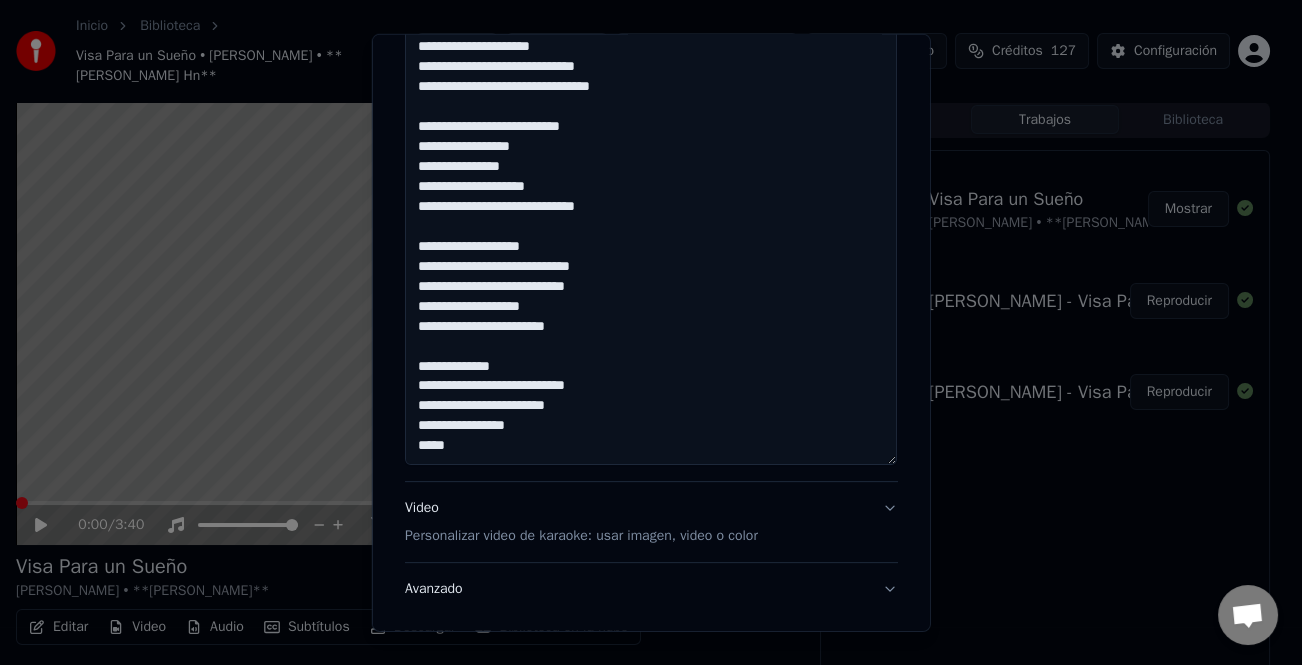click at bounding box center [651, -133] 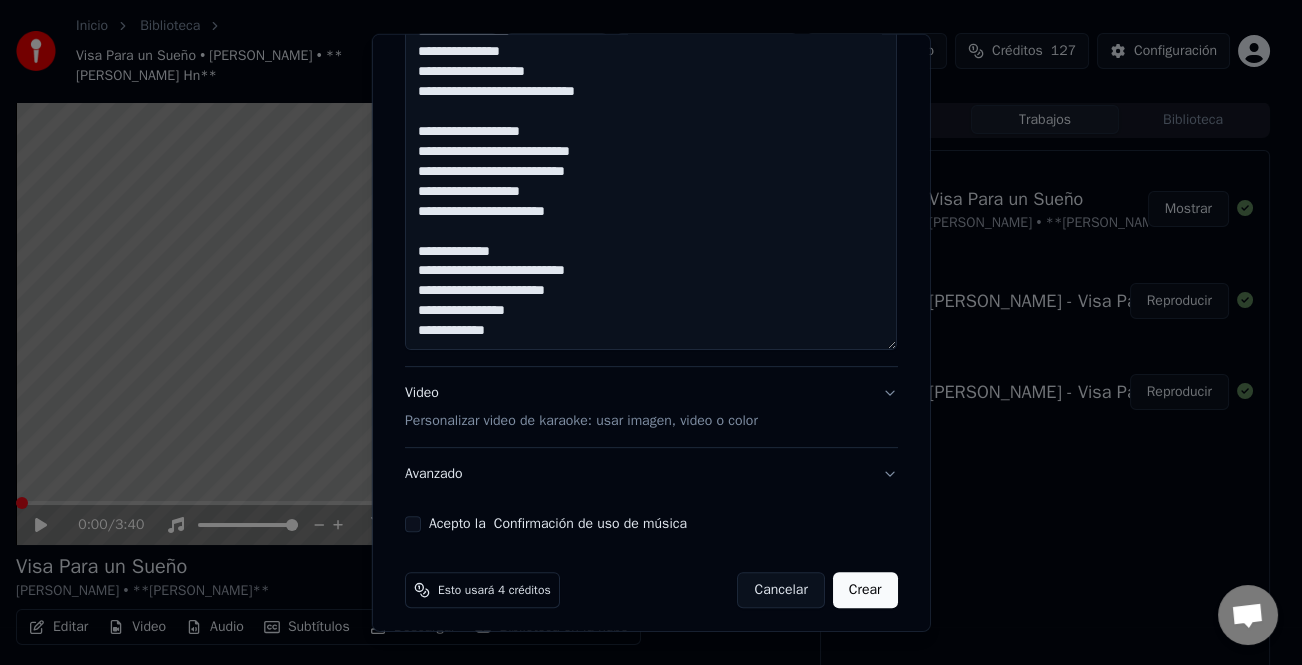 scroll, scrollTop: 1325, scrollLeft: 0, axis: vertical 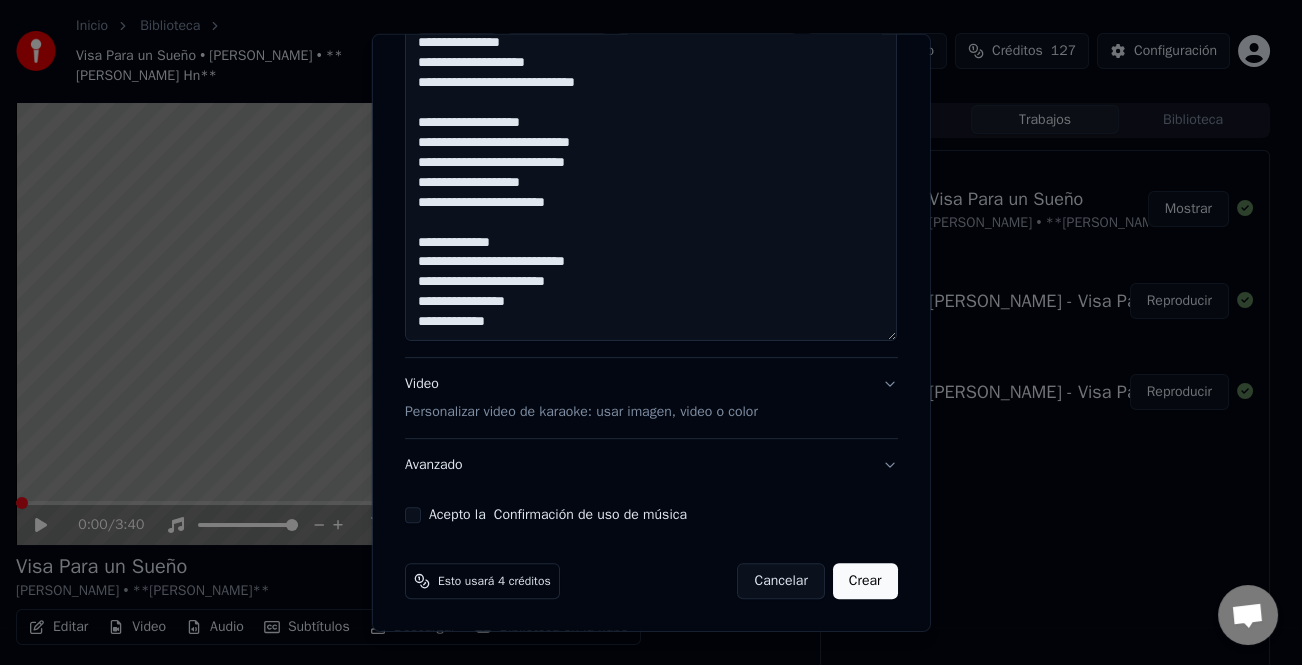 click on "Acepto la   Confirmación de uso de música" at bounding box center [413, 515] 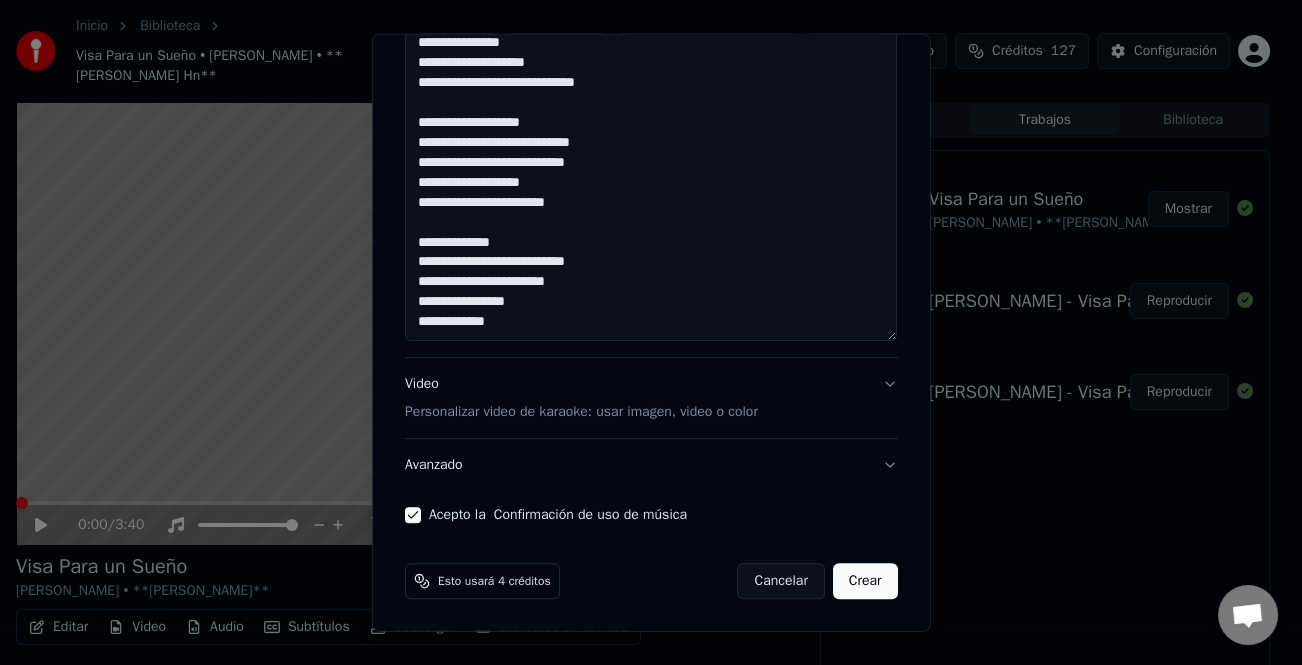 scroll, scrollTop: 1025, scrollLeft: 0, axis: vertical 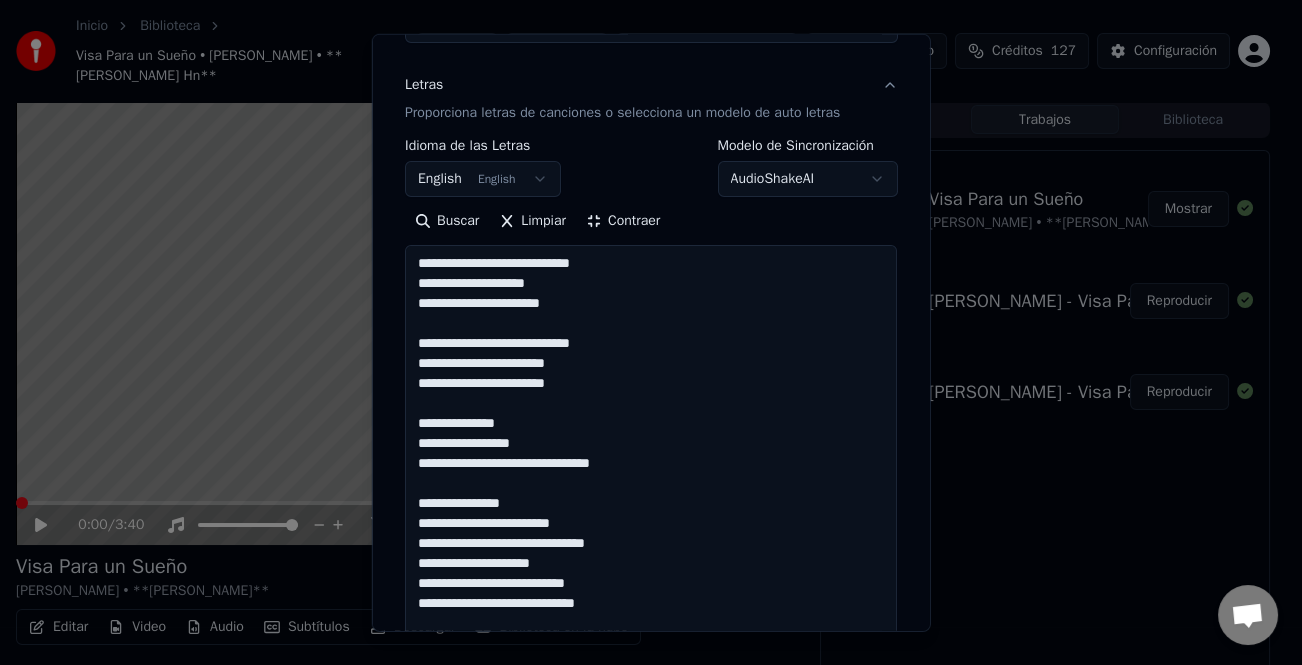 click at bounding box center (651, 843) 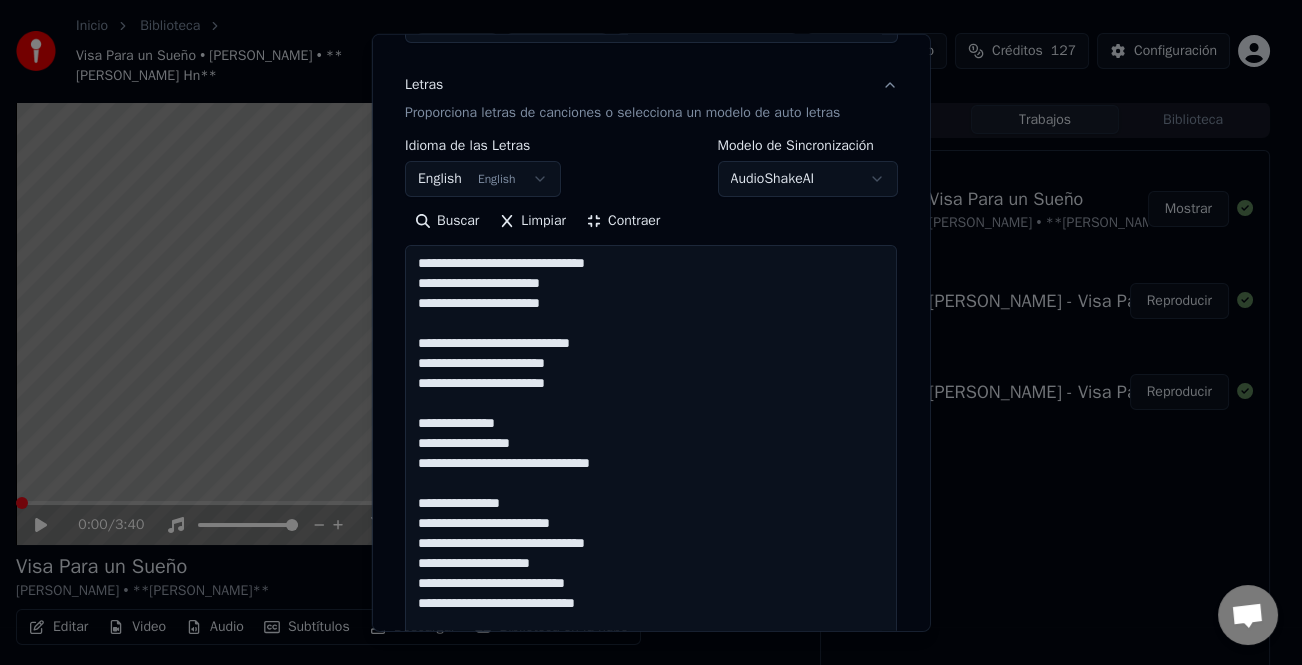 click at bounding box center [651, 843] 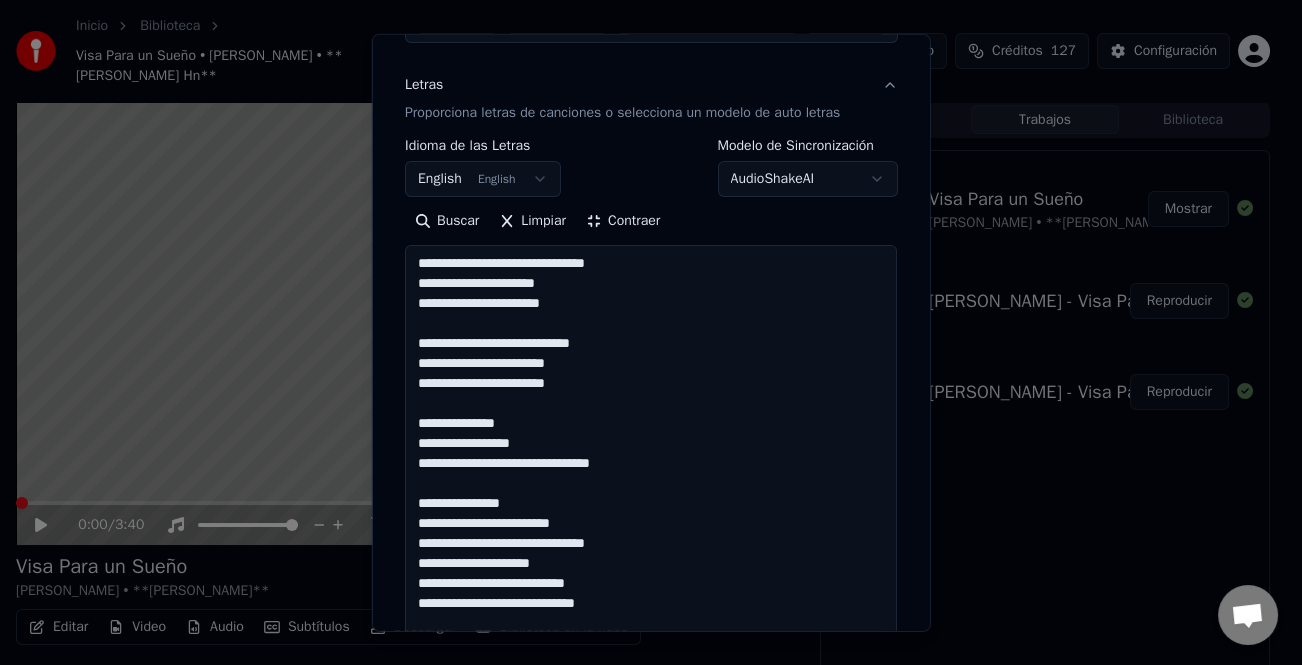 click at bounding box center [651, 843] 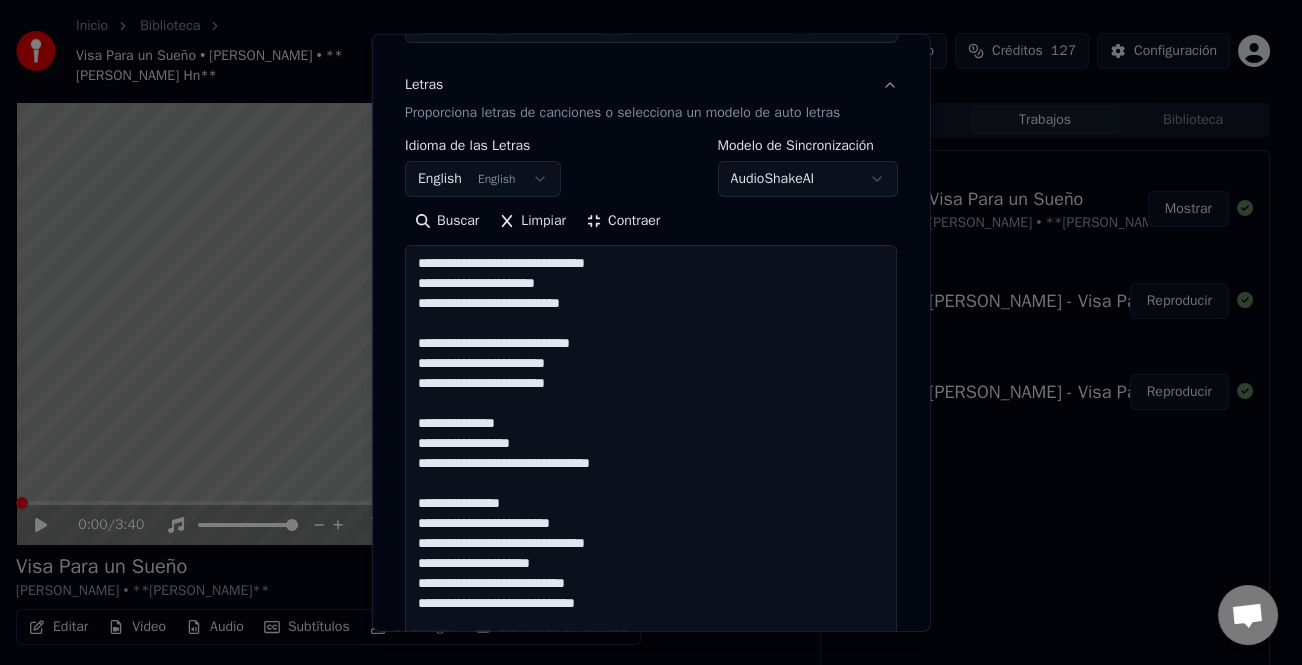 click at bounding box center (651, 843) 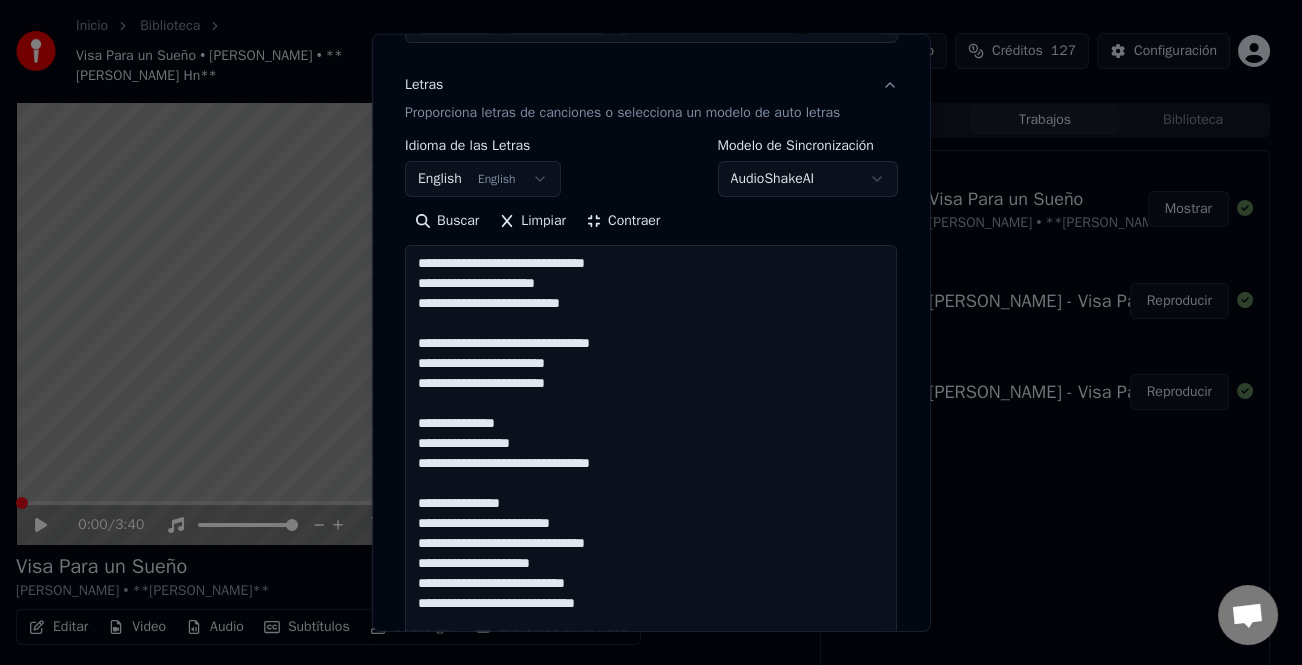 click at bounding box center (651, 843) 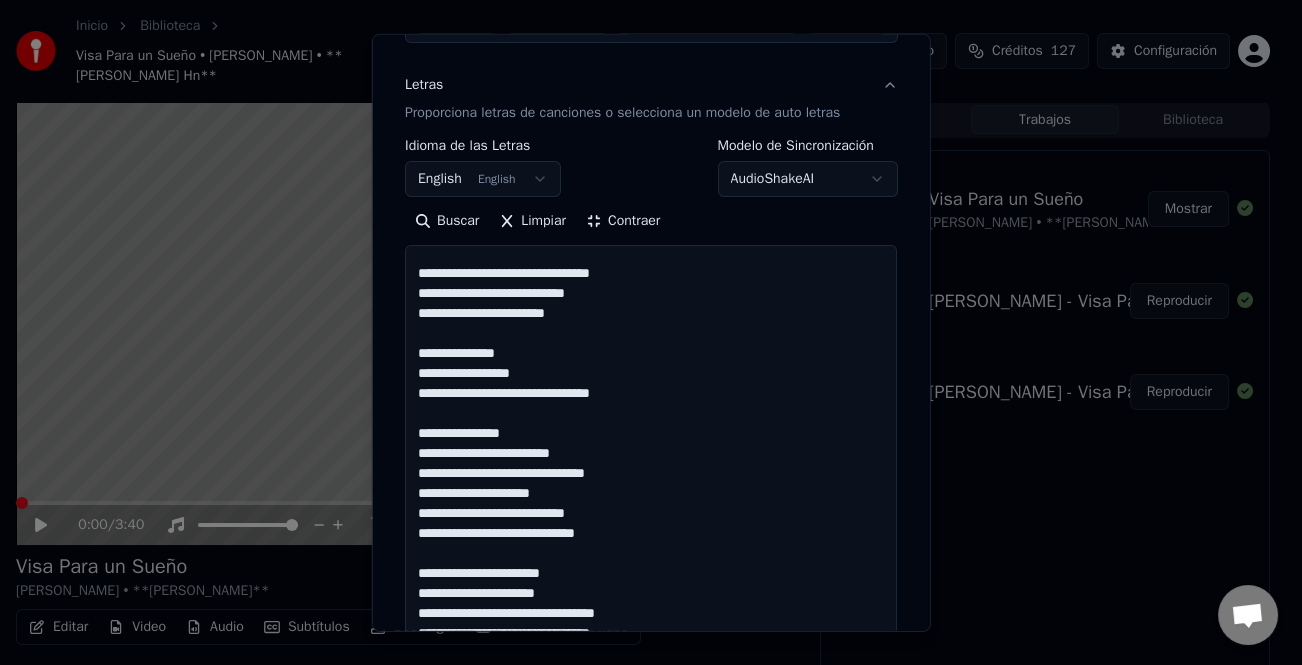 scroll, scrollTop: 141, scrollLeft: 0, axis: vertical 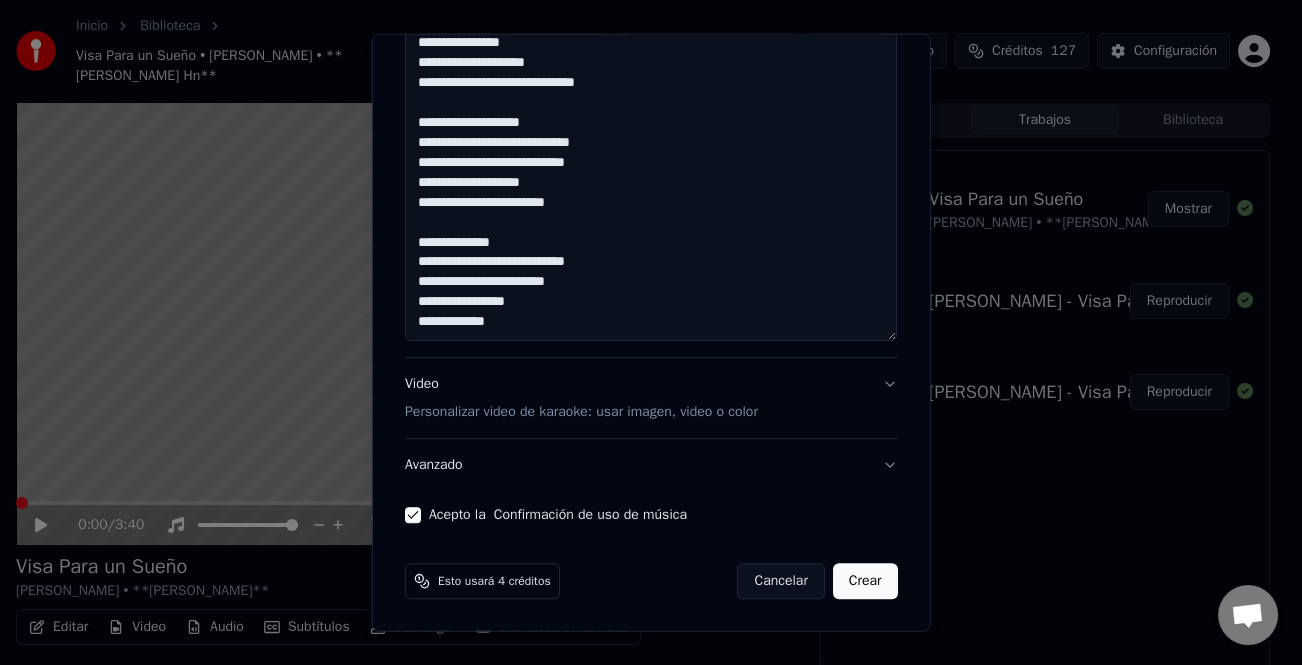 type on "**********" 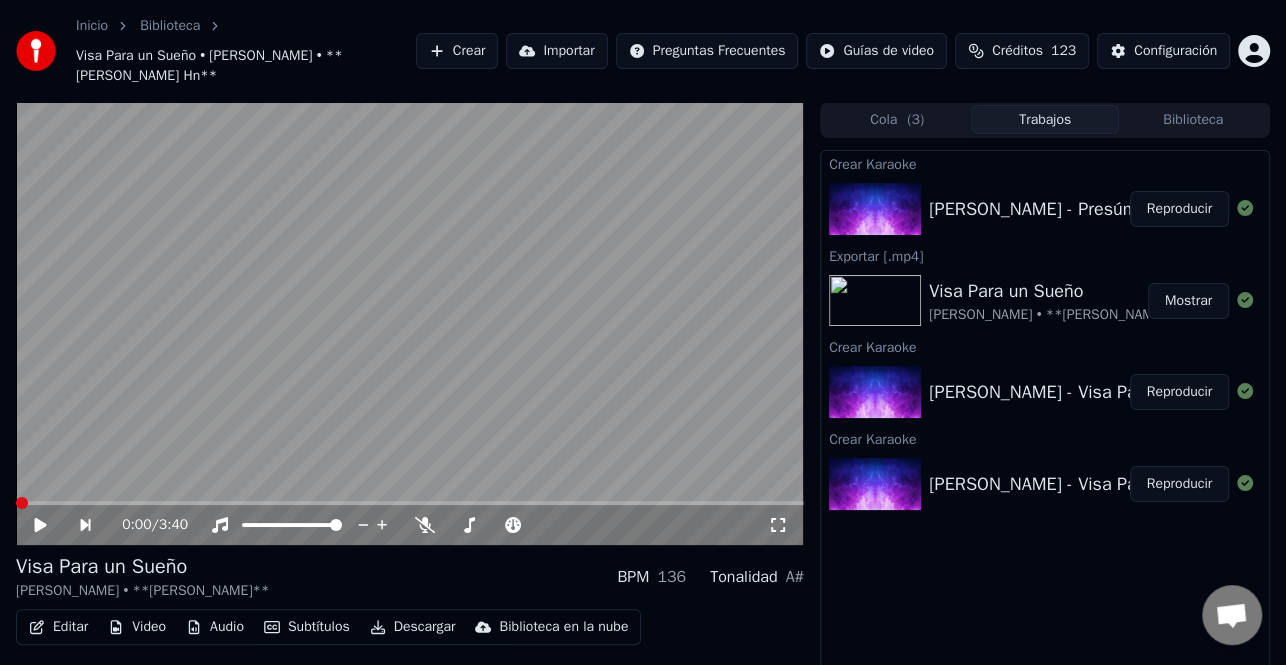 click on "Reproducir" at bounding box center [1179, 209] 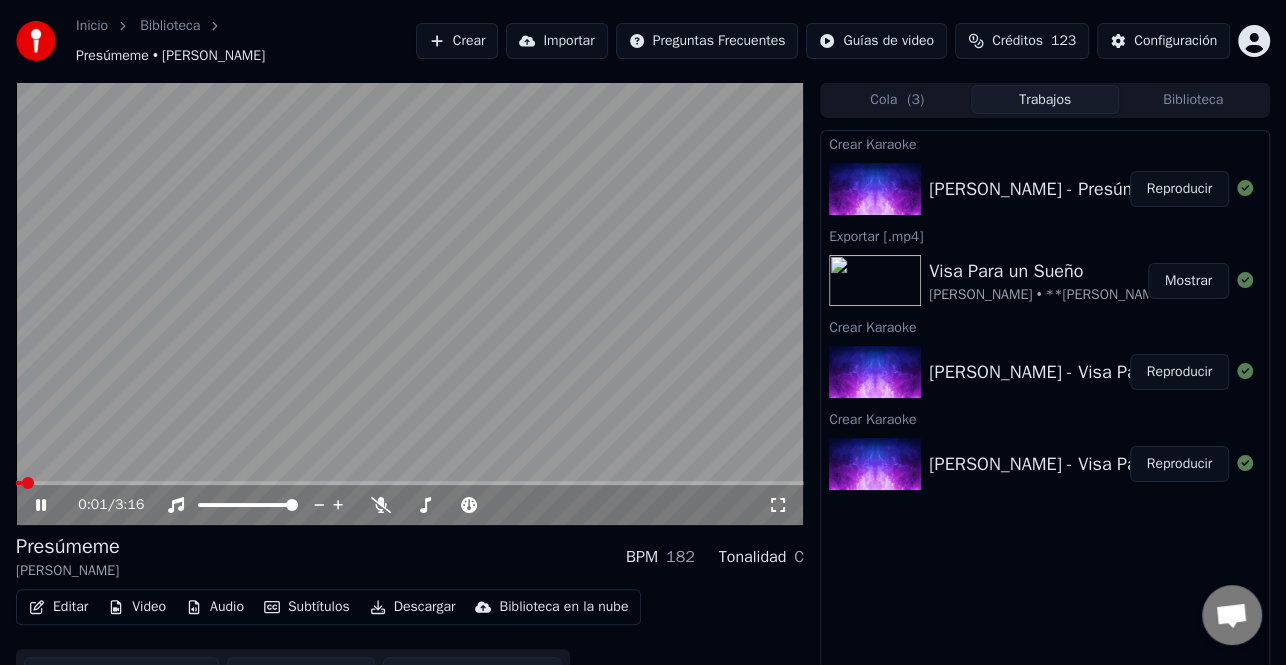 click 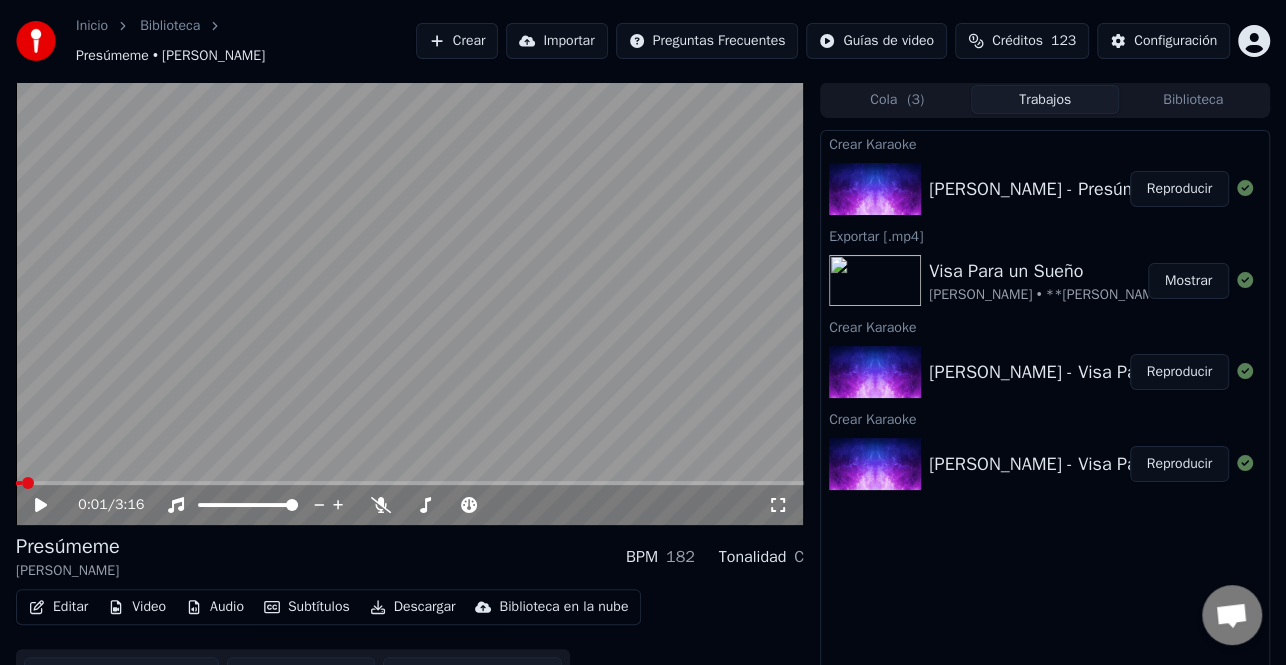 click on "Editar" at bounding box center (58, 607) 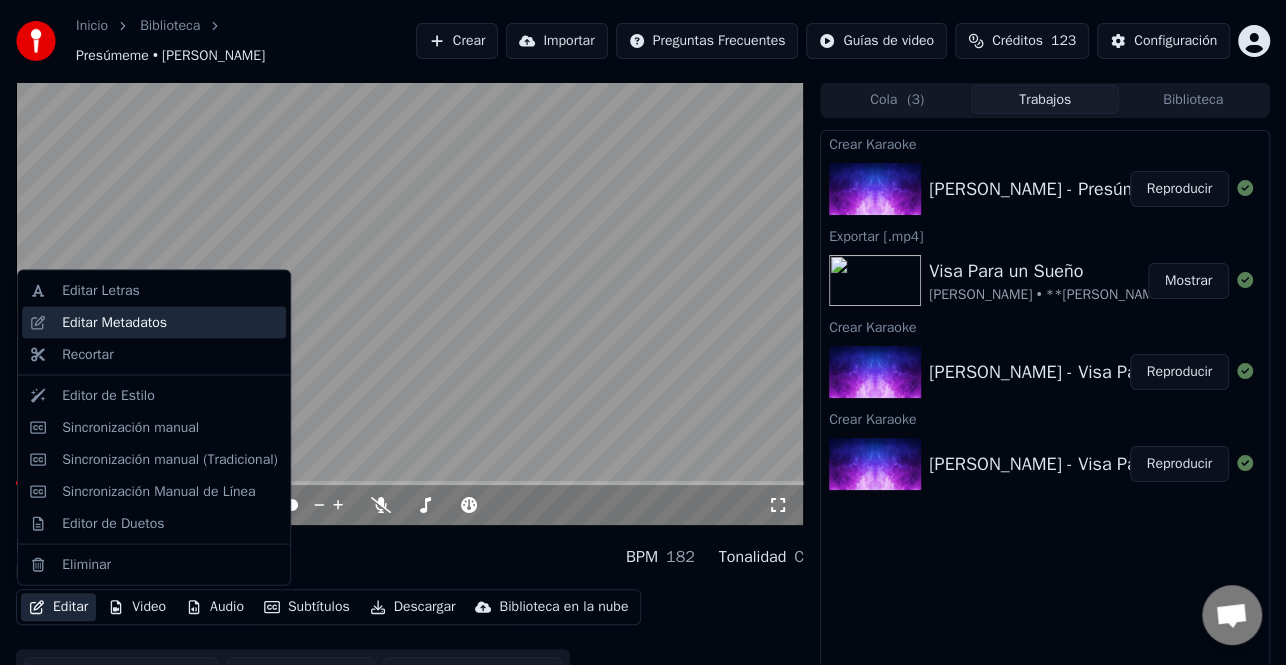 click on "Editar Metadatos" at bounding box center [170, 323] 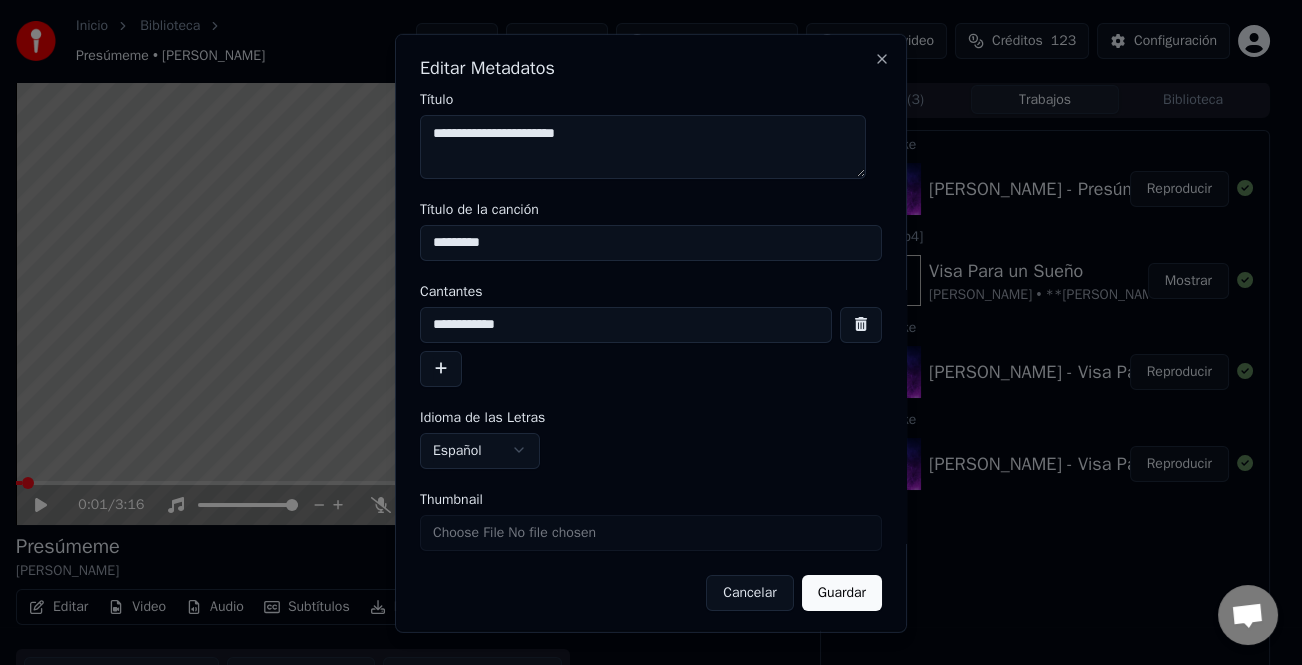 click at bounding box center [441, 368] 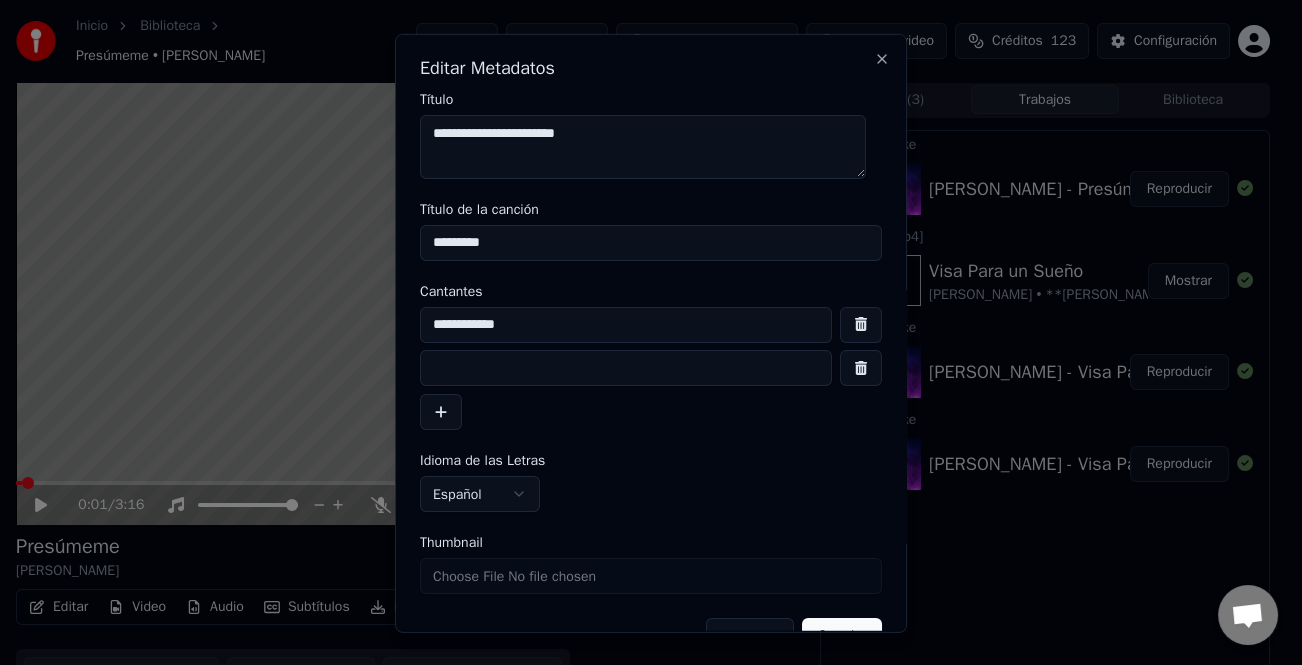 click at bounding box center [626, 368] 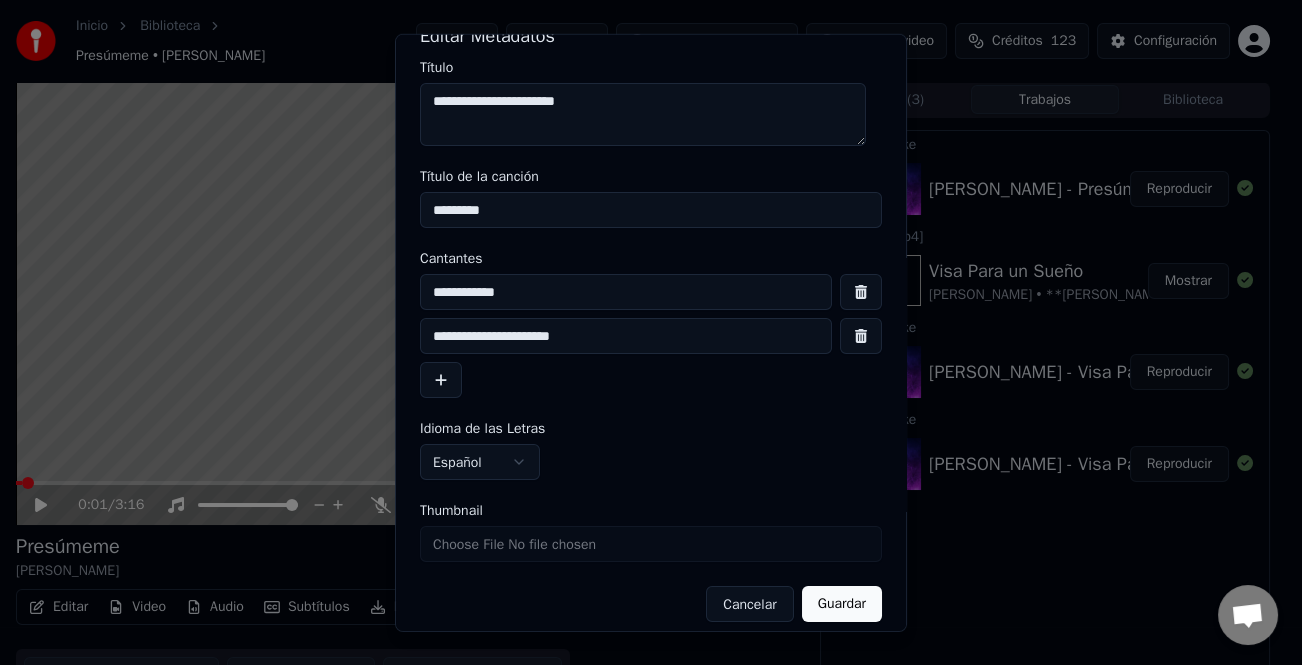 scroll, scrollTop: 47, scrollLeft: 0, axis: vertical 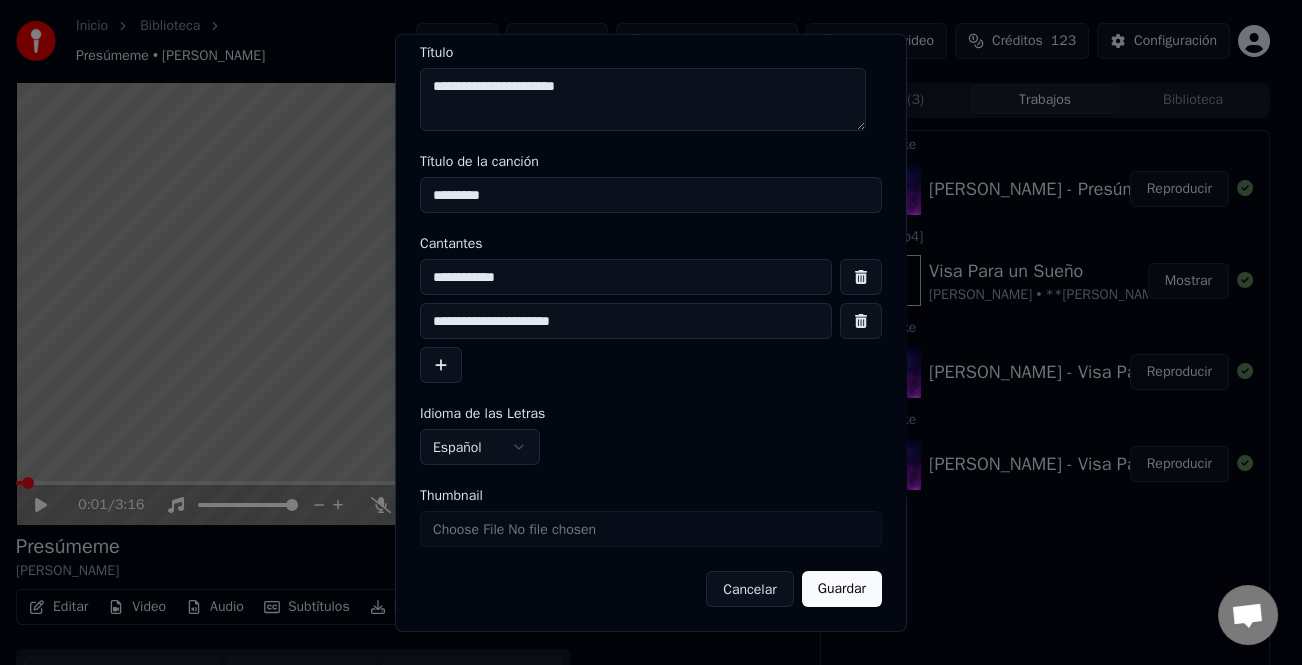 type on "**********" 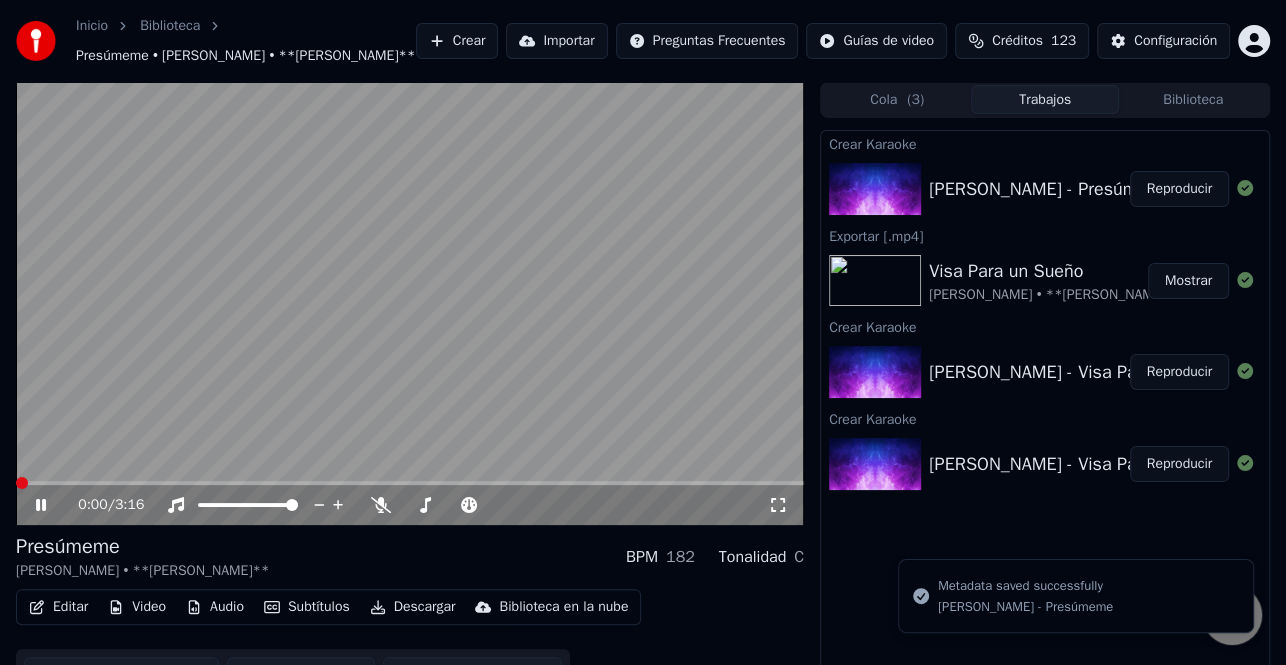 click 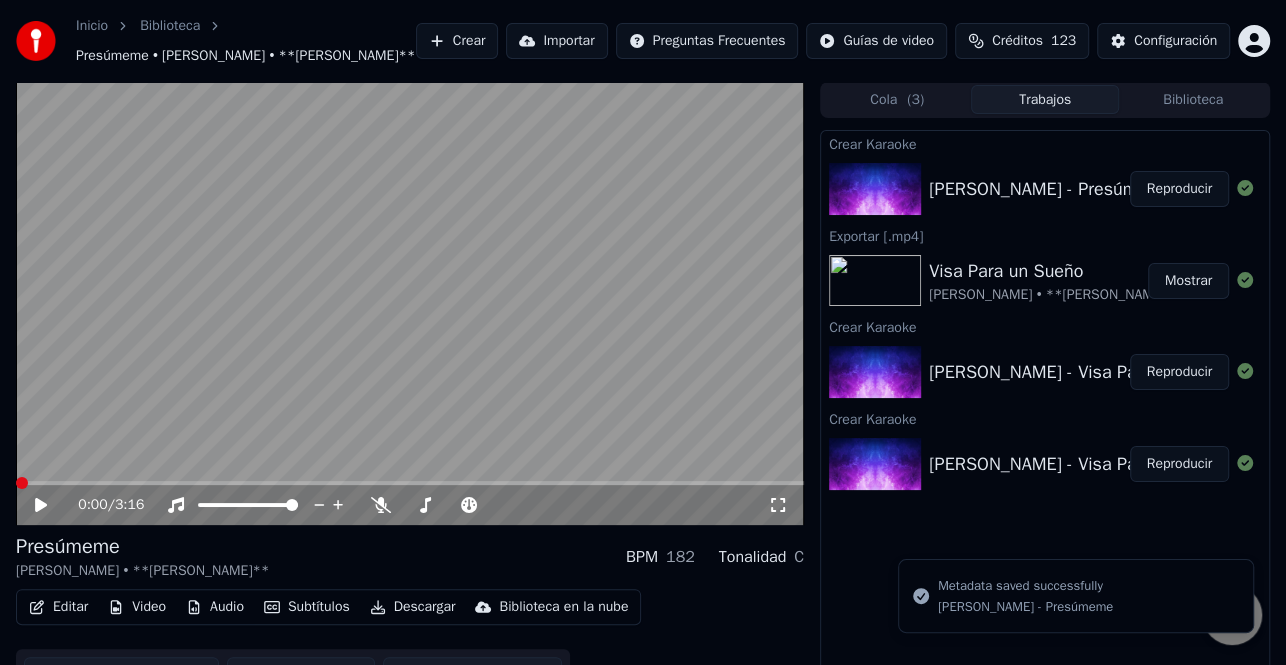 click on "Editar" at bounding box center [58, 607] 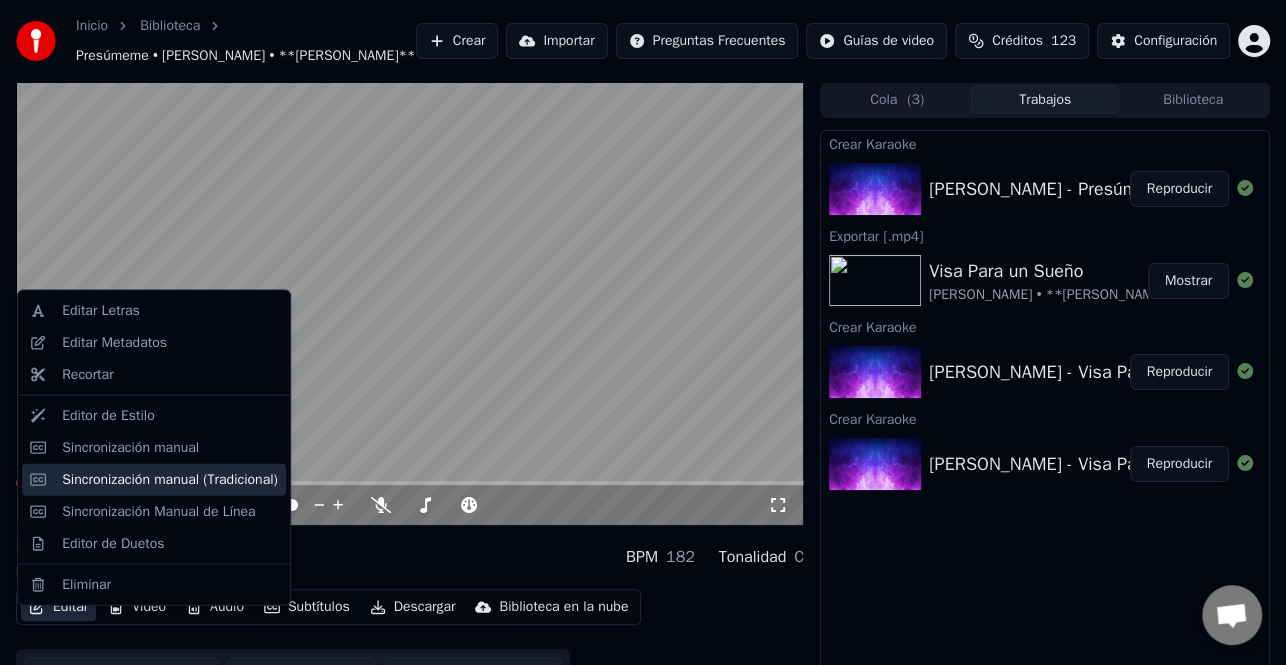 click on "Sincronización manual (Tradicional)" at bounding box center [170, 479] 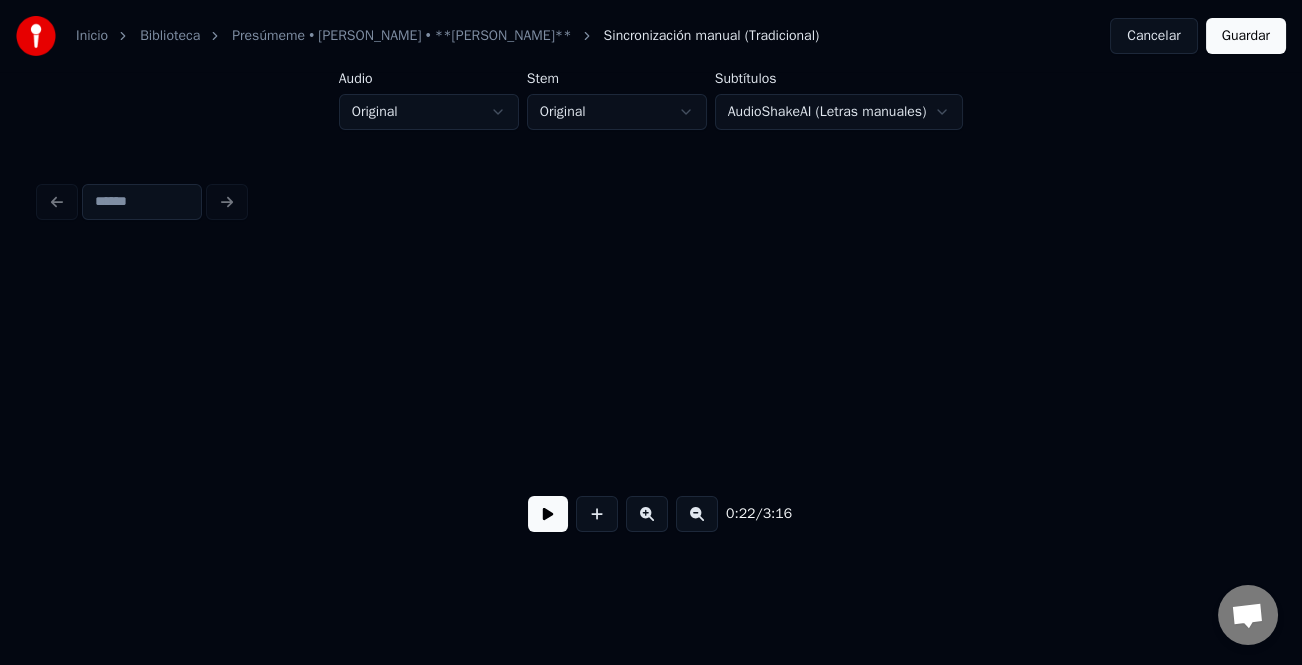 scroll, scrollTop: 0, scrollLeft: 4571, axis: horizontal 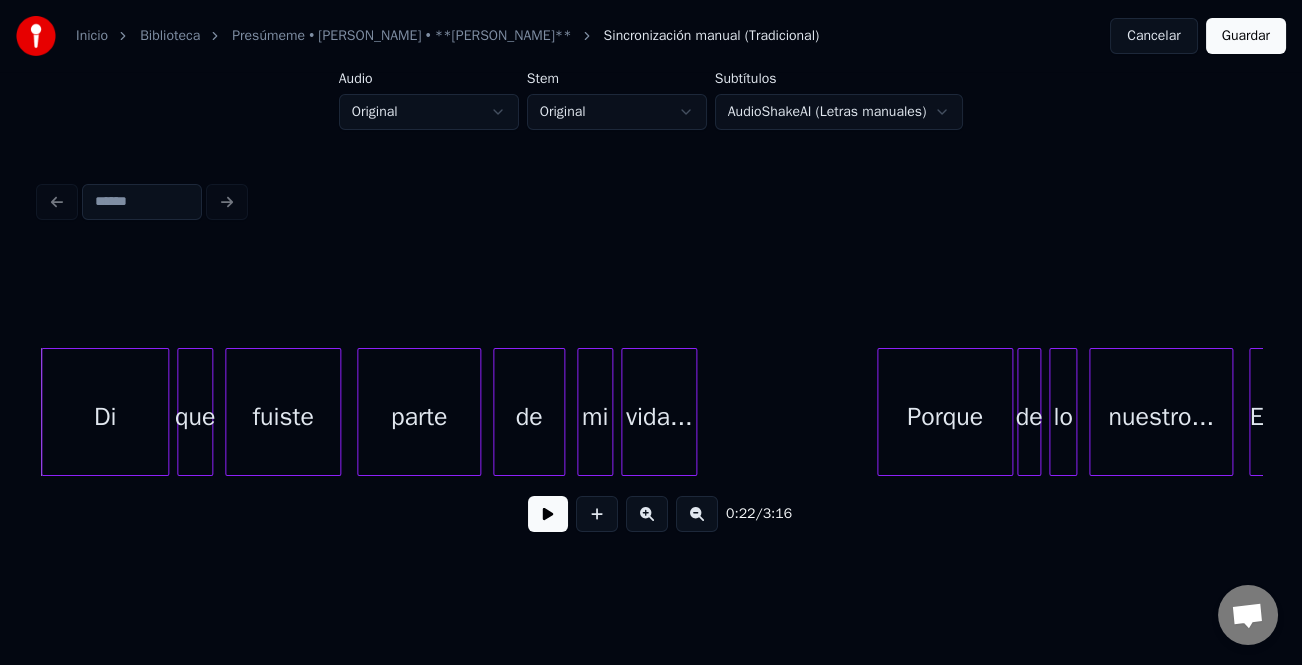 click at bounding box center [548, 514] 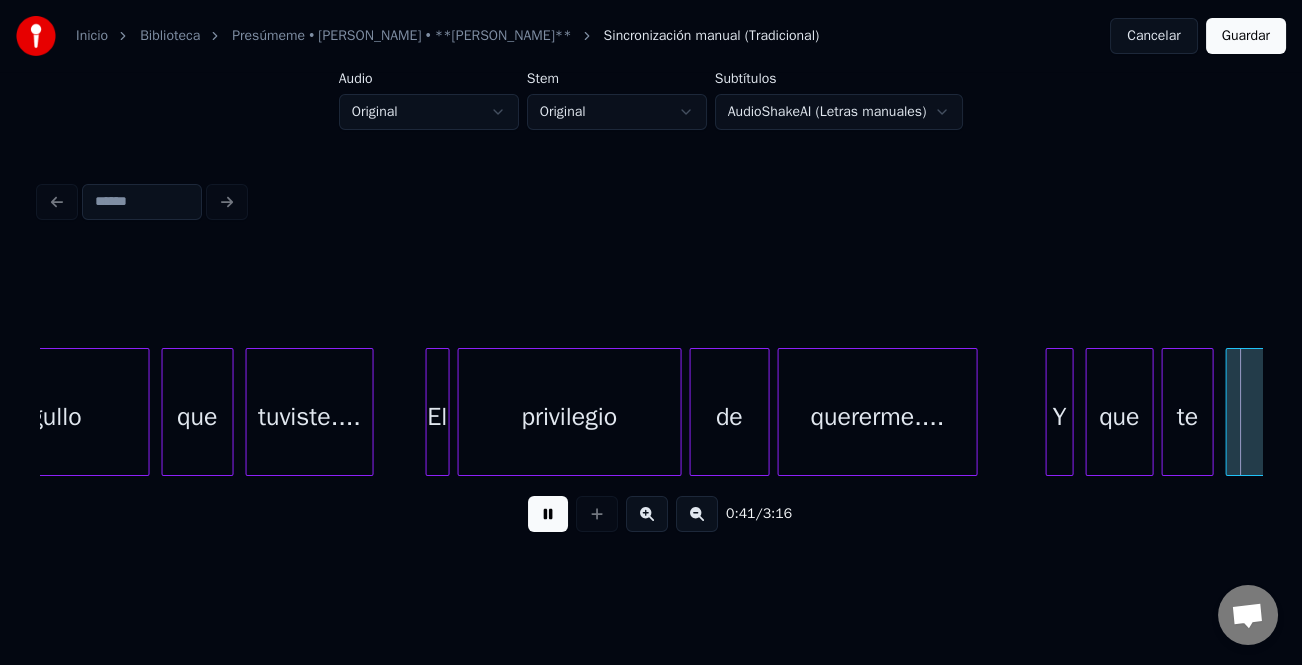 scroll, scrollTop: 0, scrollLeft: 8241, axis: horizontal 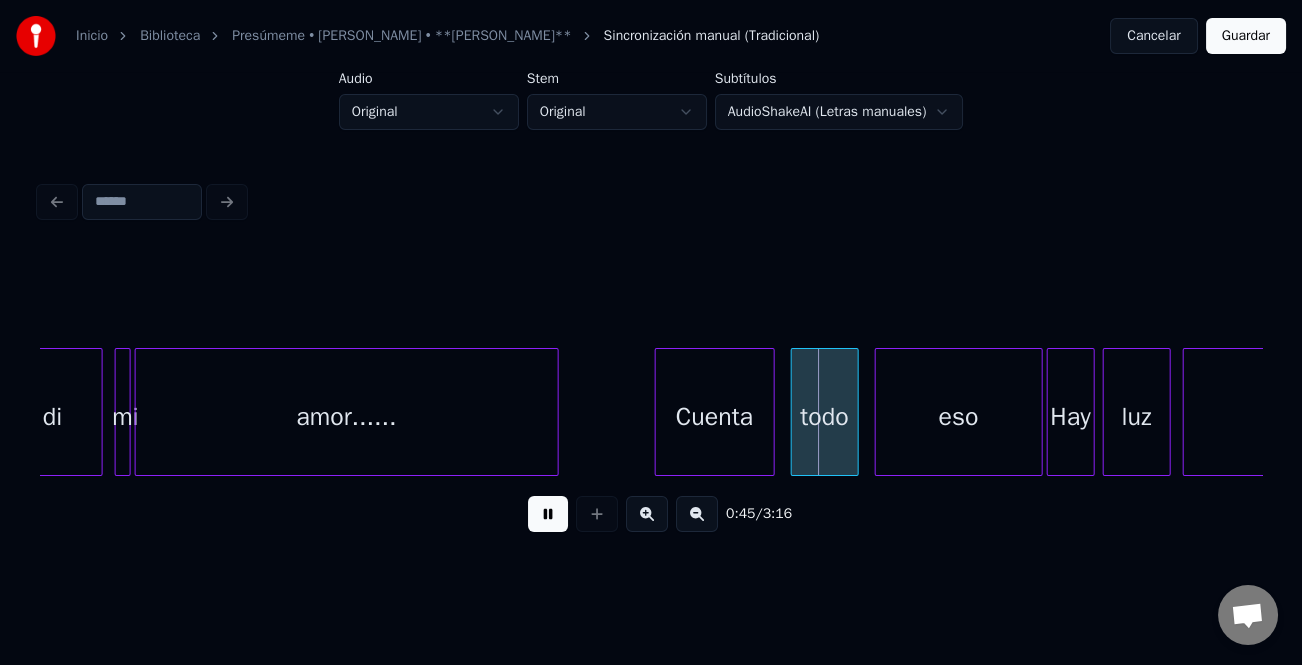 click at bounding box center [647, 514] 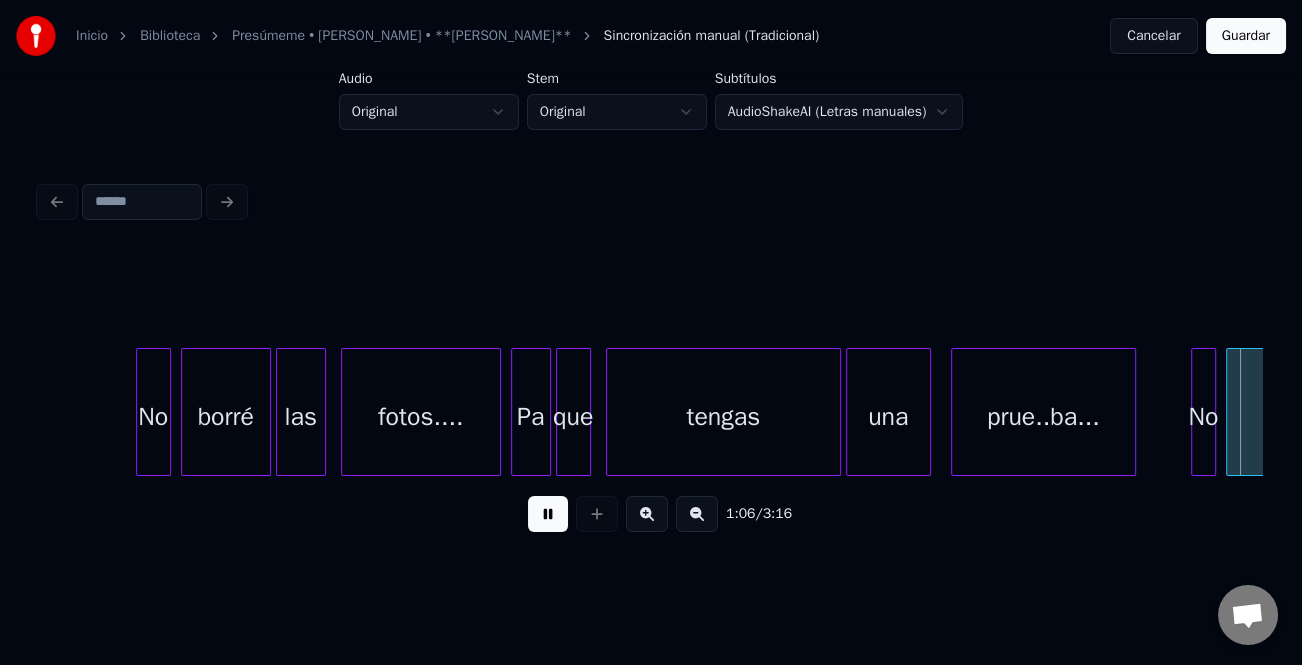 scroll, scrollTop: 0, scrollLeft: 16622, axis: horizontal 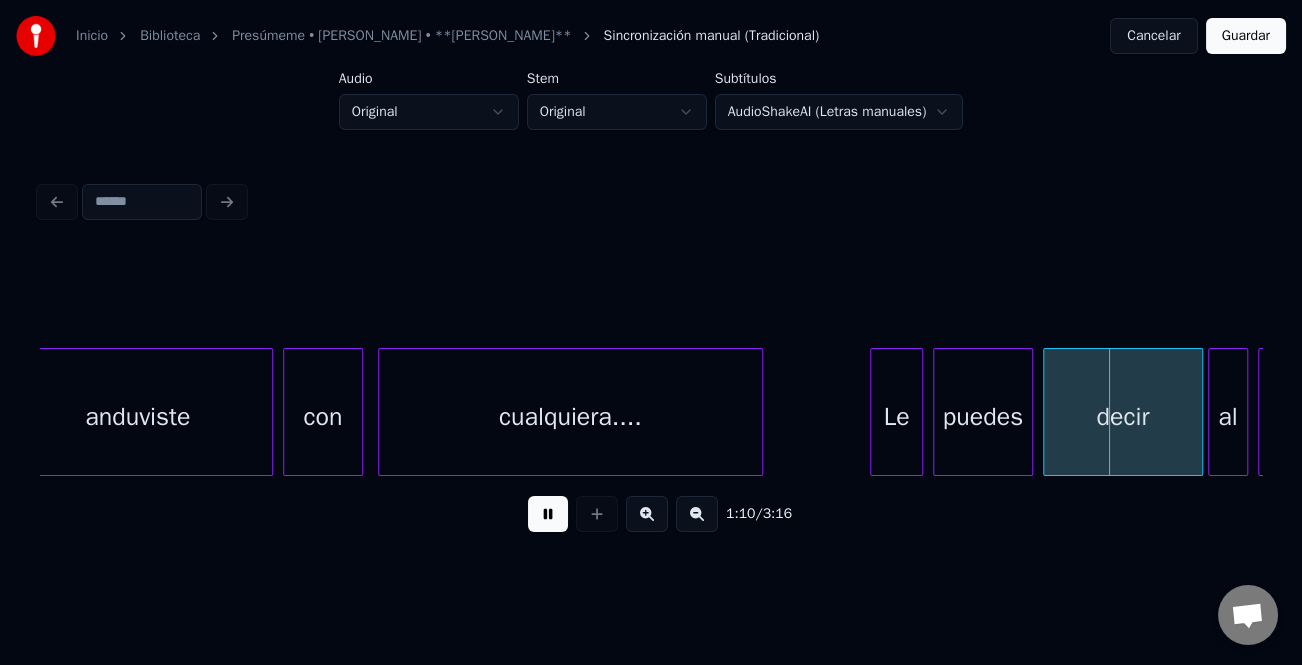 click at bounding box center [874, 412] 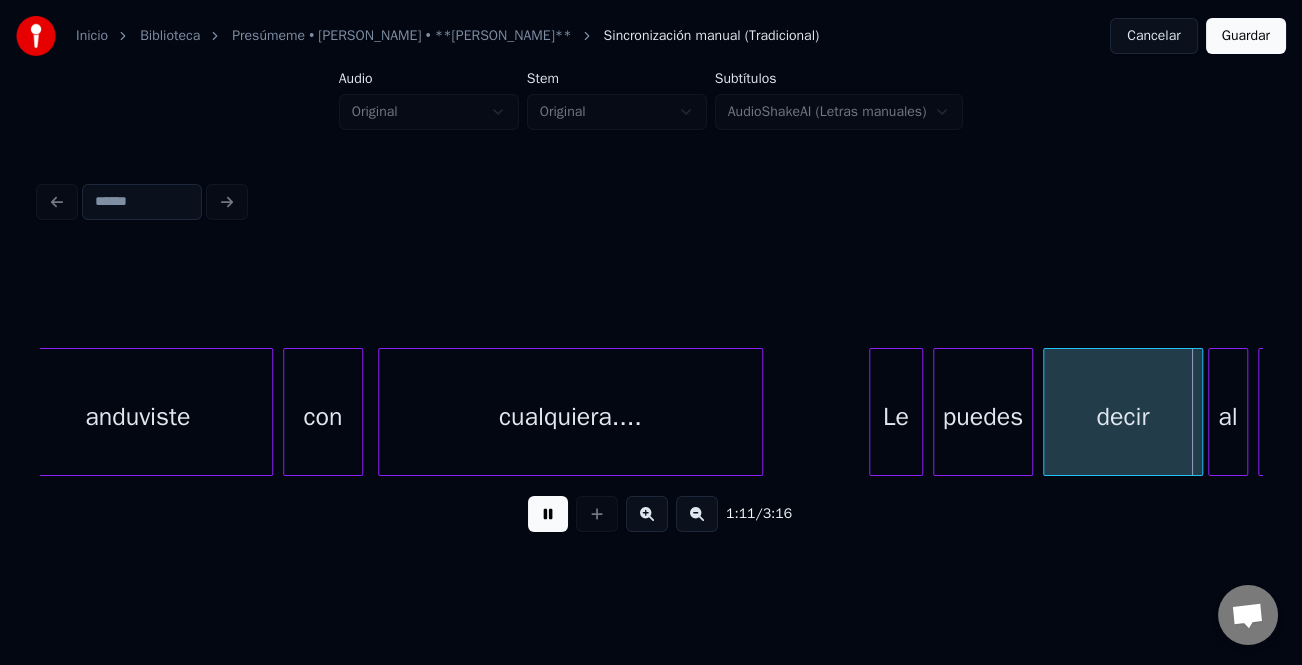 click on "anduviste con cualquiera.... Le puedes decir al mundo" at bounding box center [7970, 412] 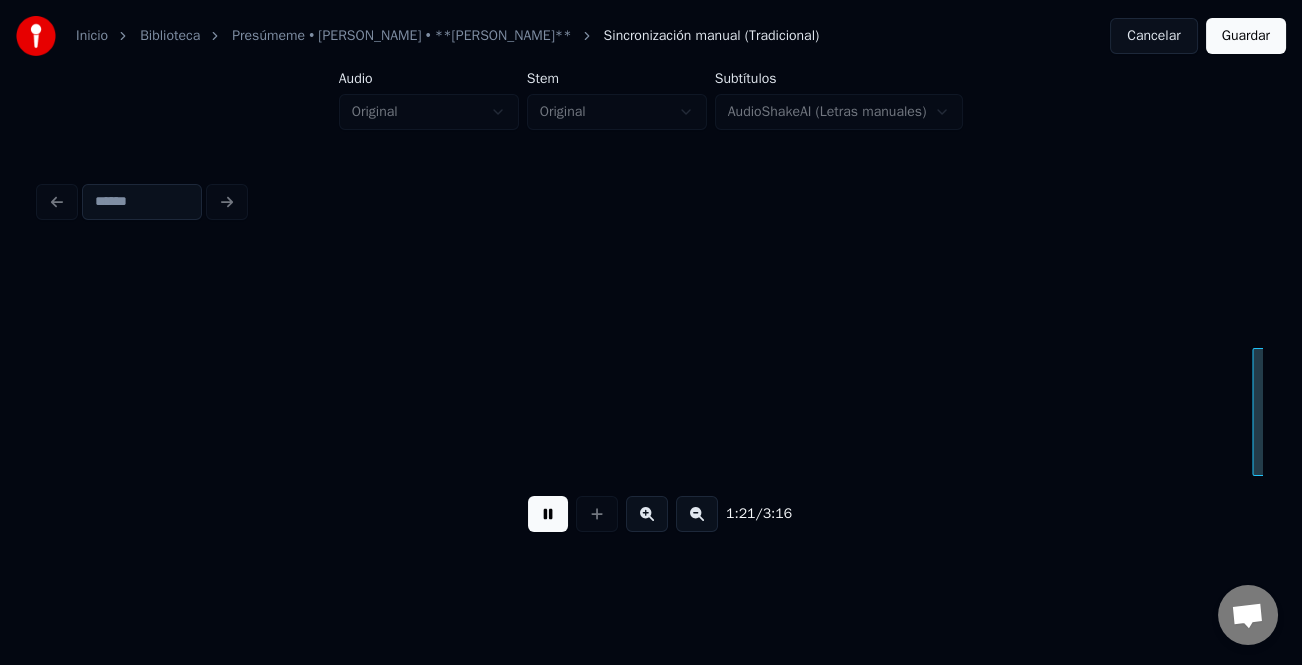 scroll, scrollTop: 0, scrollLeft: 20295, axis: horizontal 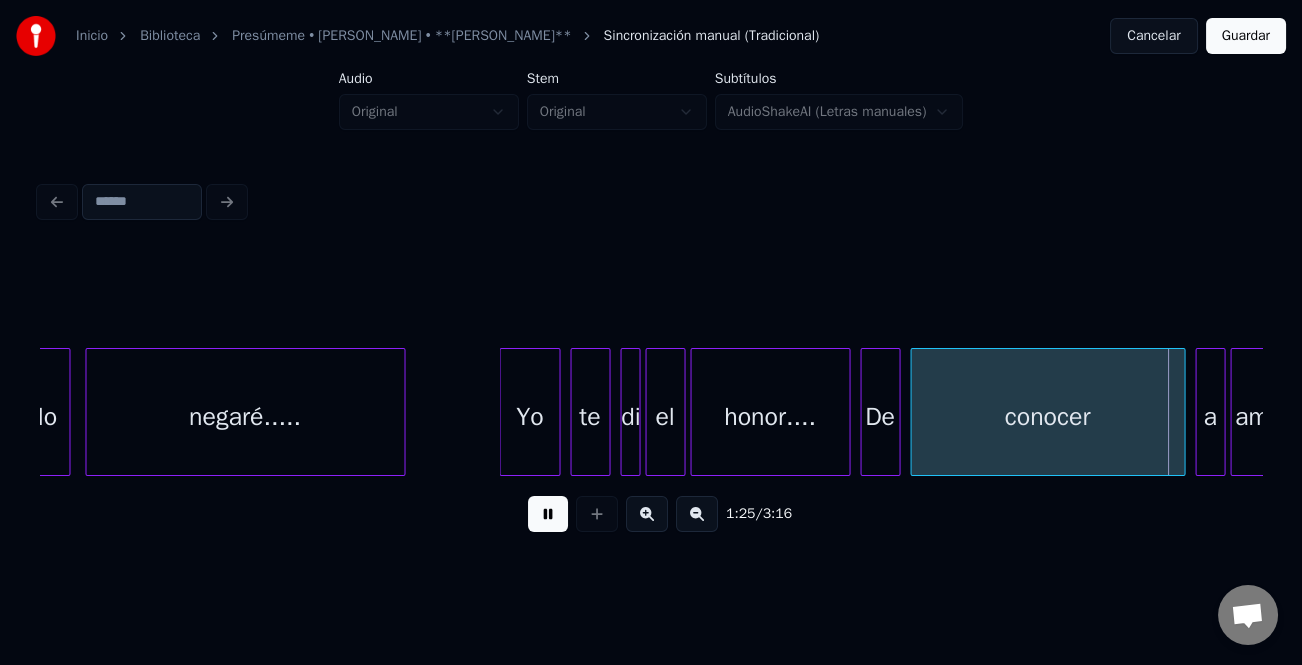 click at bounding box center [503, 412] 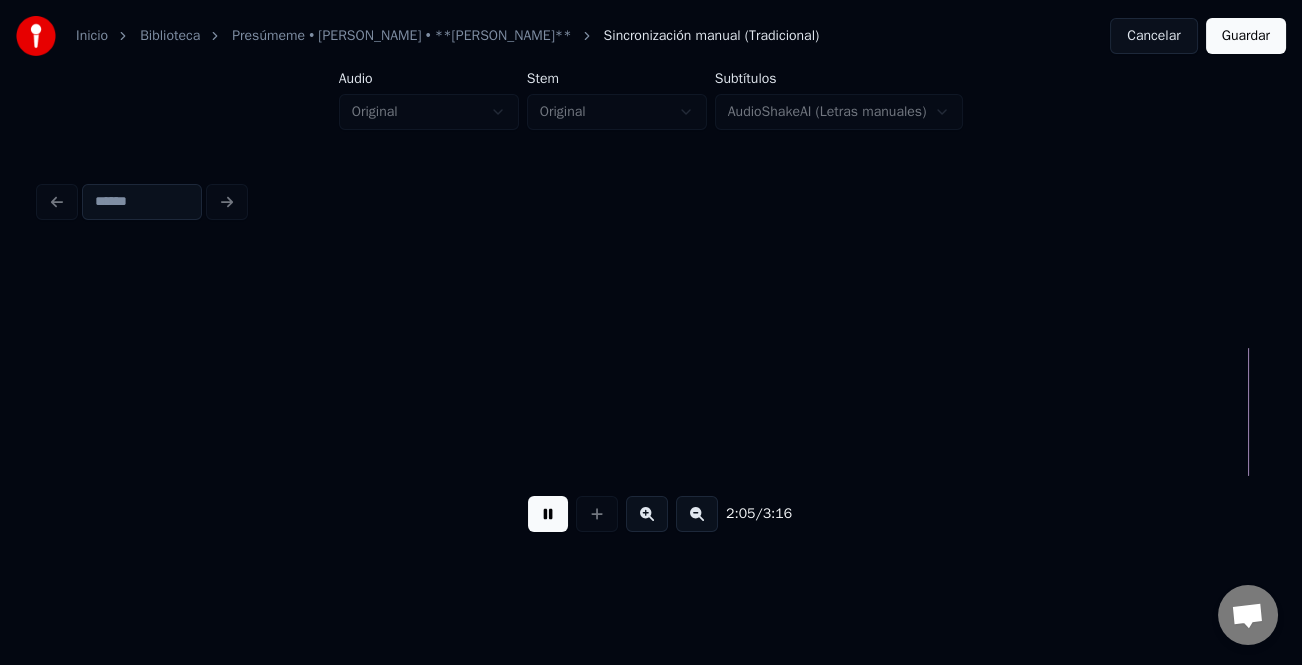 scroll, scrollTop: 0, scrollLeft: 31302, axis: horizontal 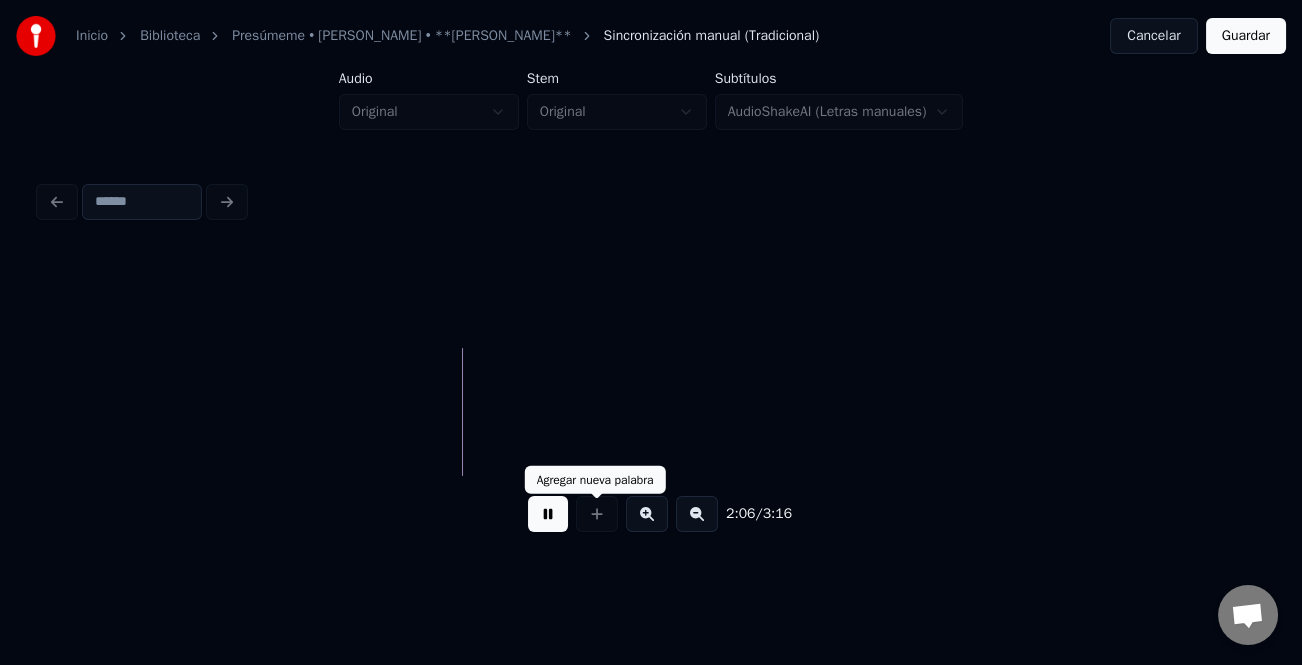 click at bounding box center [548, 514] 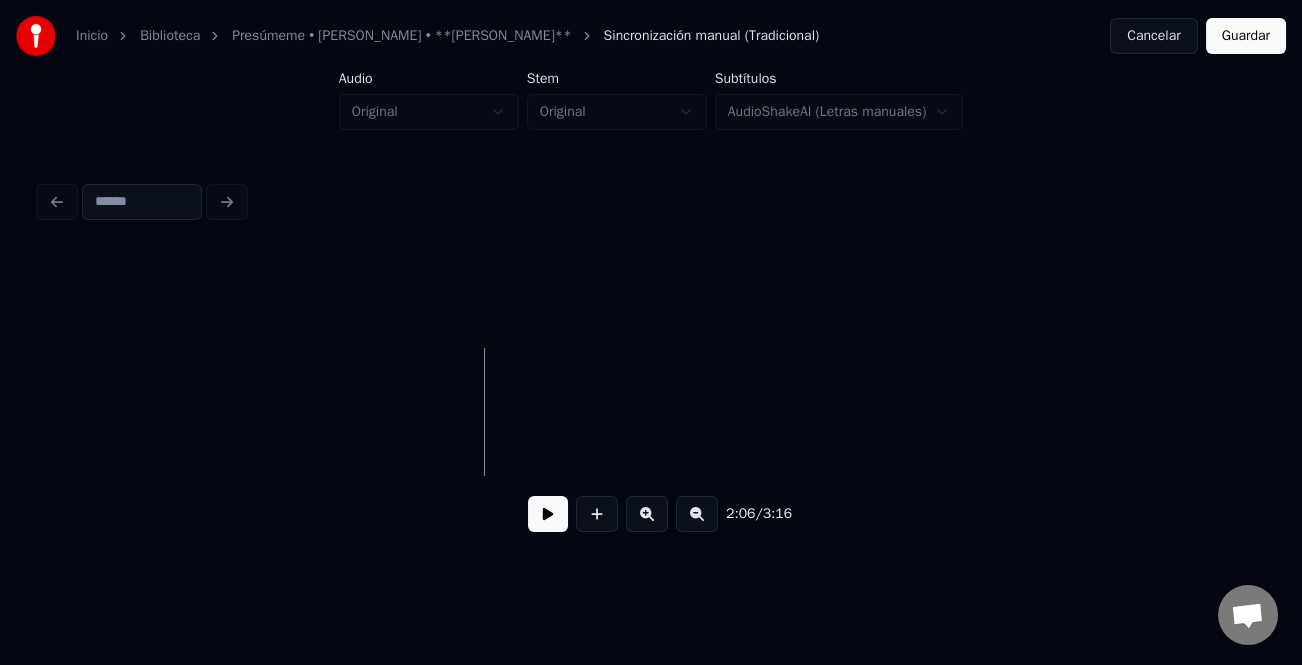 click at bounding box center [548, 514] 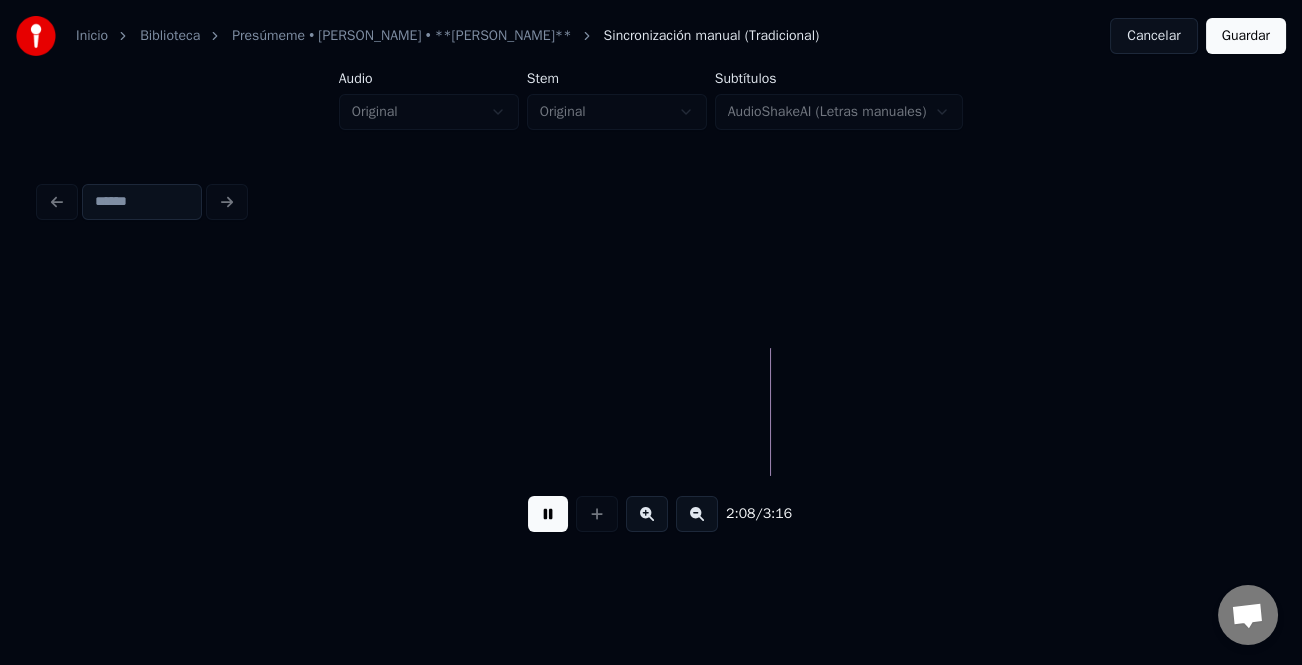 click at bounding box center (548, 514) 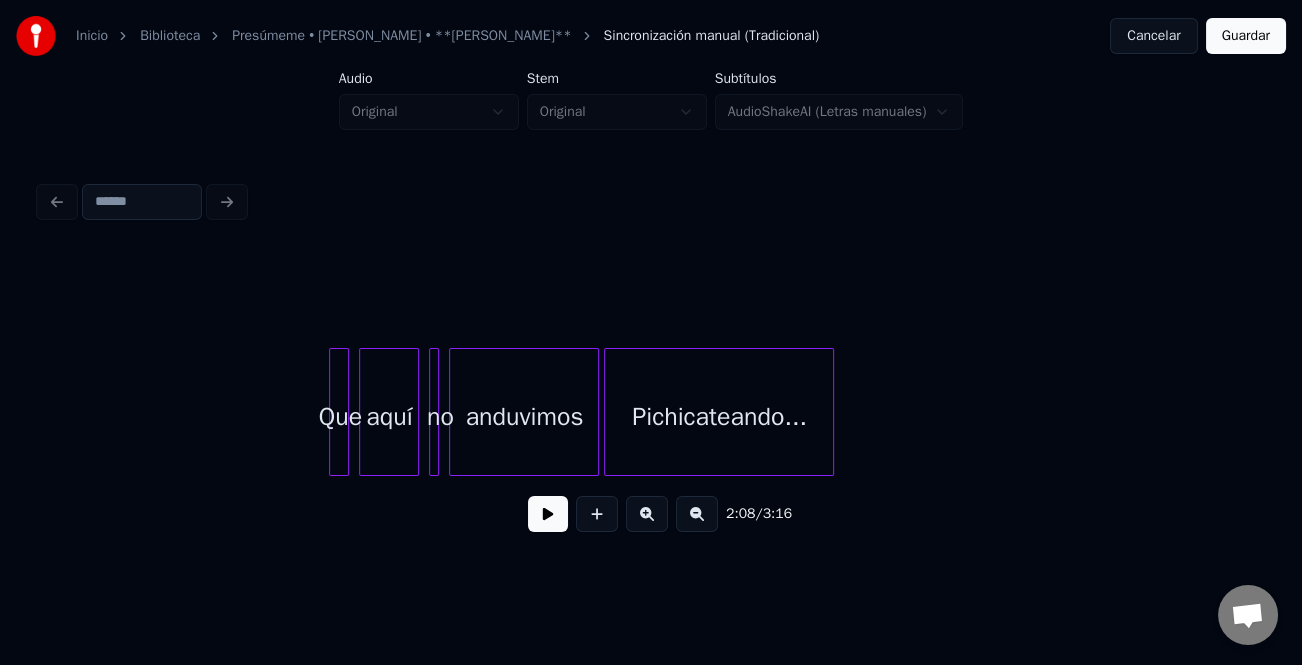 scroll, scrollTop: 0, scrollLeft: 28343, axis: horizontal 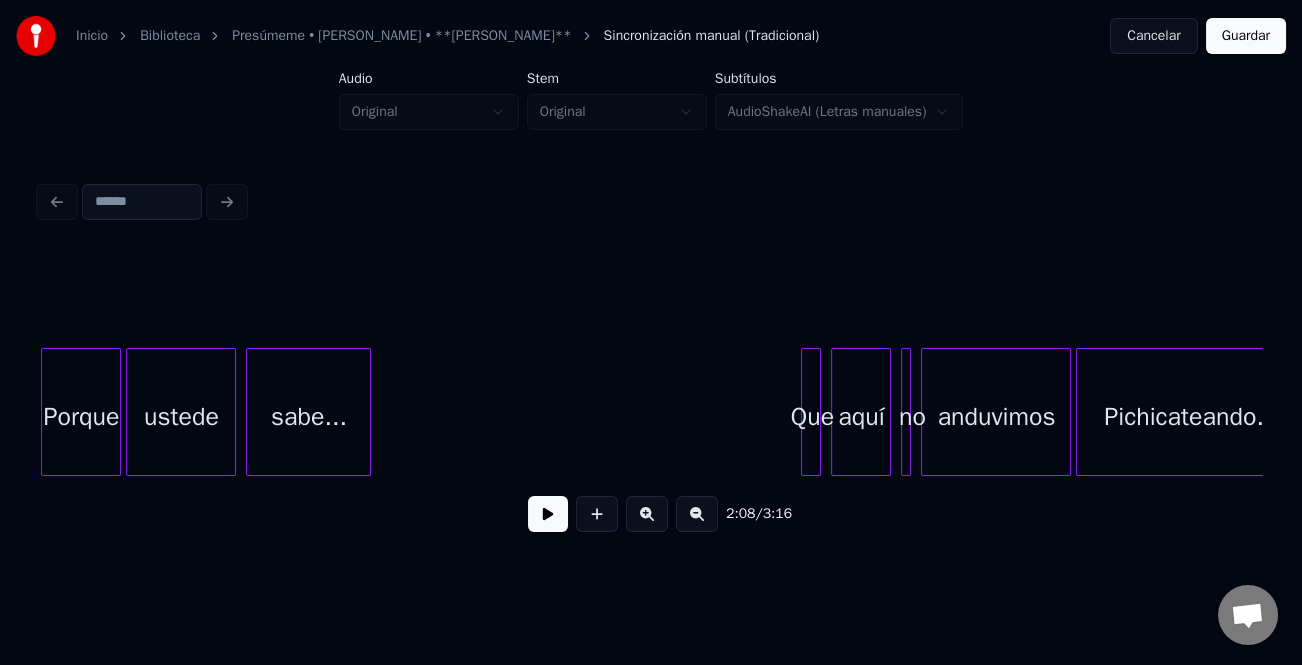drag, startPoint x: 755, startPoint y: 412, endPoint x: 729, endPoint y: 442, distance: 39.698868 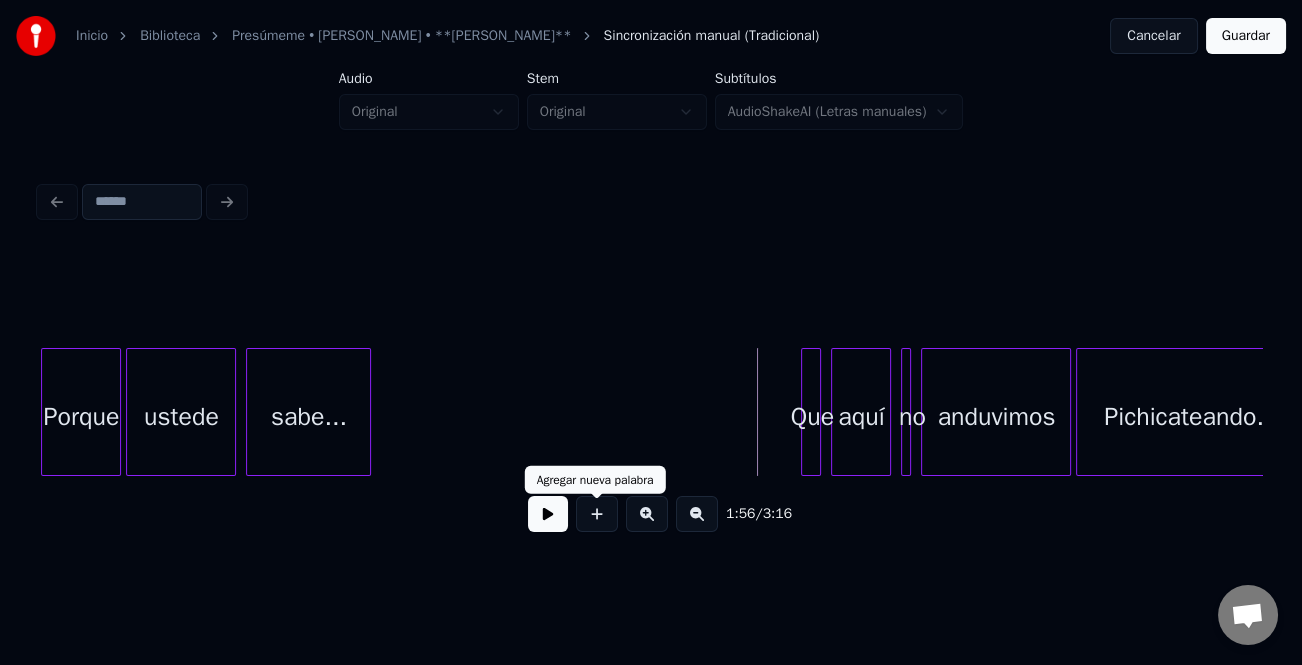 click at bounding box center [548, 514] 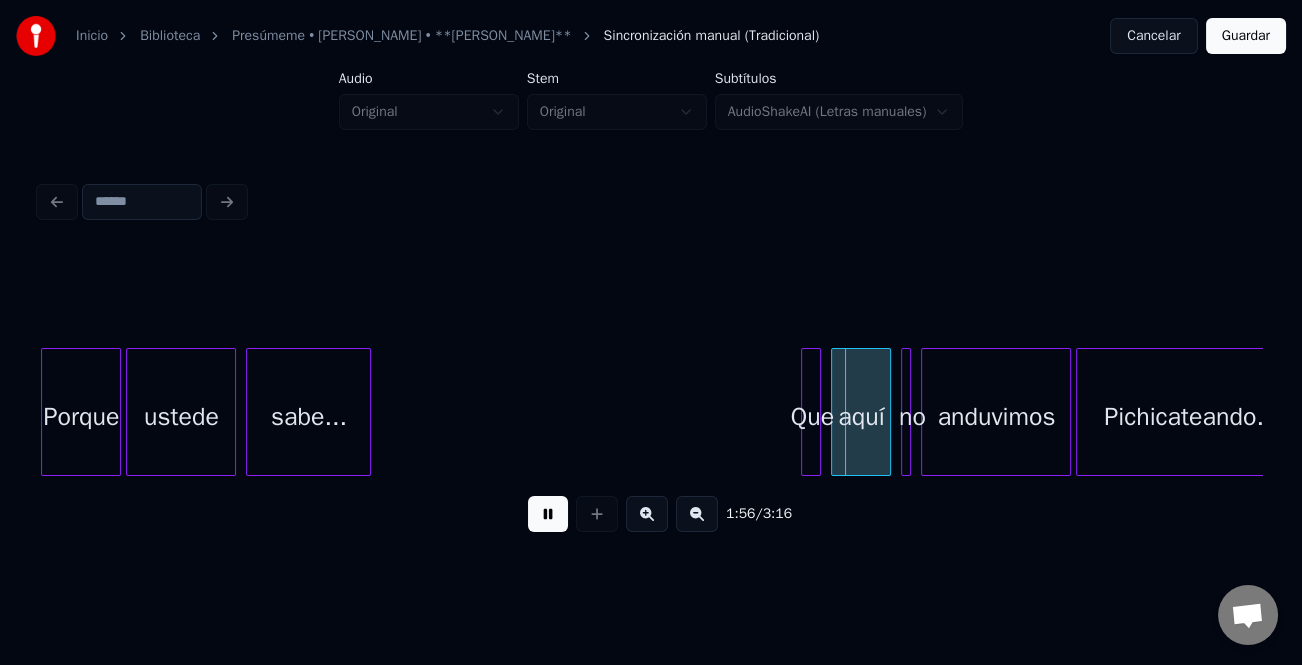 click at bounding box center [647, 514] 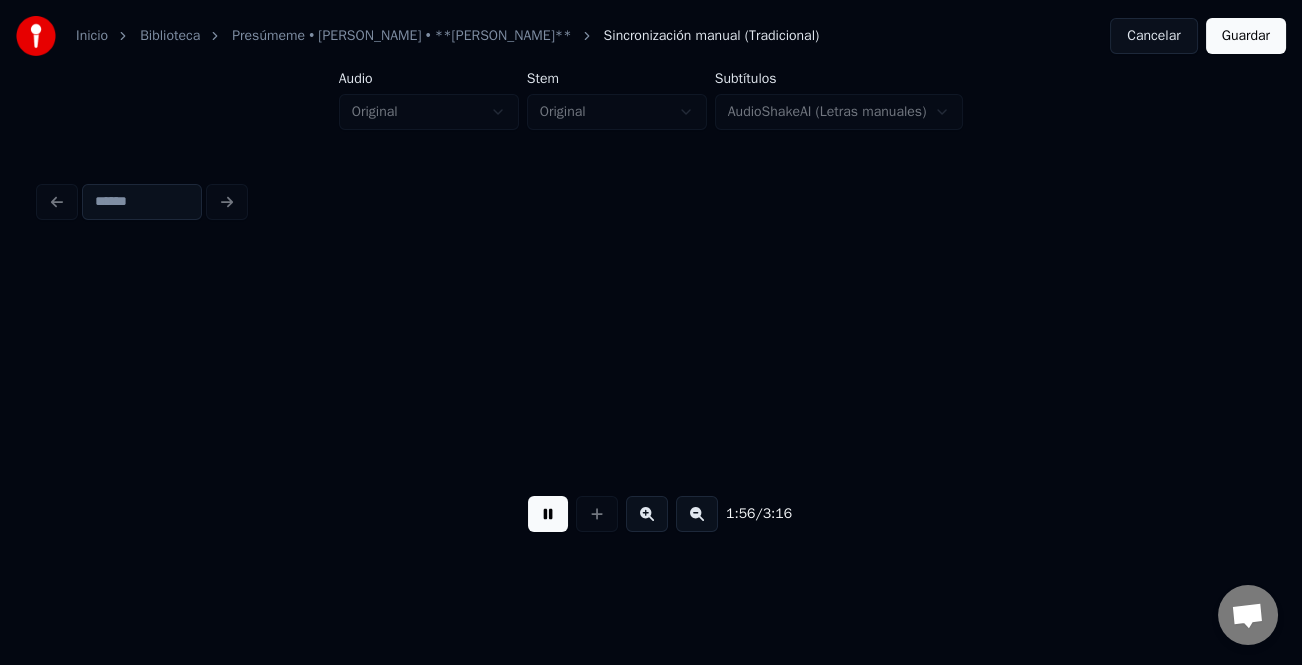 click at bounding box center (647, 514) 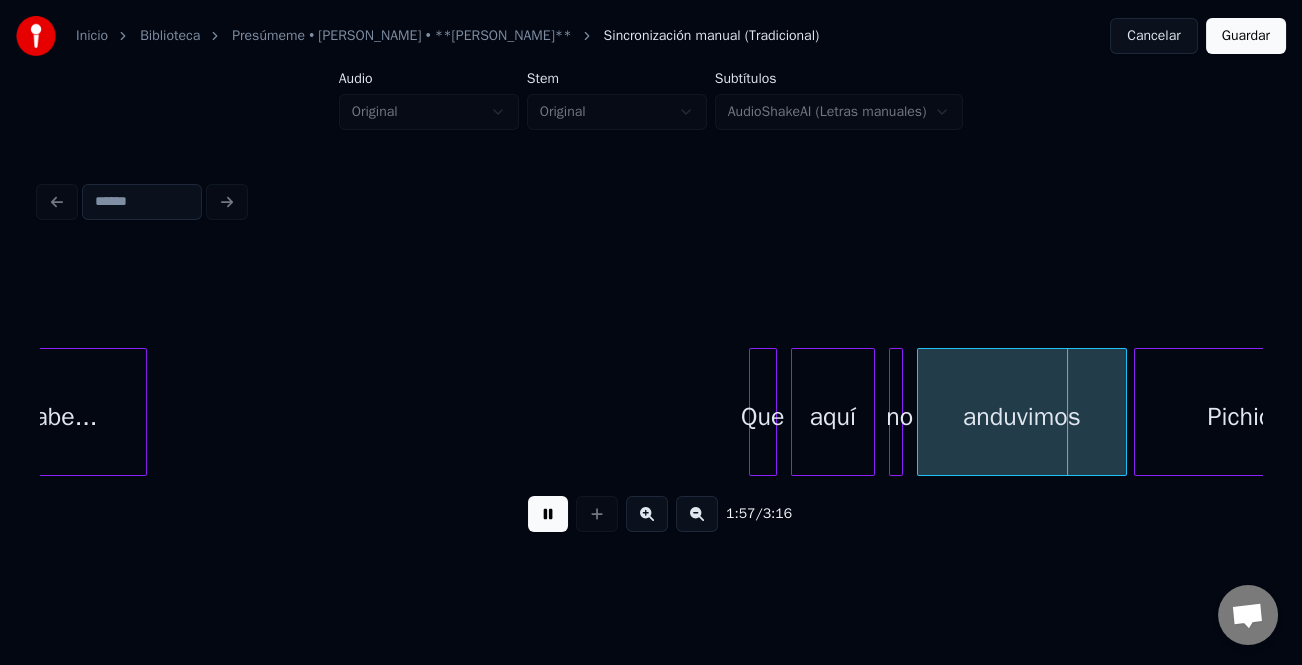 click at bounding box center (647, 514) 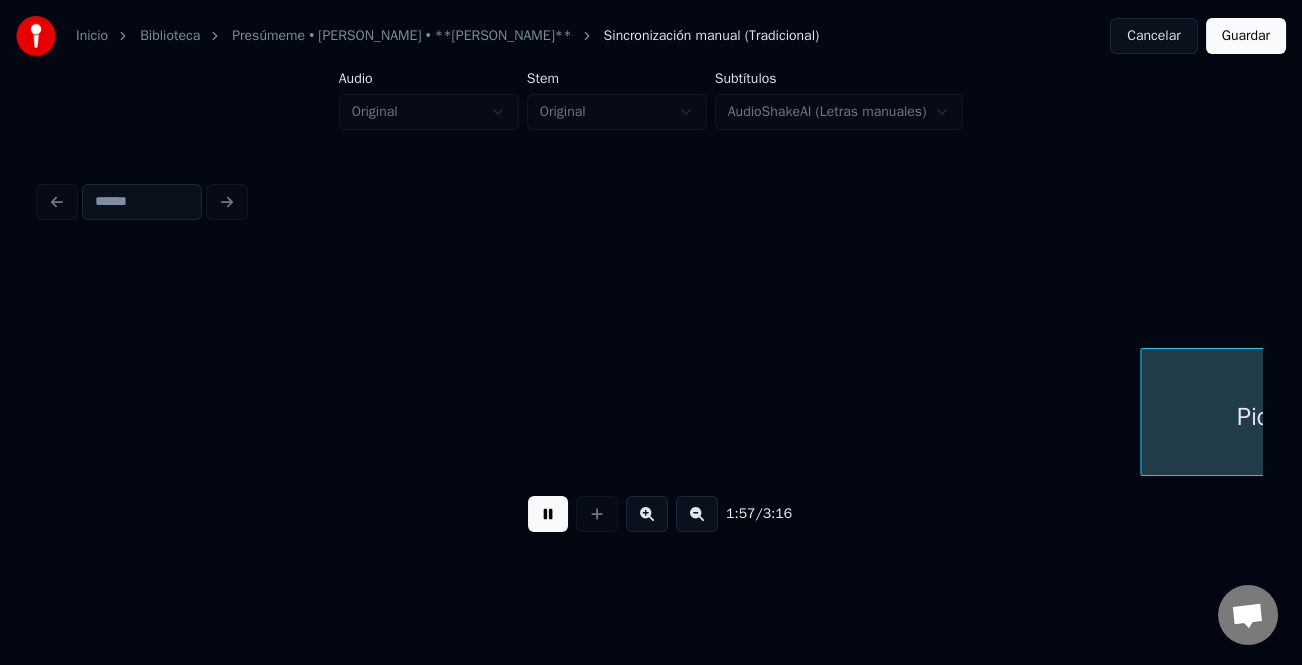scroll, scrollTop: 0, scrollLeft: 47130, axis: horizontal 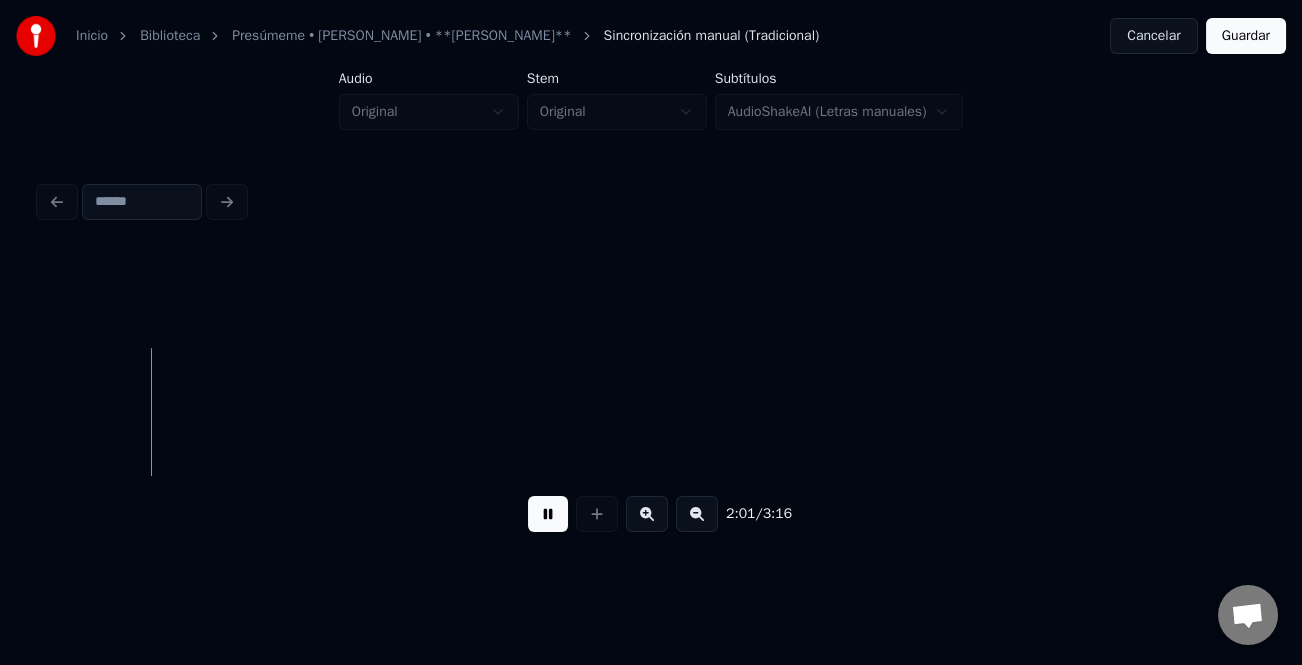 click at bounding box center (697, 514) 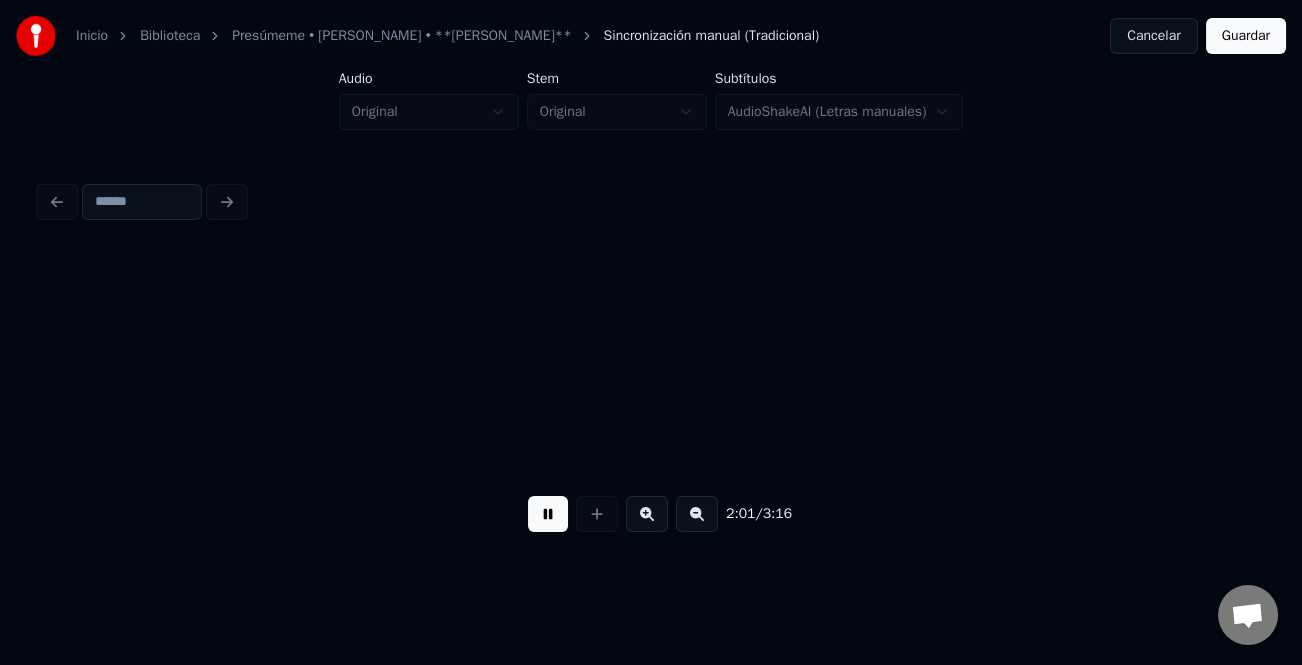 click at bounding box center [697, 514] 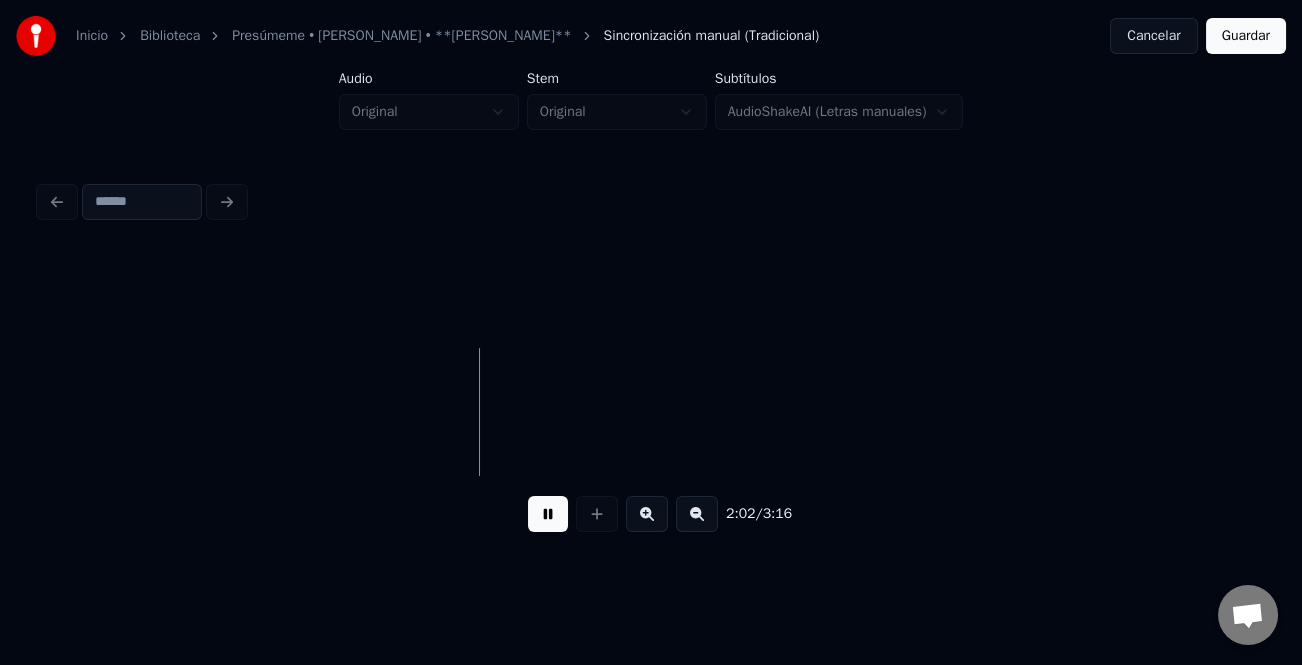 click at bounding box center [697, 514] 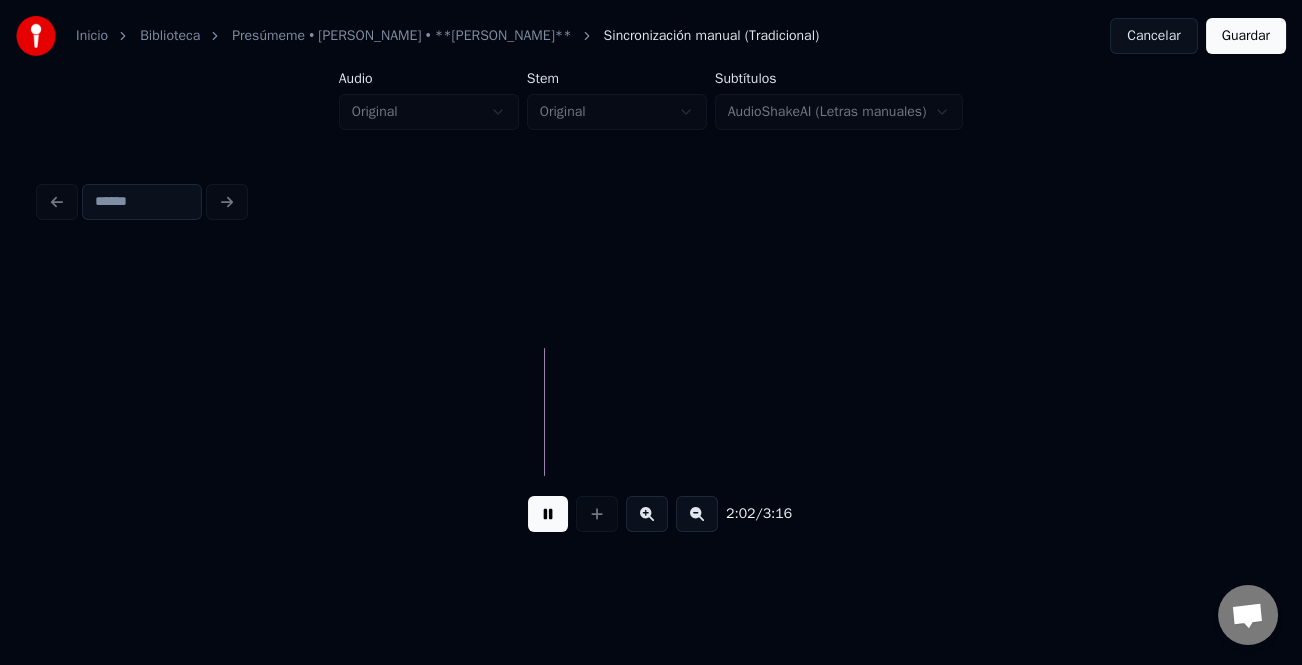 click at bounding box center [697, 514] 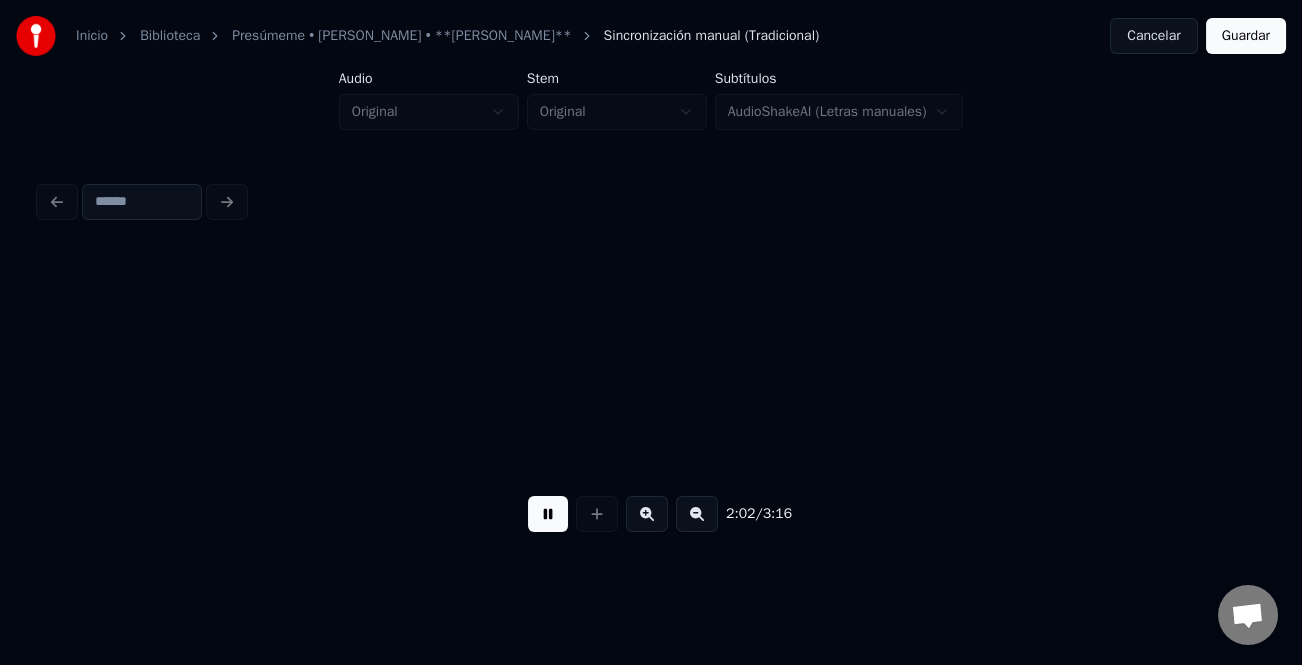 click at bounding box center [697, 514] 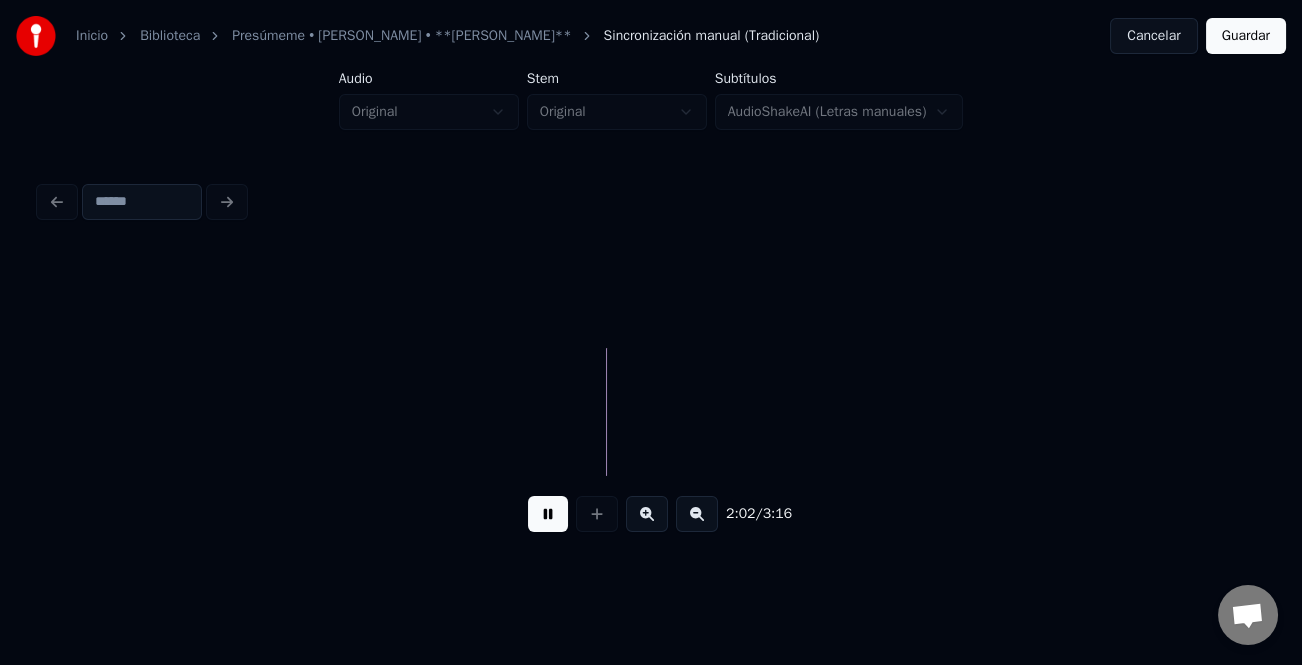 click at bounding box center (697, 514) 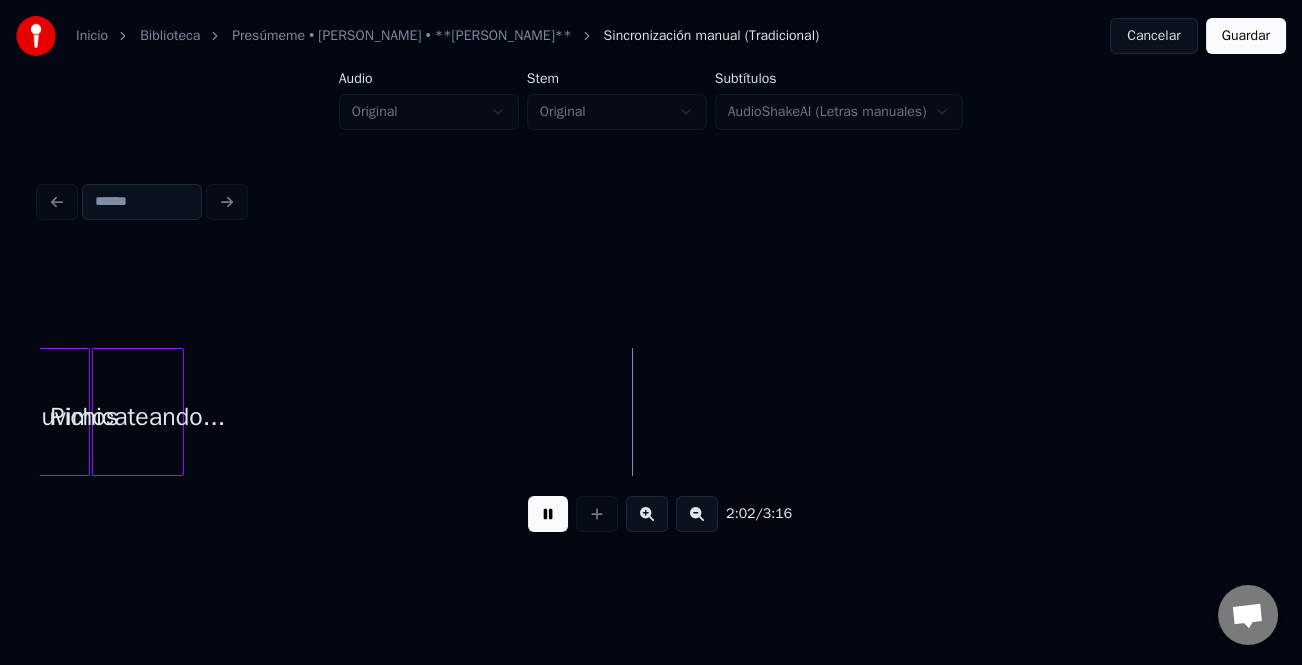 click at bounding box center [697, 514] 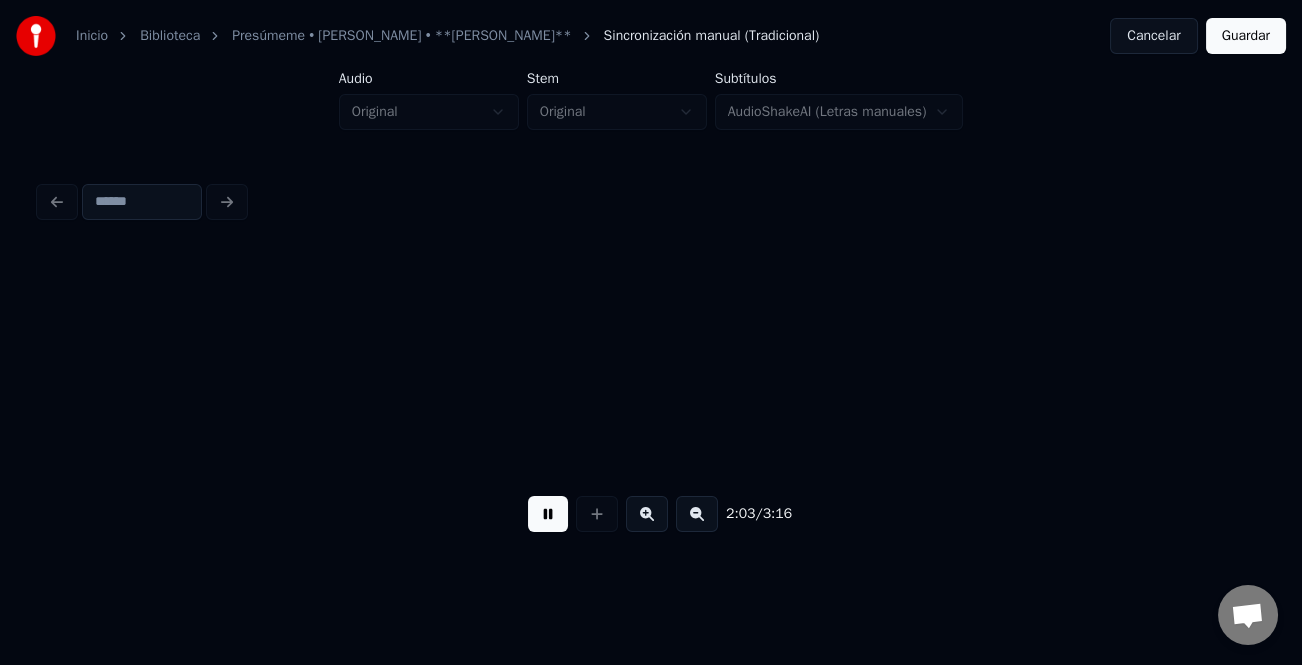 scroll, scrollTop: 0, scrollLeft: 5545, axis: horizontal 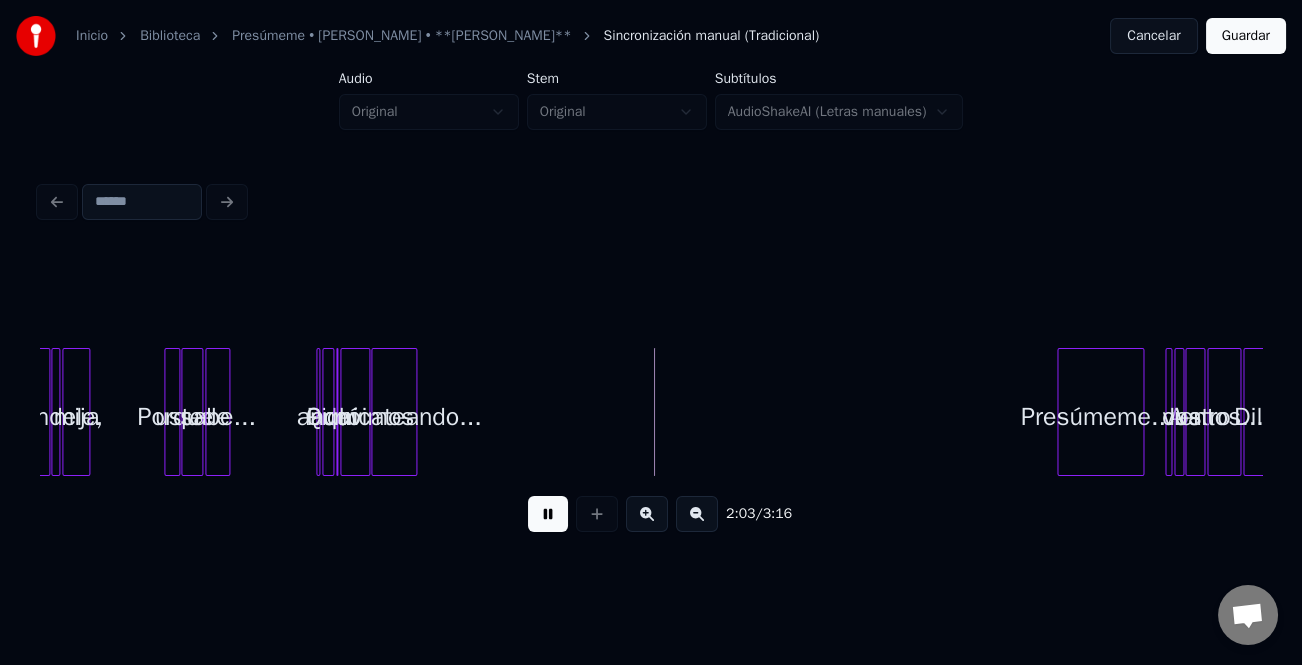 click at bounding box center (697, 514) 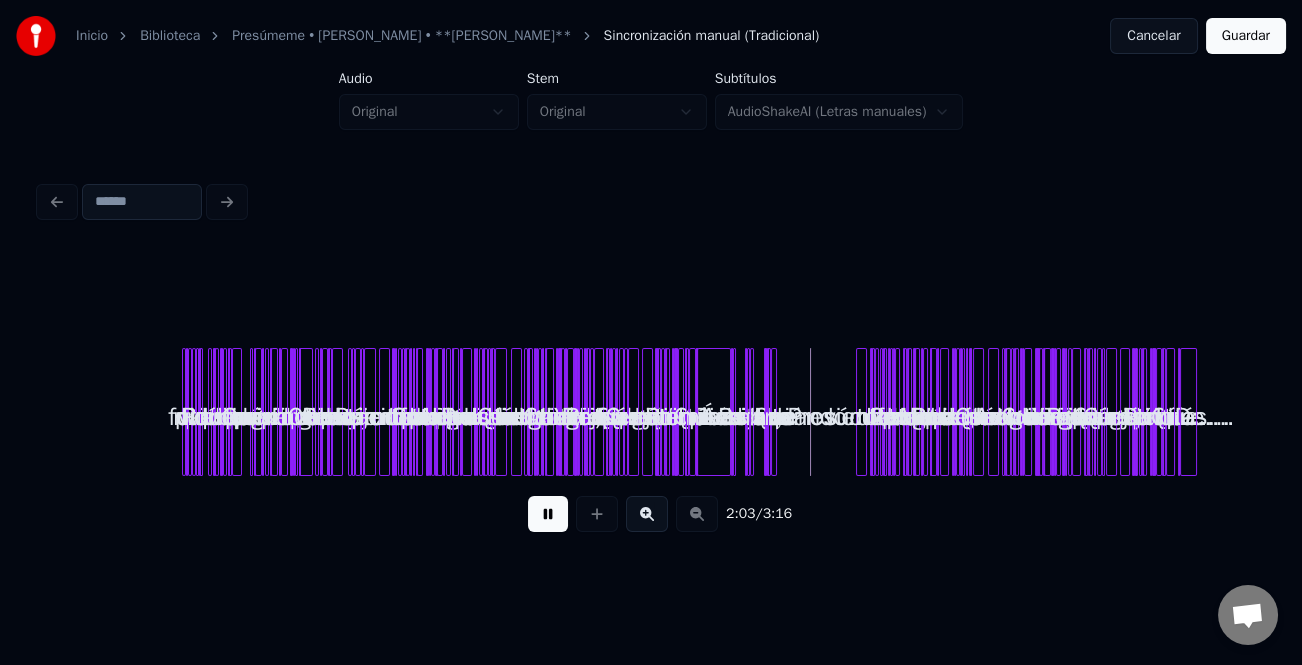 scroll, scrollTop: 0, scrollLeft: 0, axis: both 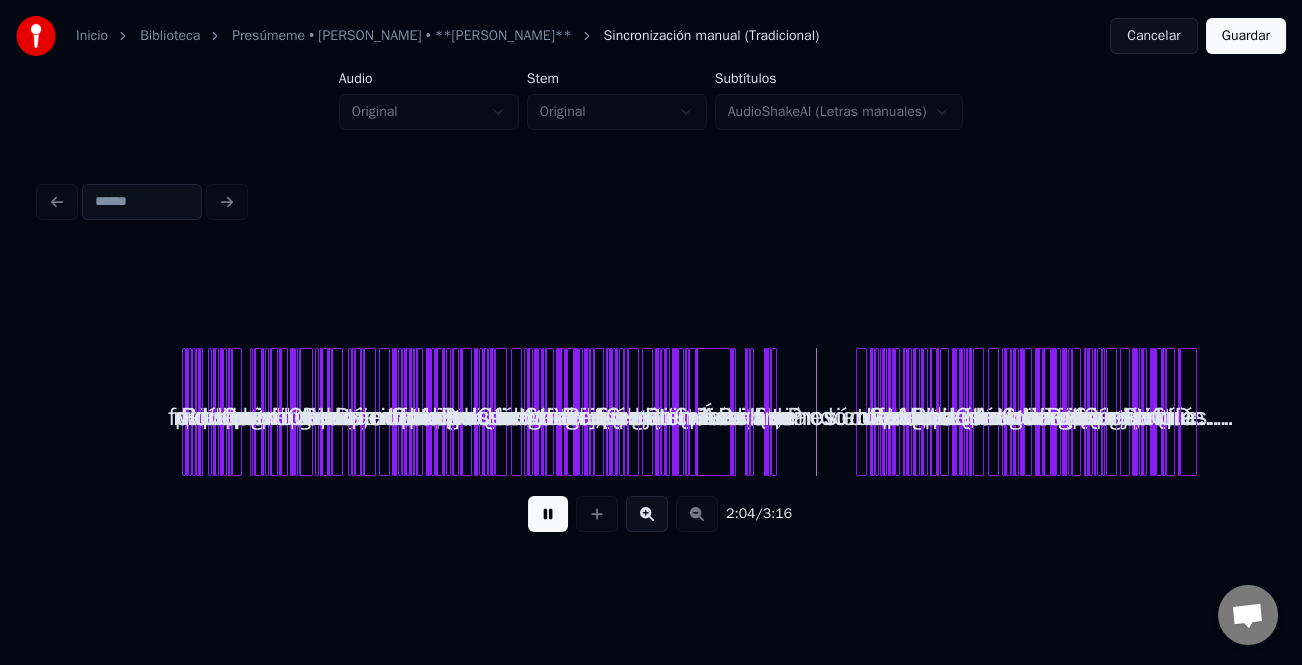 click at bounding box center (647, 514) 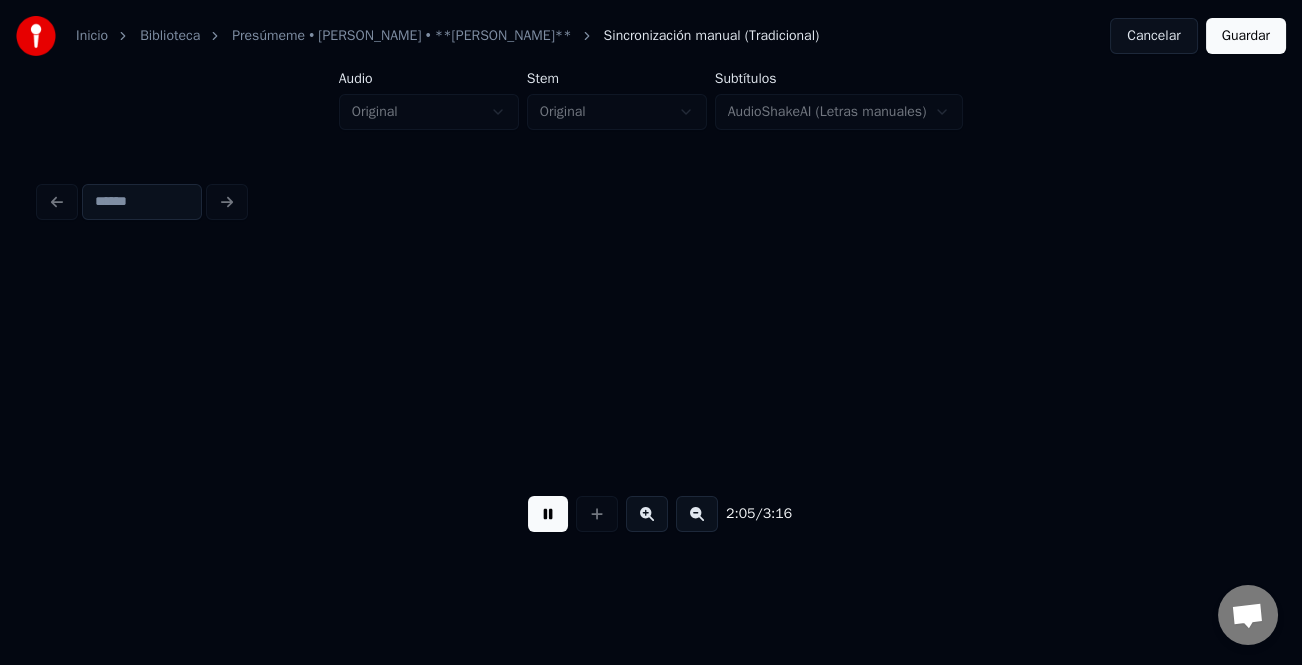 scroll, scrollTop: 0, scrollLeft: 11714, axis: horizontal 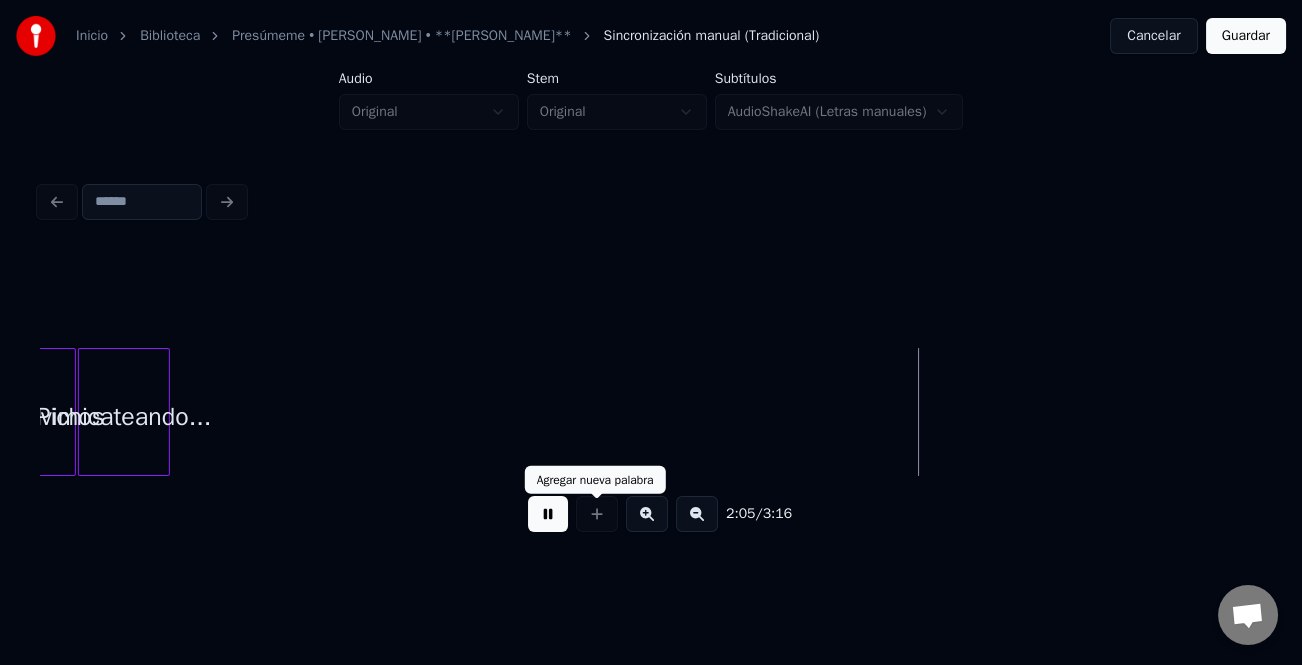 click at bounding box center (548, 514) 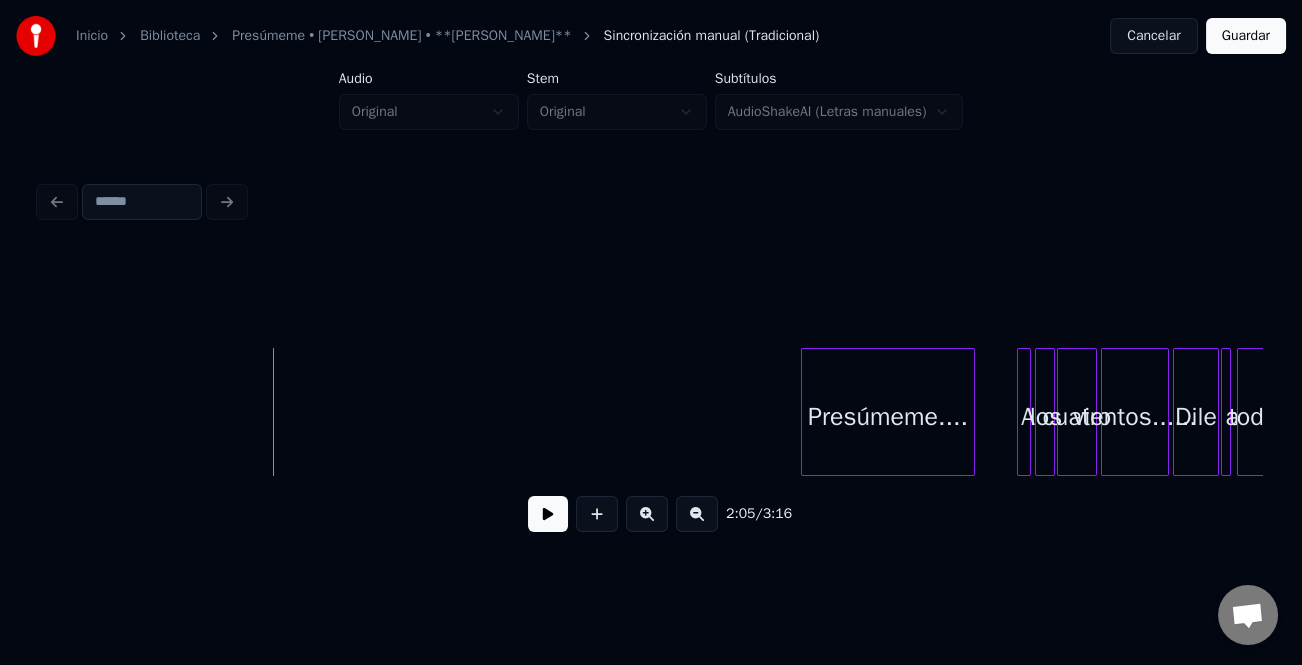 scroll, scrollTop: 0, scrollLeft: 12458, axis: horizontal 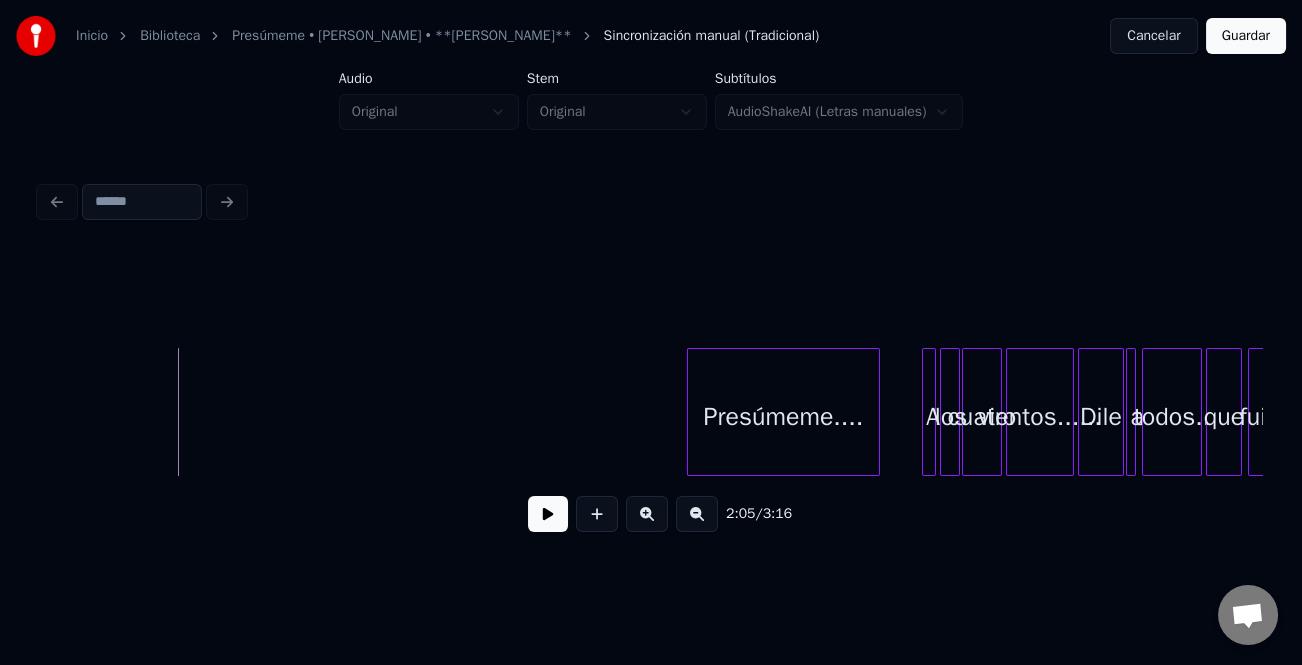 click at bounding box center (691, 412) 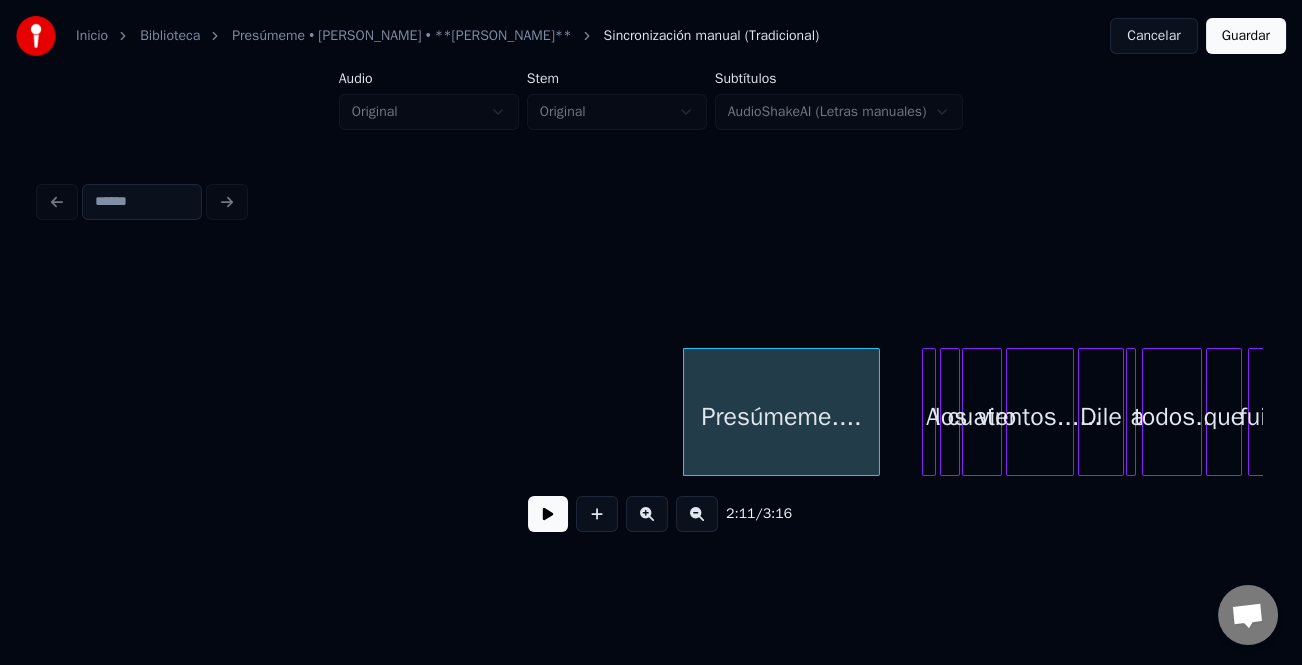 click at bounding box center [548, 514] 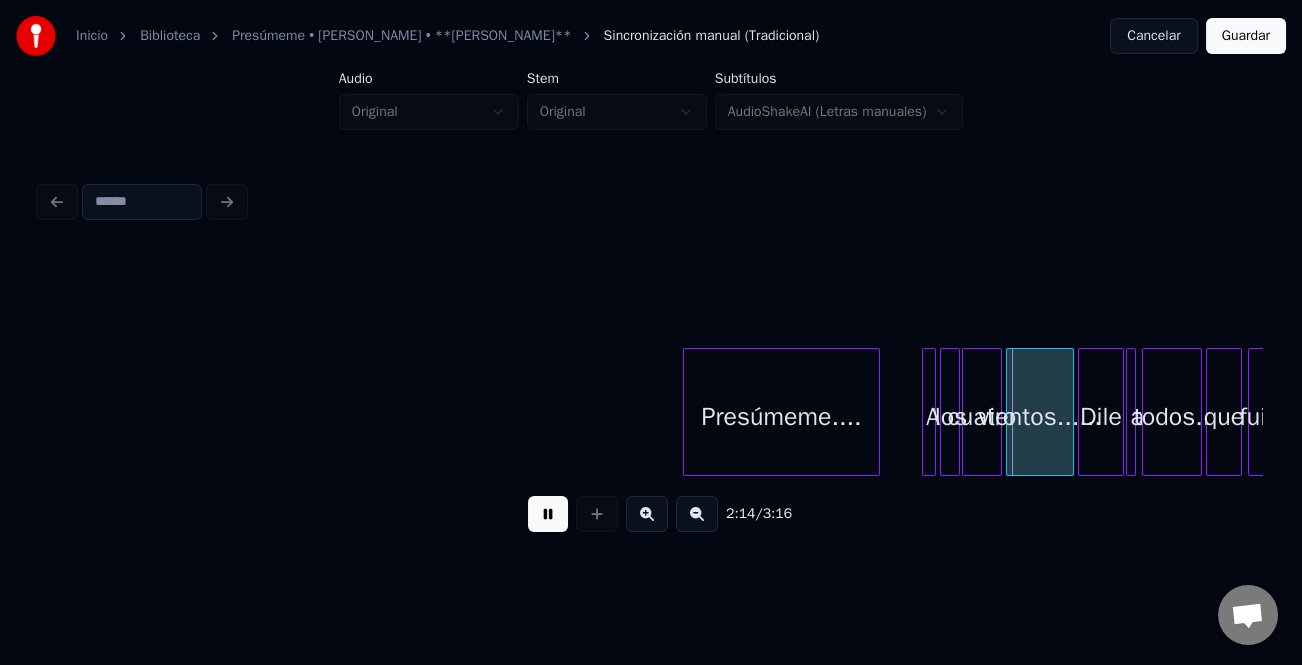 click at bounding box center [697, 514] 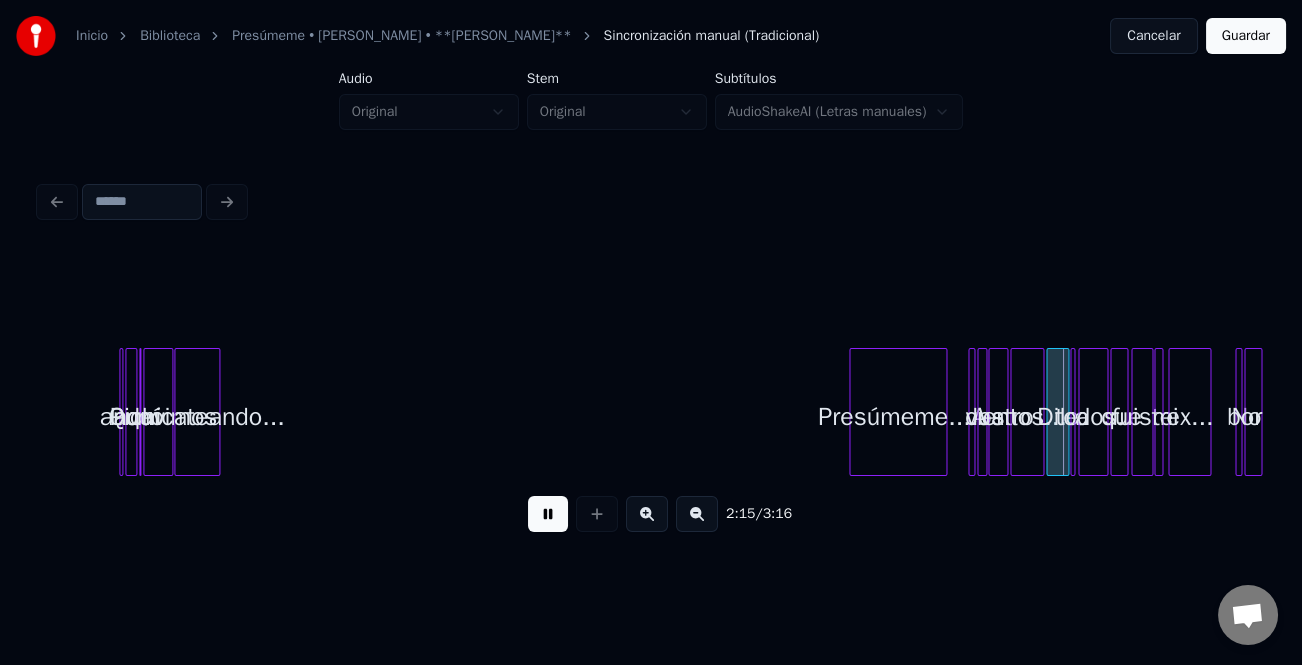 click at bounding box center [647, 514] 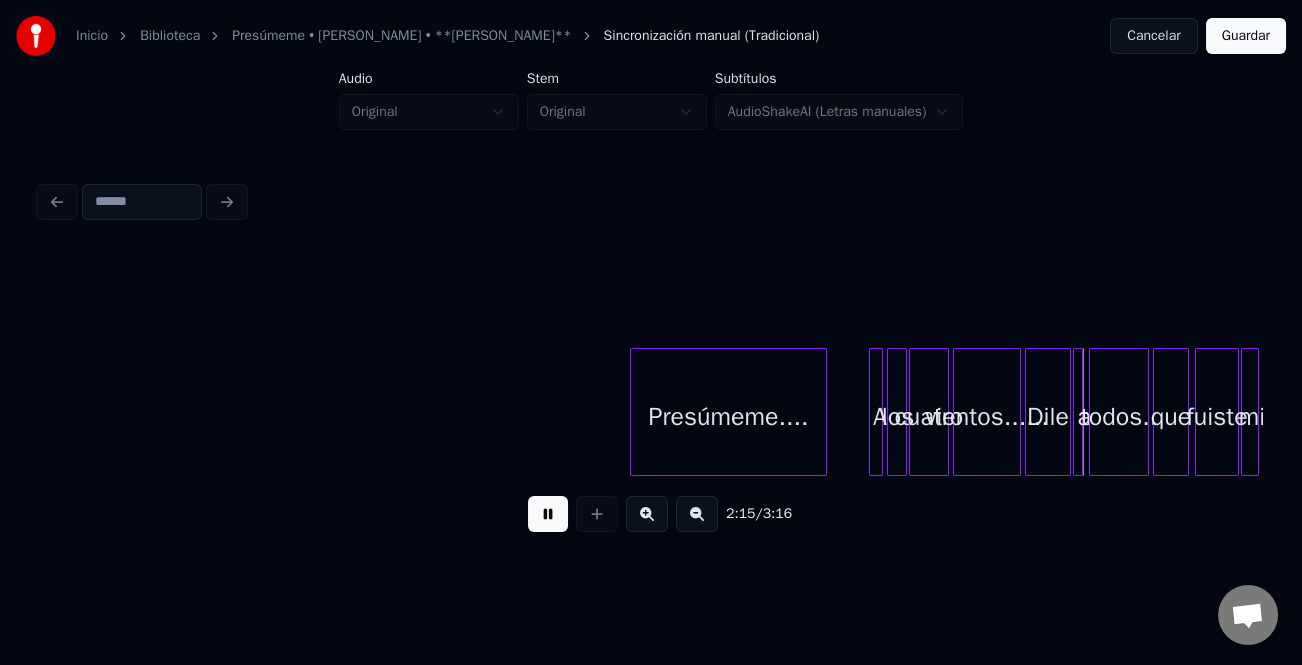 click at bounding box center (647, 514) 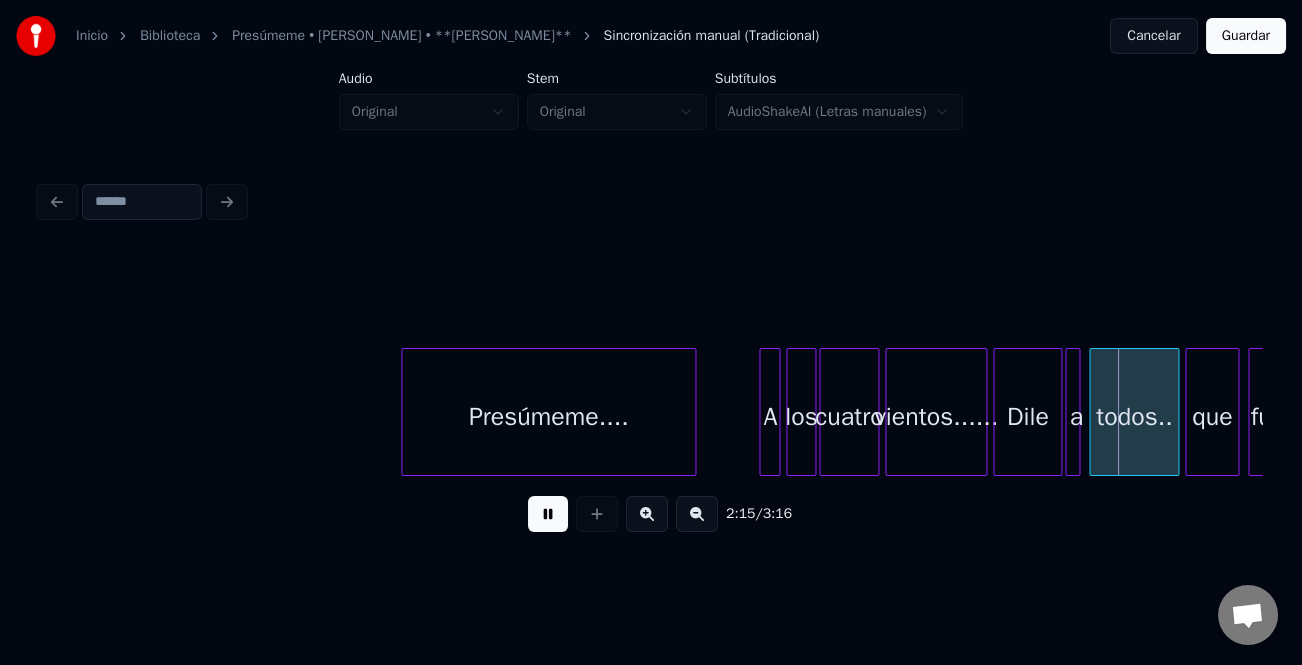 click at bounding box center (647, 514) 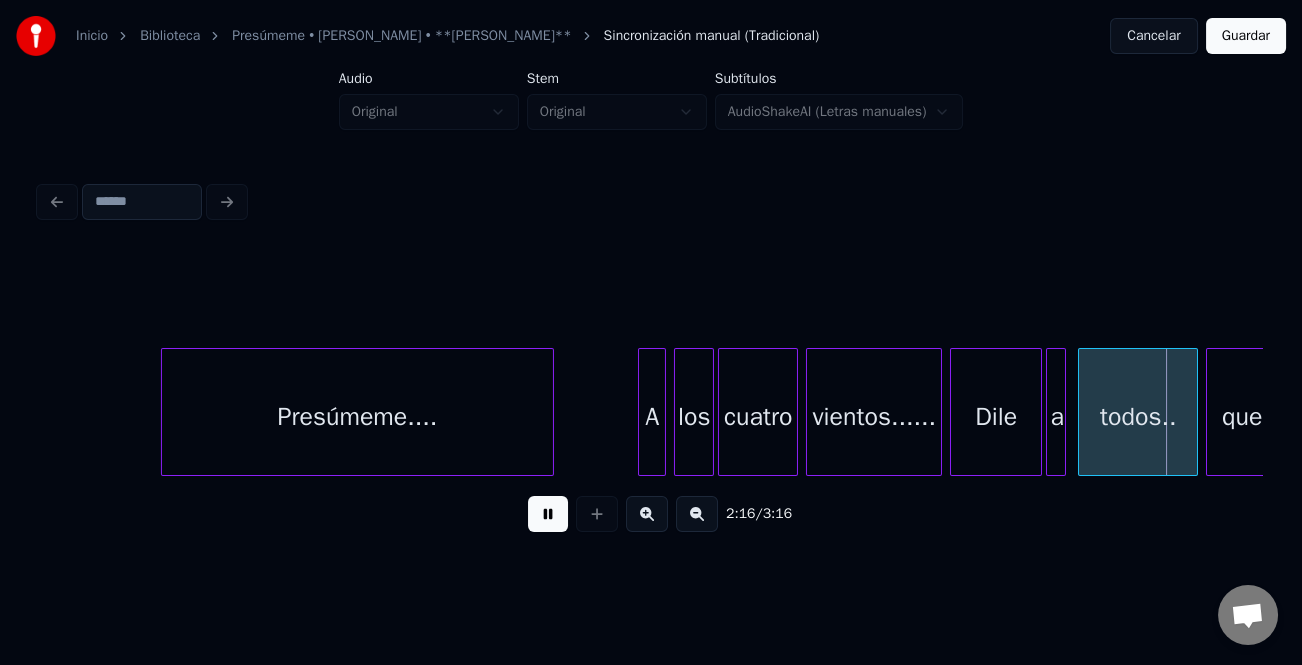 click at bounding box center [647, 514] 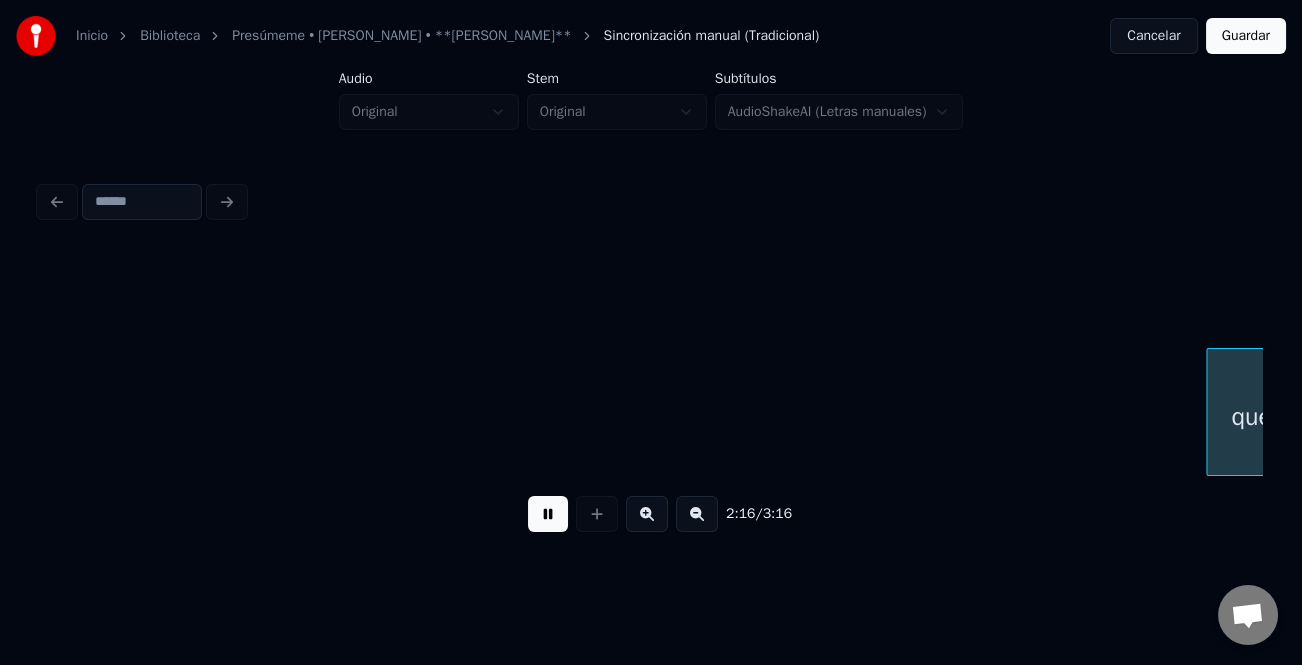 scroll, scrollTop: 0, scrollLeft: 34116, axis: horizontal 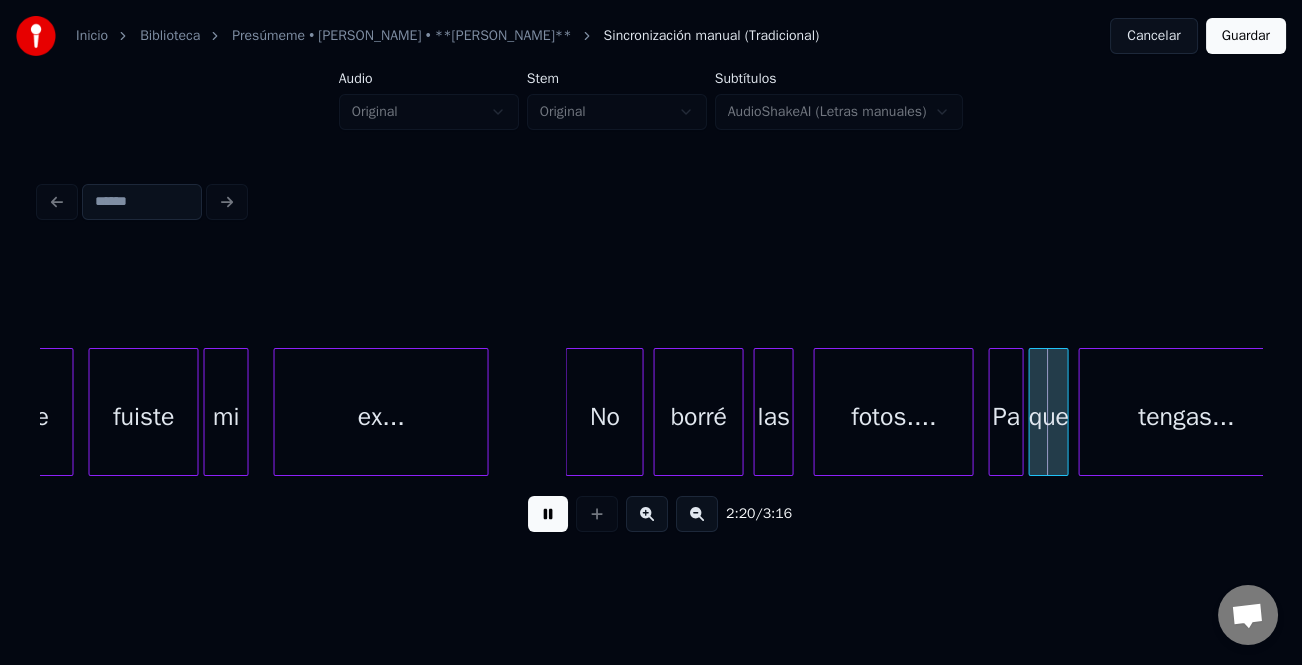 click at bounding box center (569, 412) 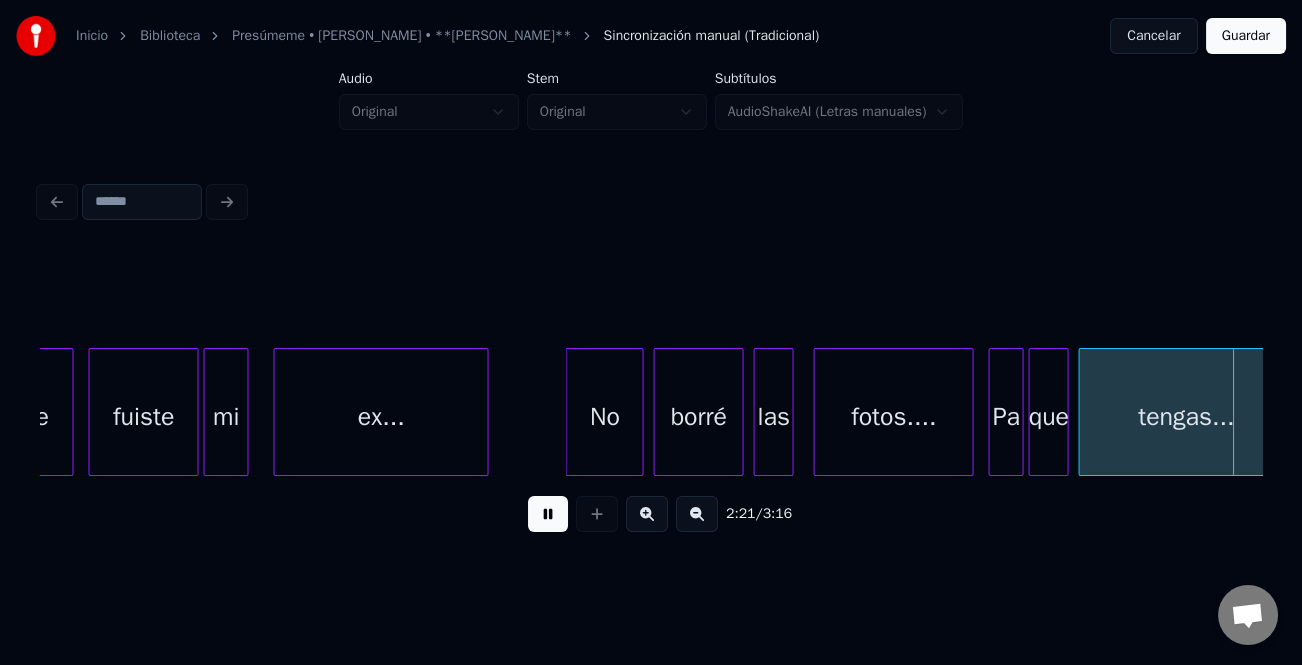 scroll, scrollTop: 0, scrollLeft: 35341, axis: horizontal 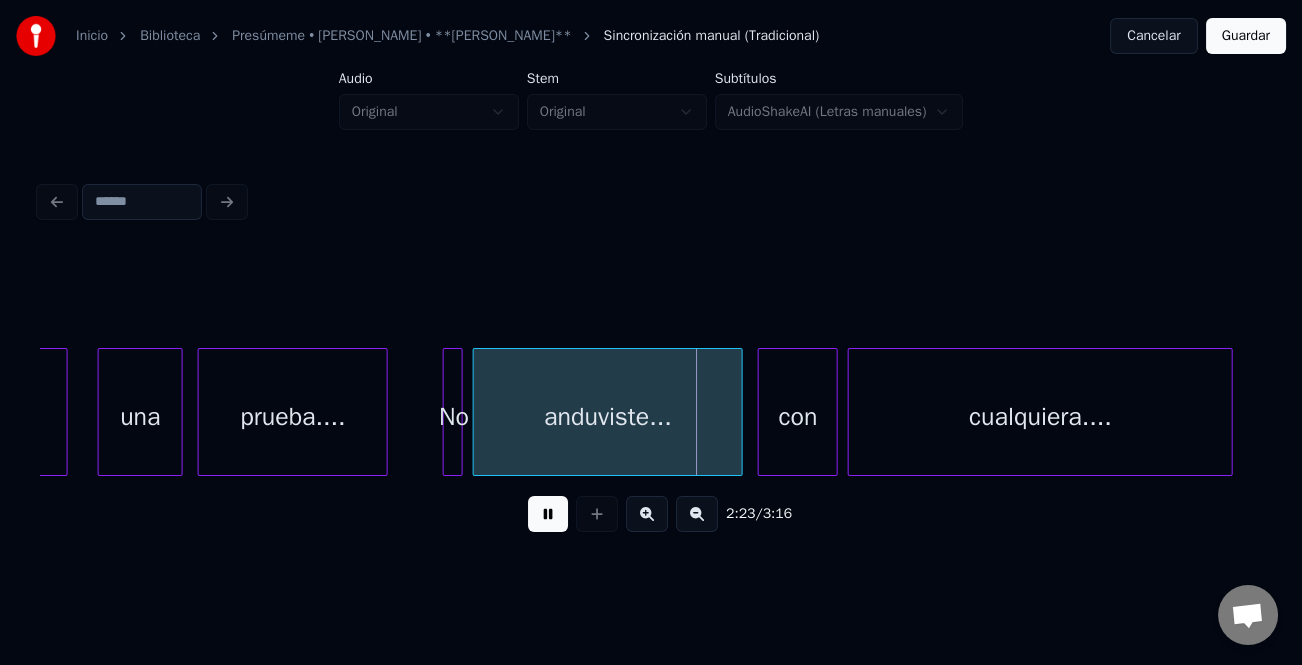 click on "No" at bounding box center (454, 417) 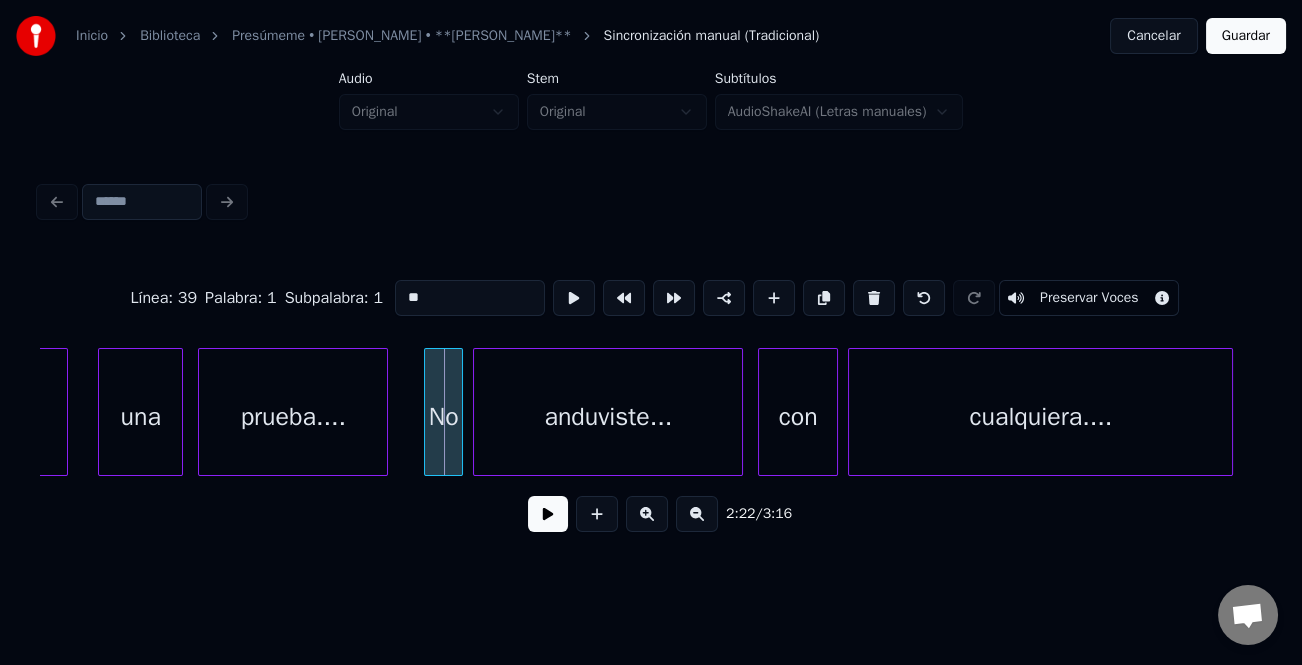 click at bounding box center [428, 412] 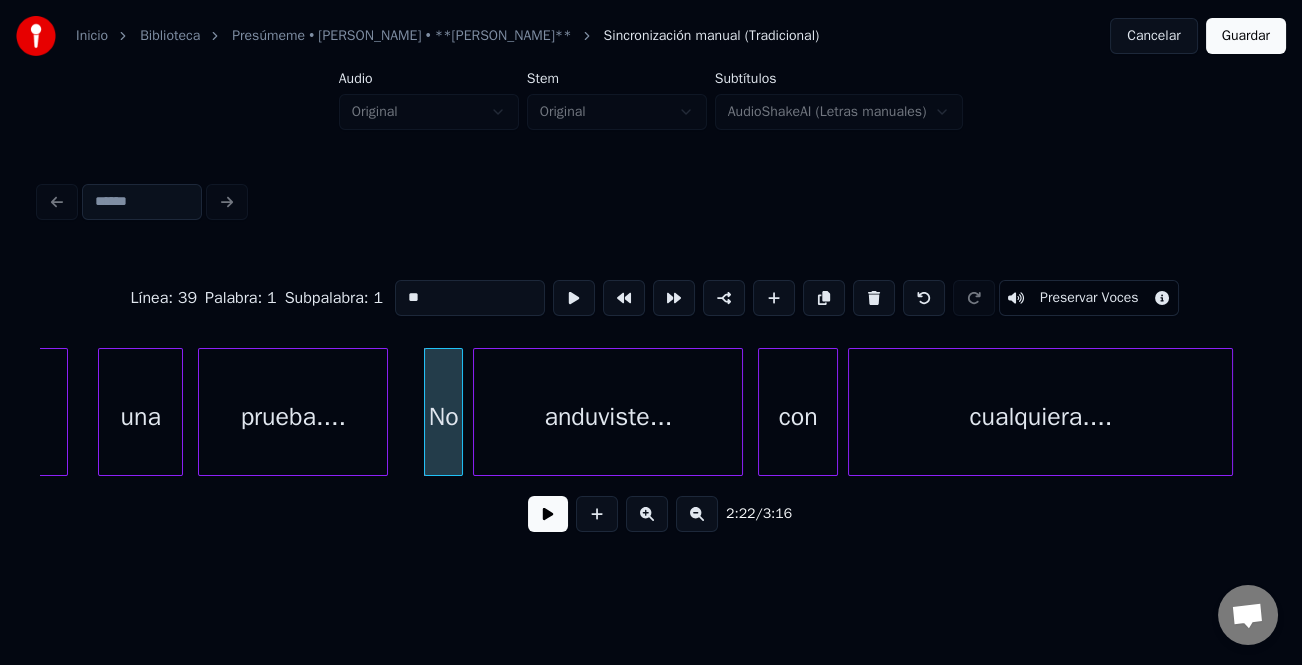 click at bounding box center (548, 514) 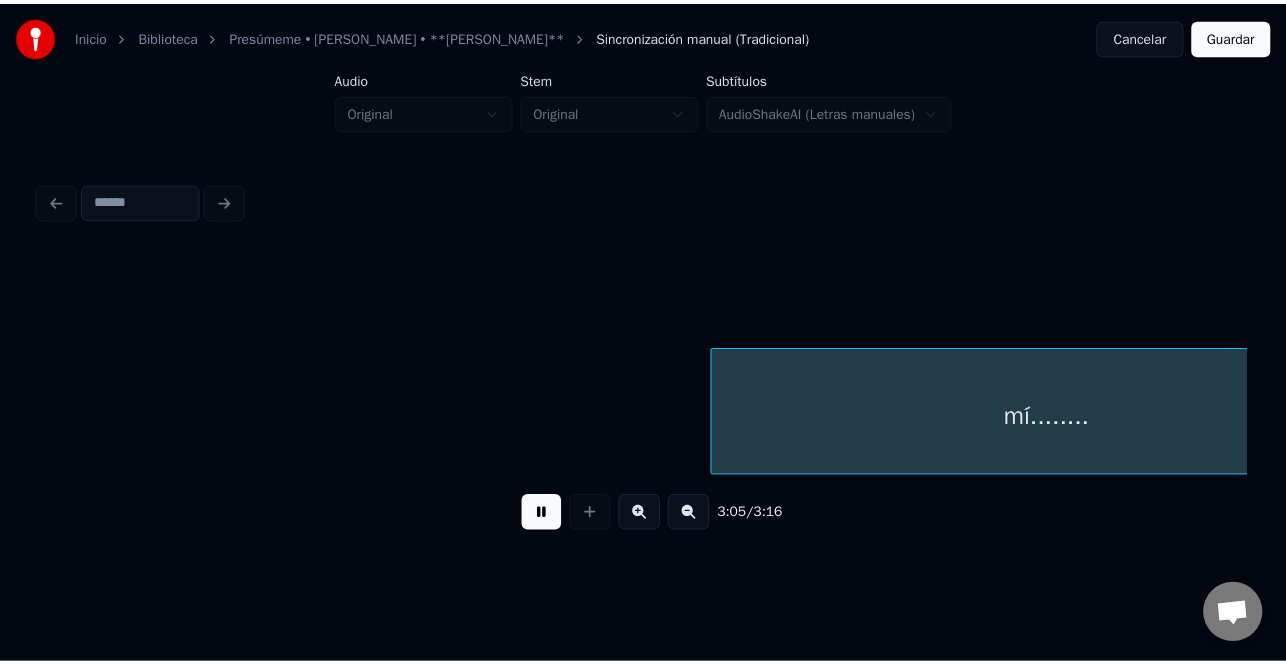 scroll, scrollTop: 0, scrollLeft: 46350, axis: horizontal 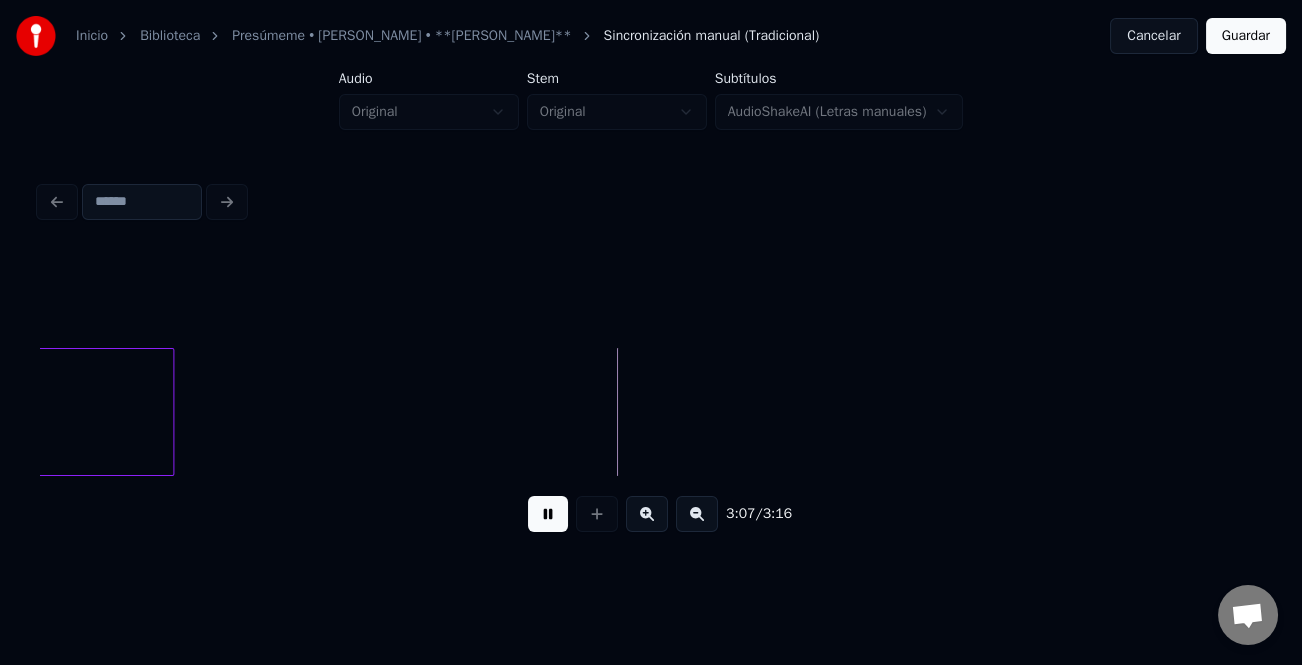click on "Guardar" at bounding box center (1246, 36) 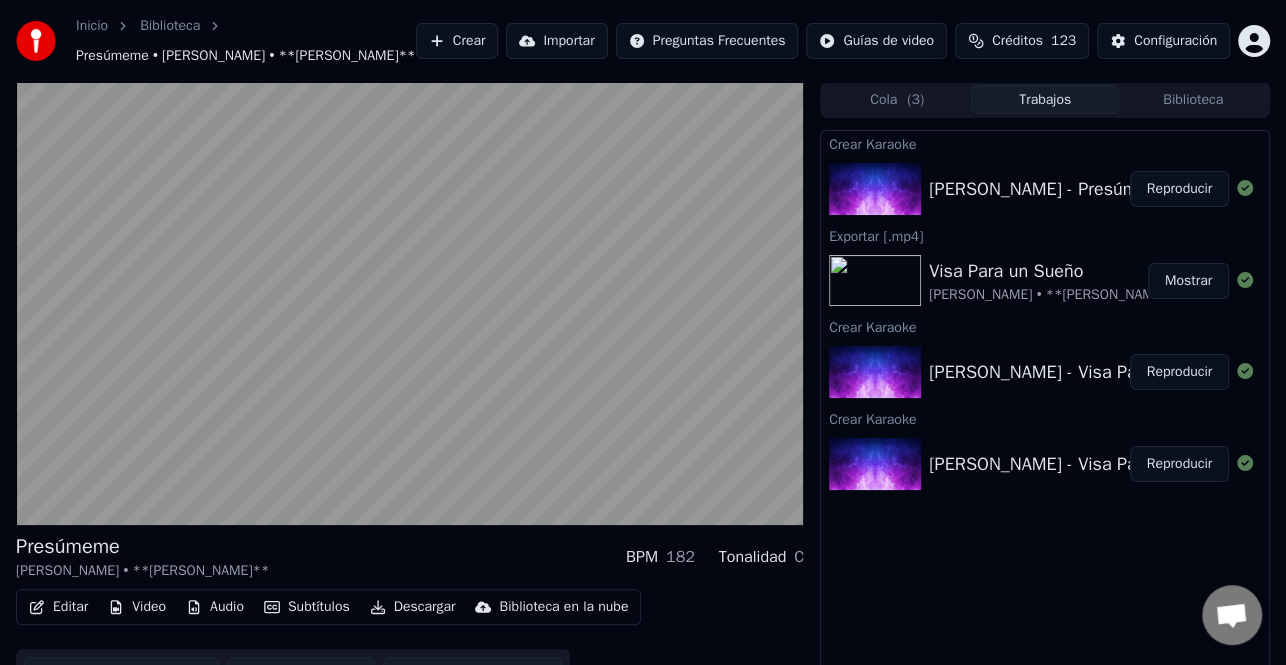 click on "Descargar" at bounding box center [413, 607] 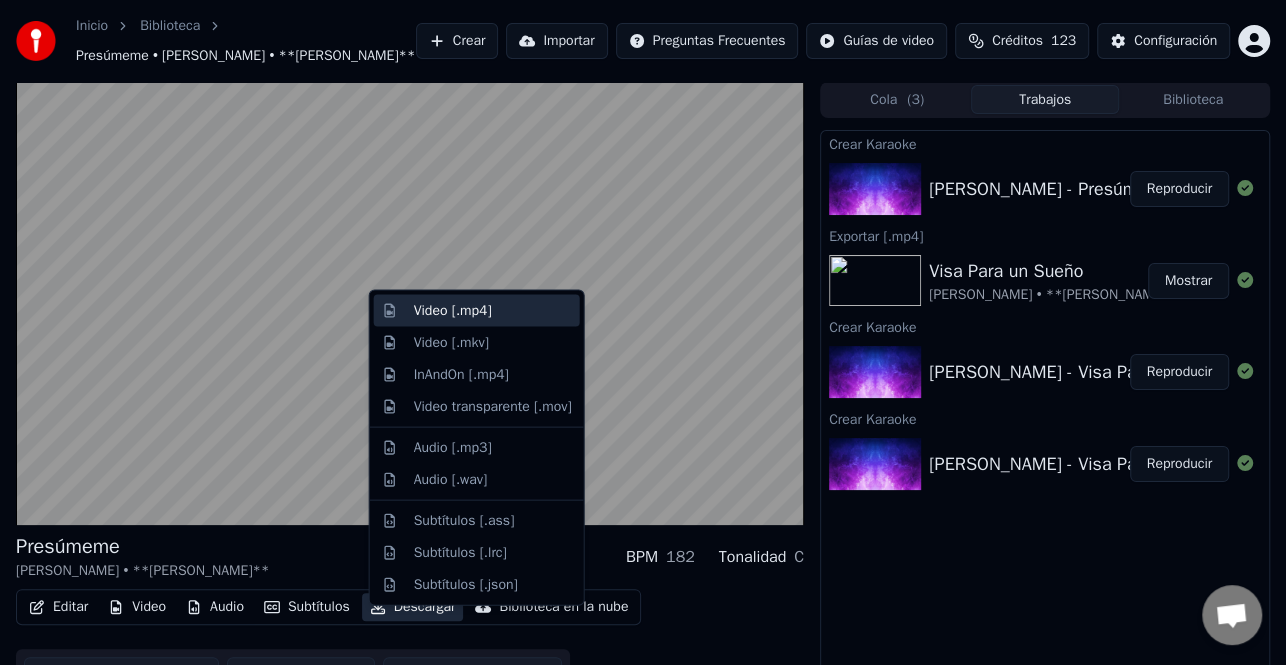 click on "Video [.mp4]" at bounding box center (493, 311) 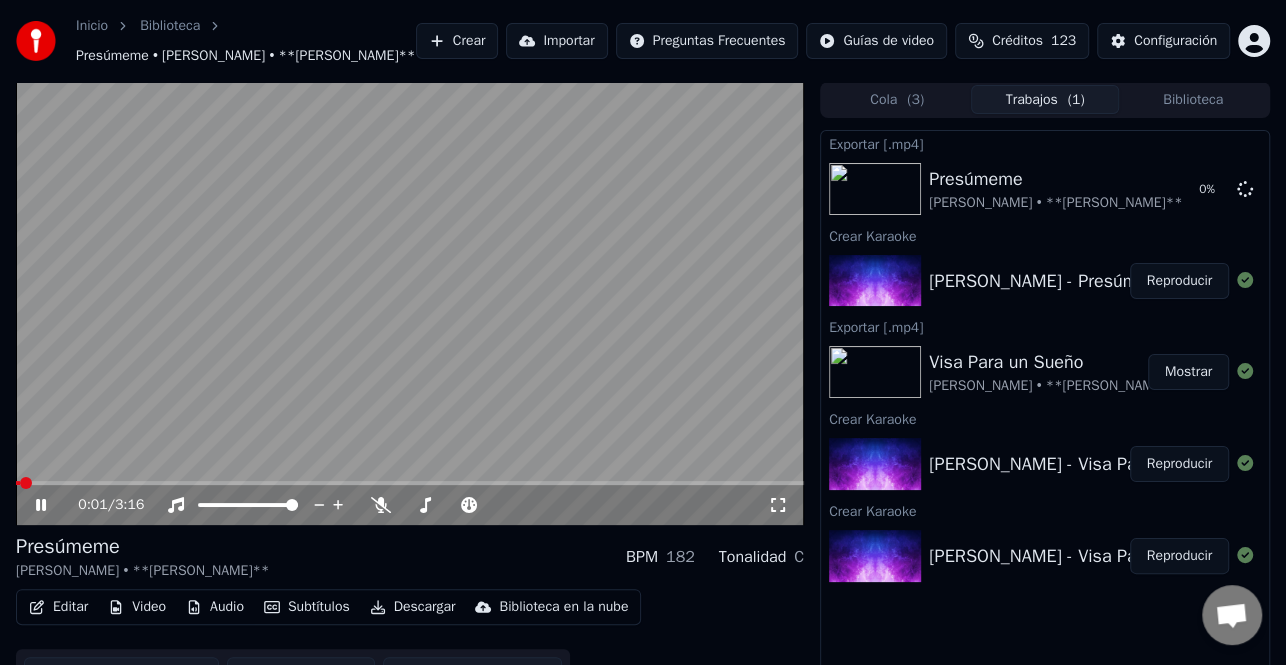 click 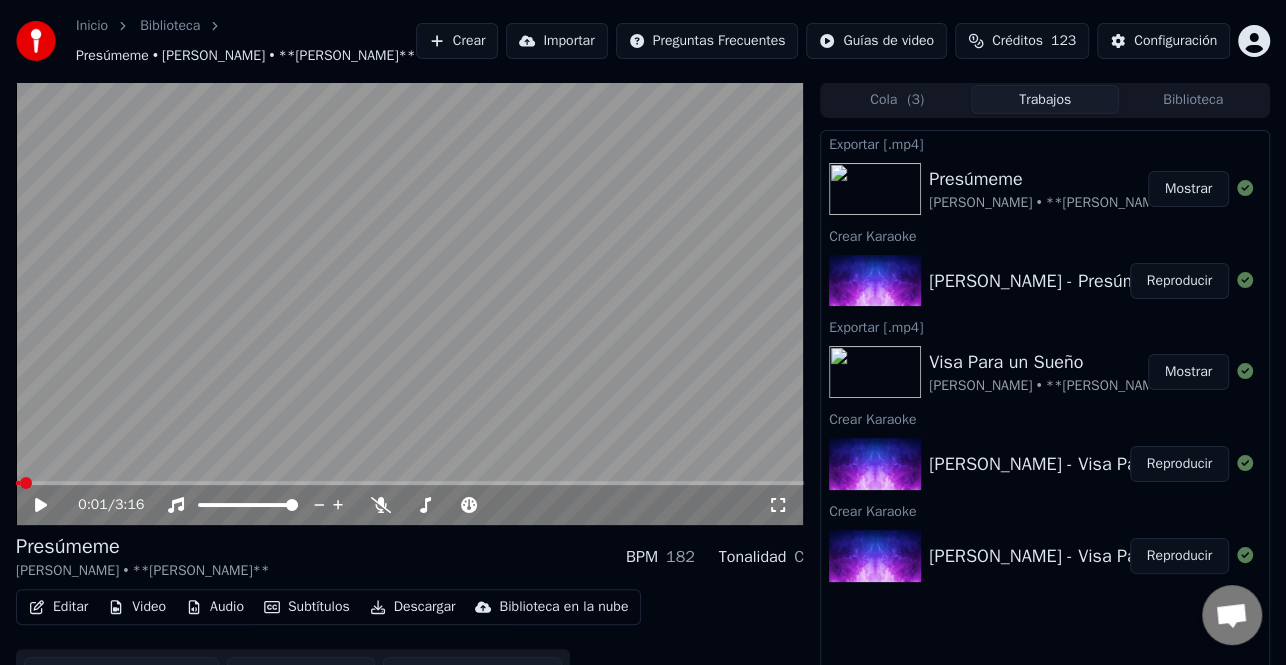 click on "Mostrar" at bounding box center [1188, 189] 